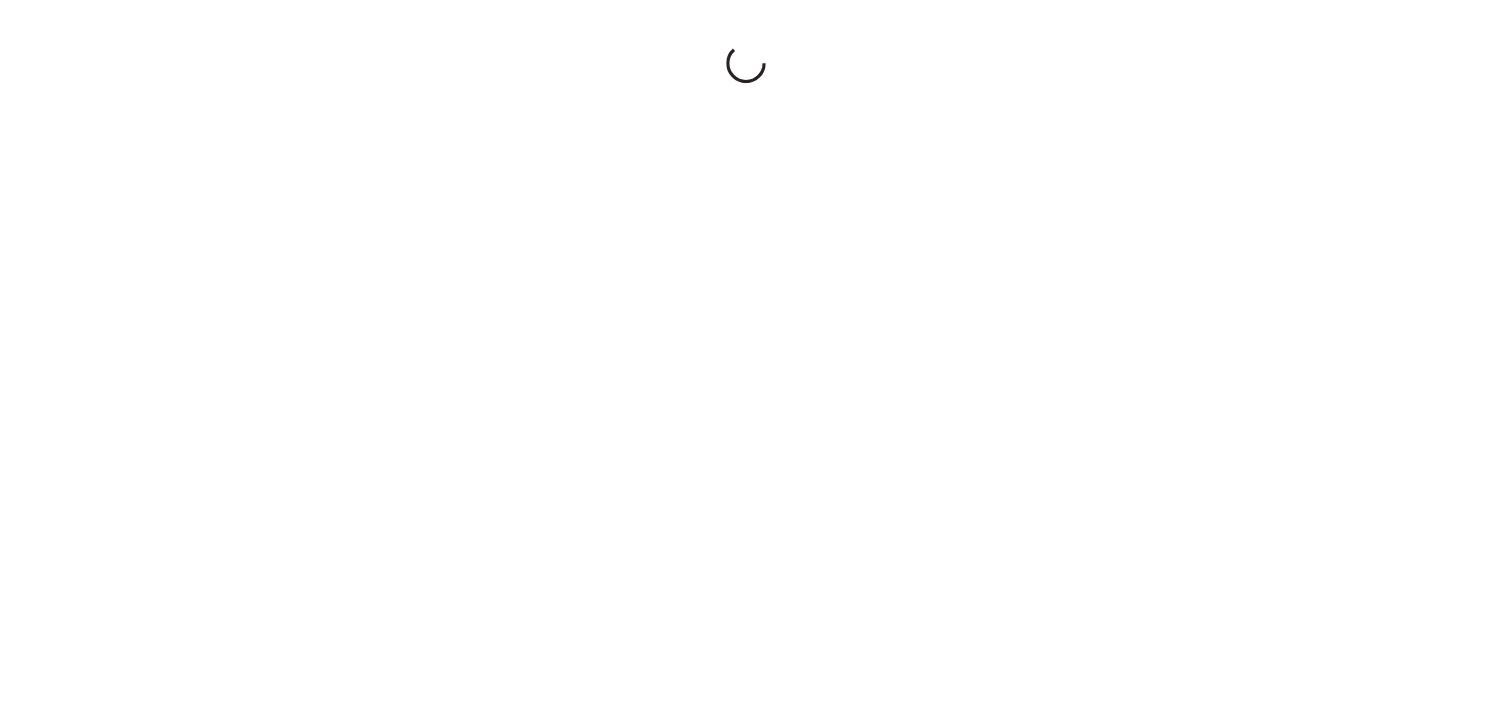 scroll, scrollTop: 0, scrollLeft: 0, axis: both 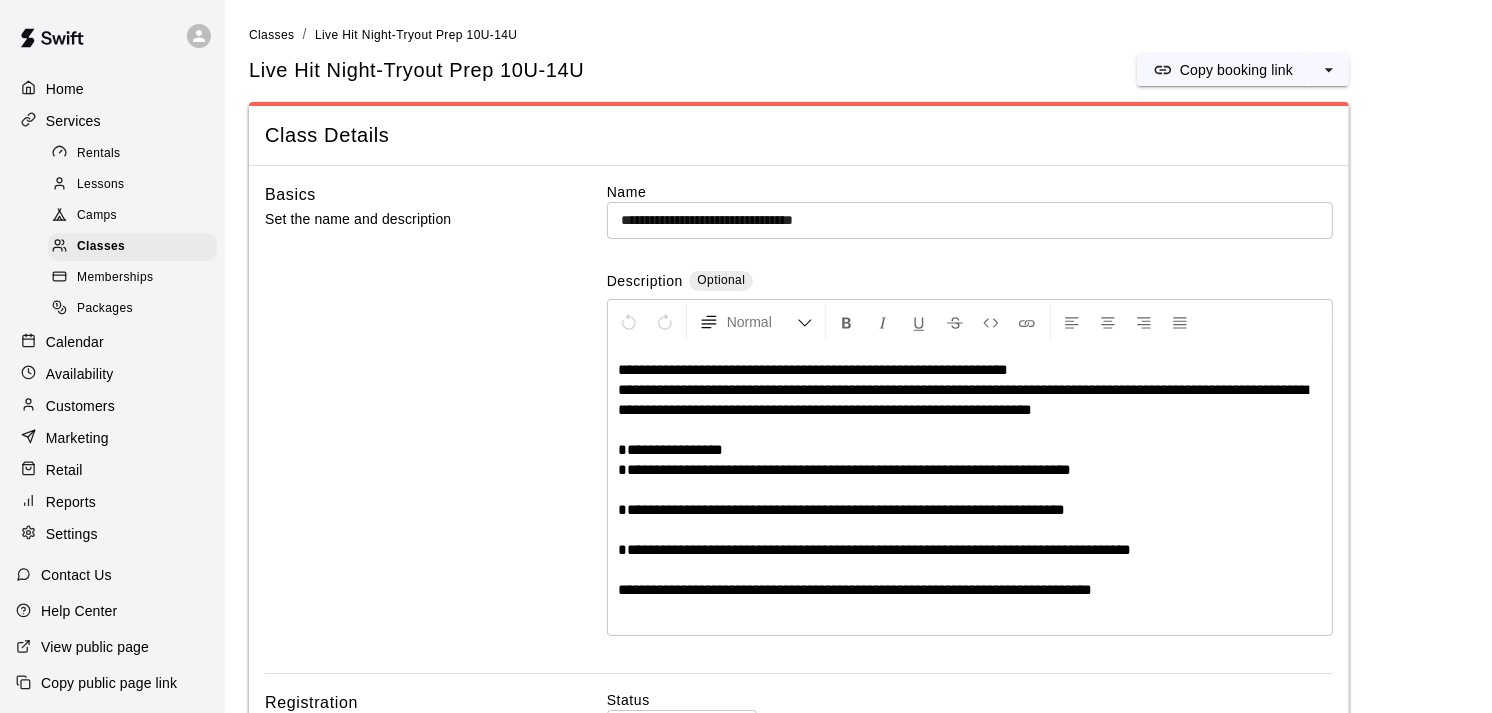click on "Customers" at bounding box center (80, 406) 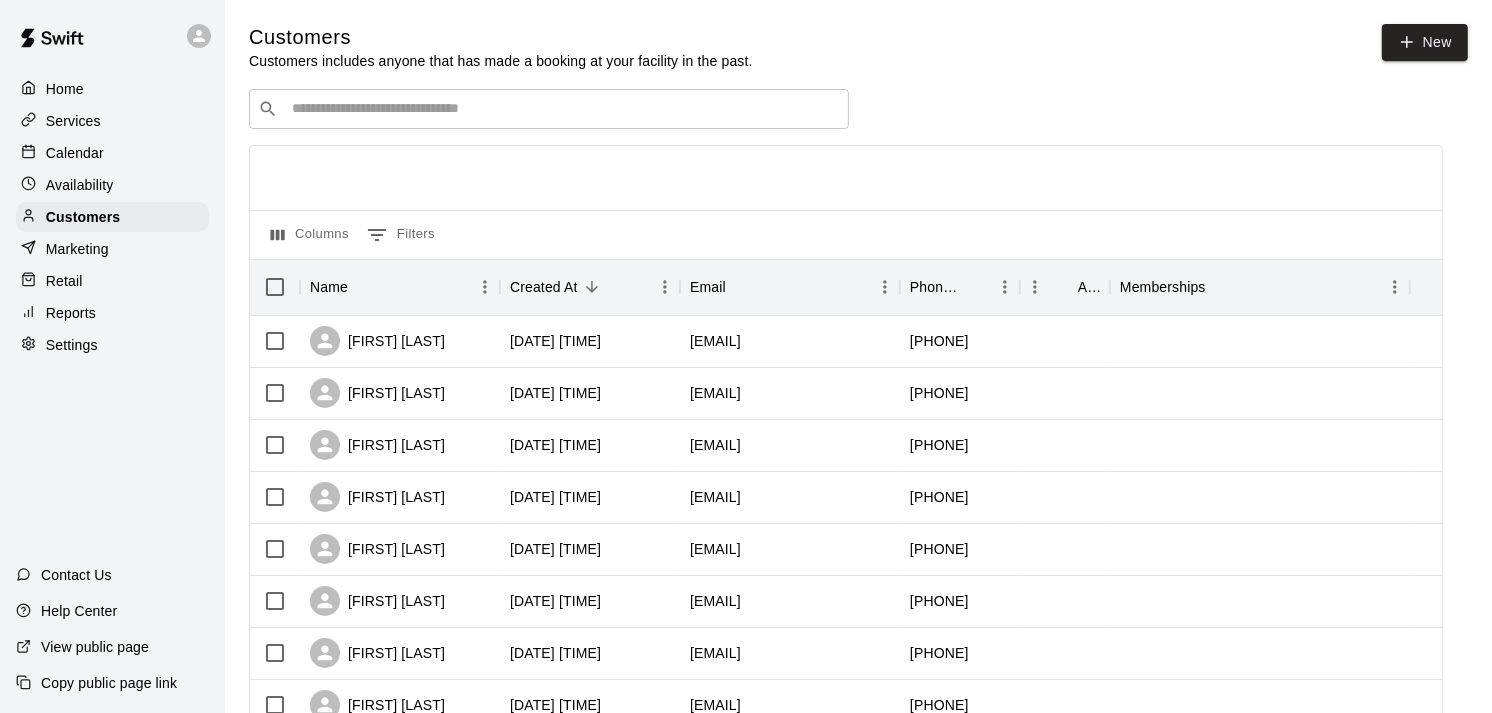 click on "​ ​" at bounding box center [549, 109] 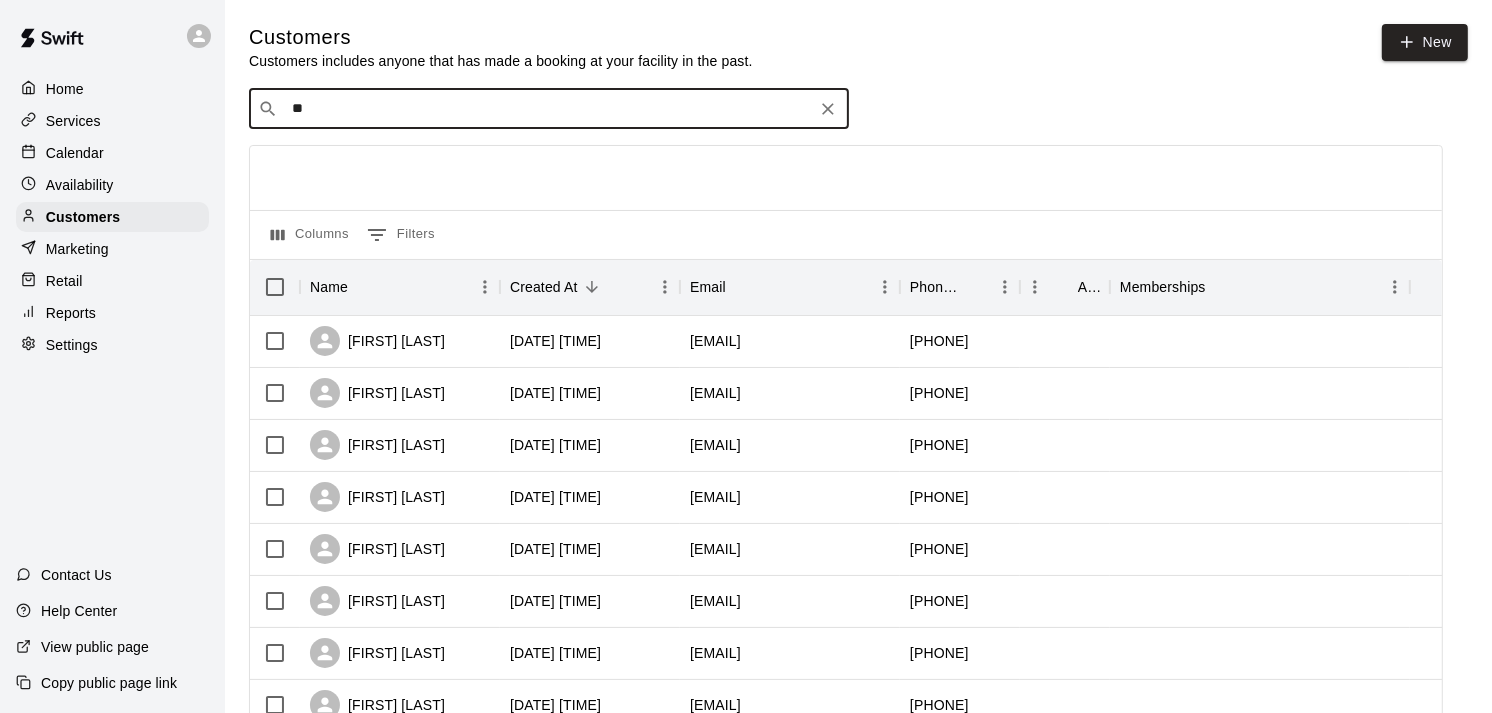 type on "***" 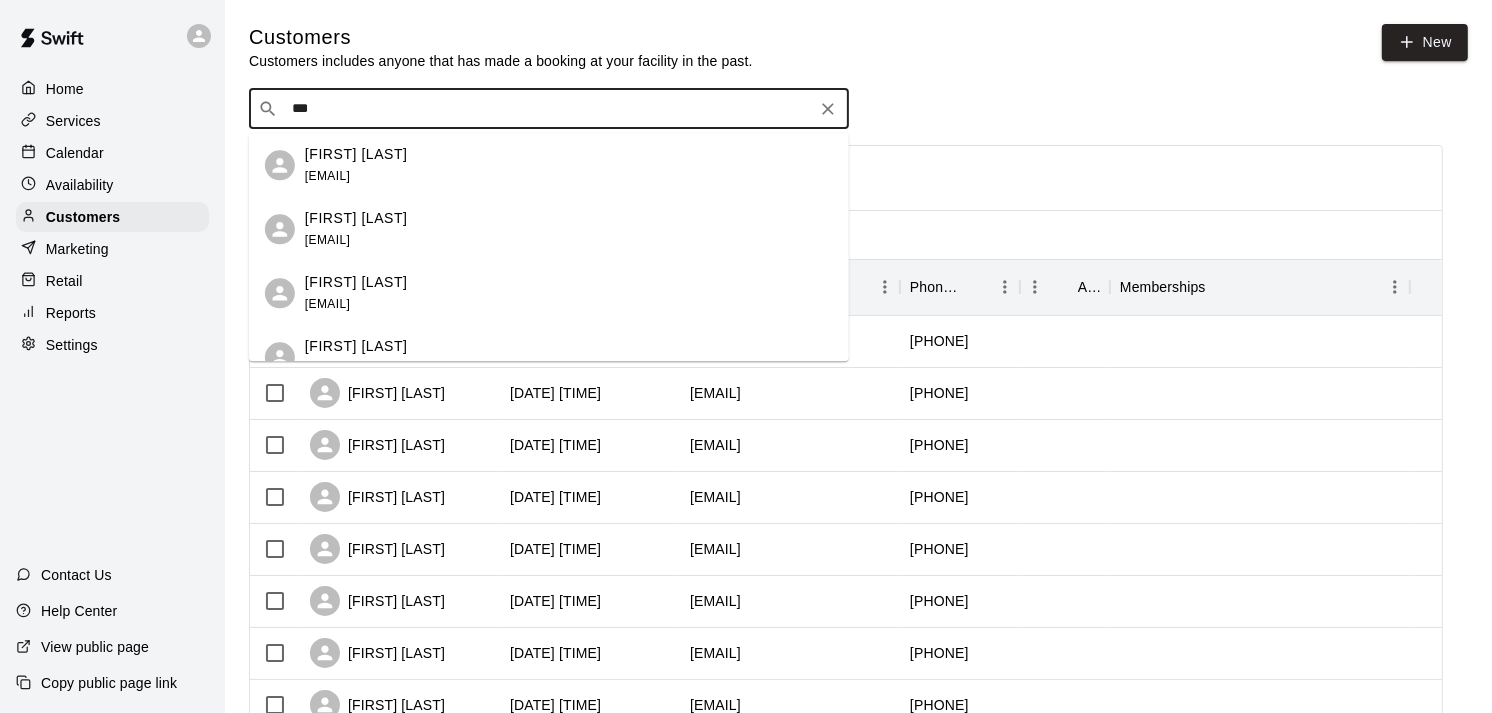 click on "[FIRST] [LAST] [EMAIL]" at bounding box center [569, 229] 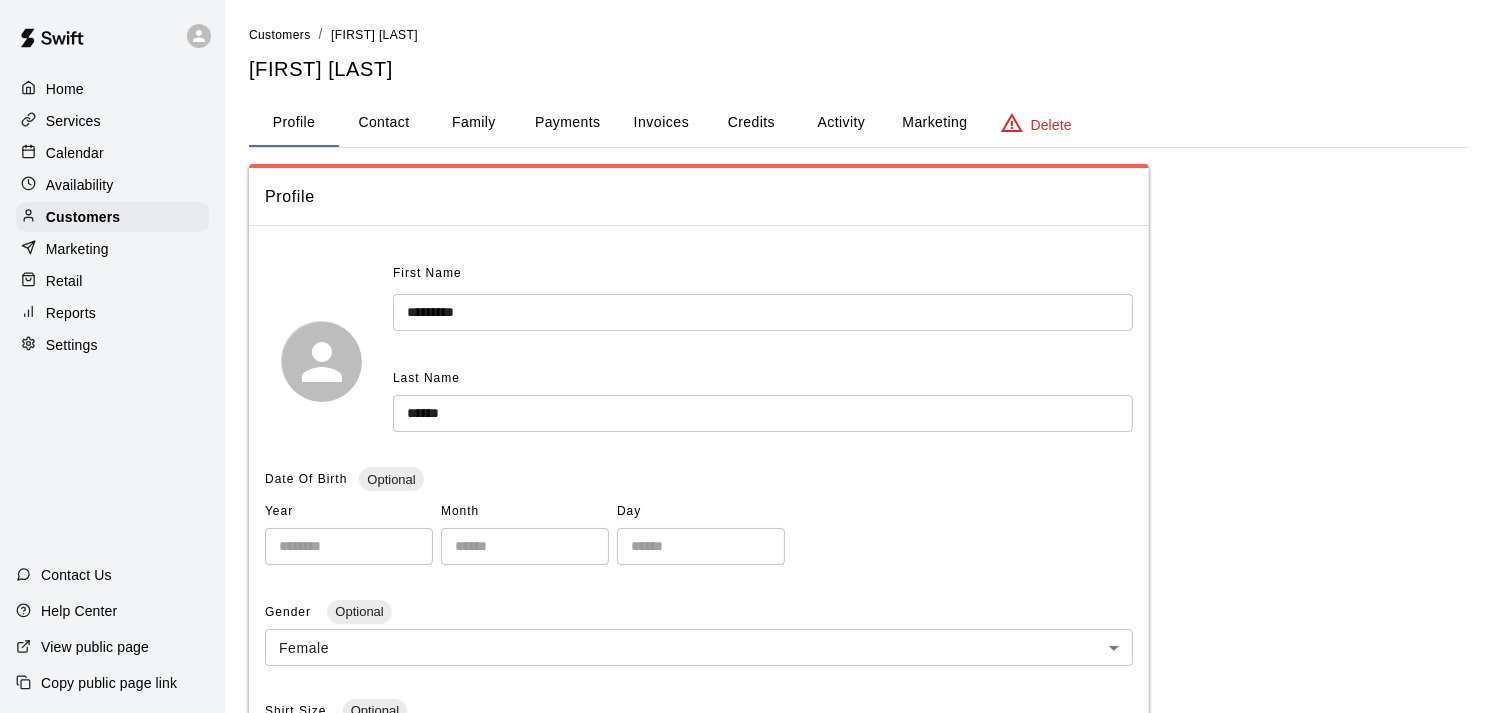 click on "Payments" at bounding box center [567, 123] 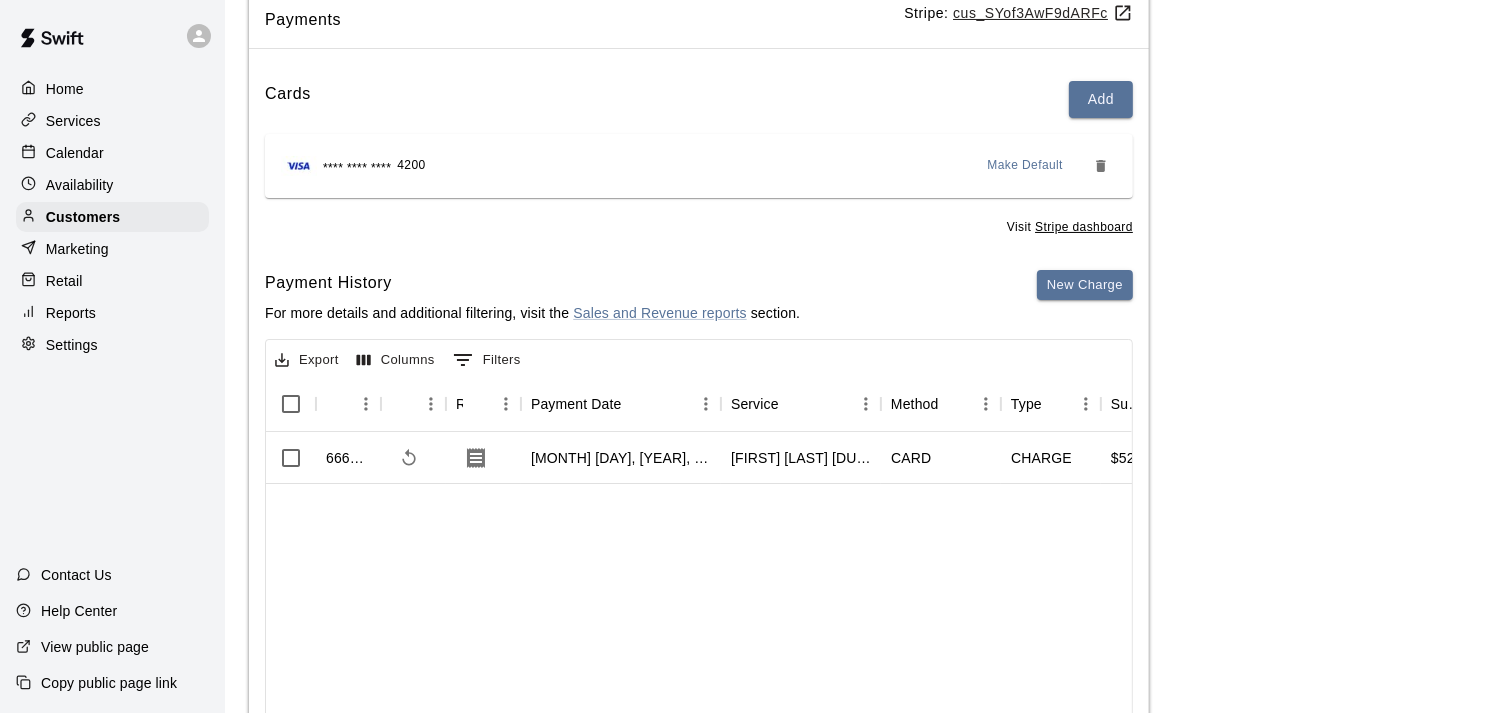 scroll, scrollTop: 181, scrollLeft: 0, axis: vertical 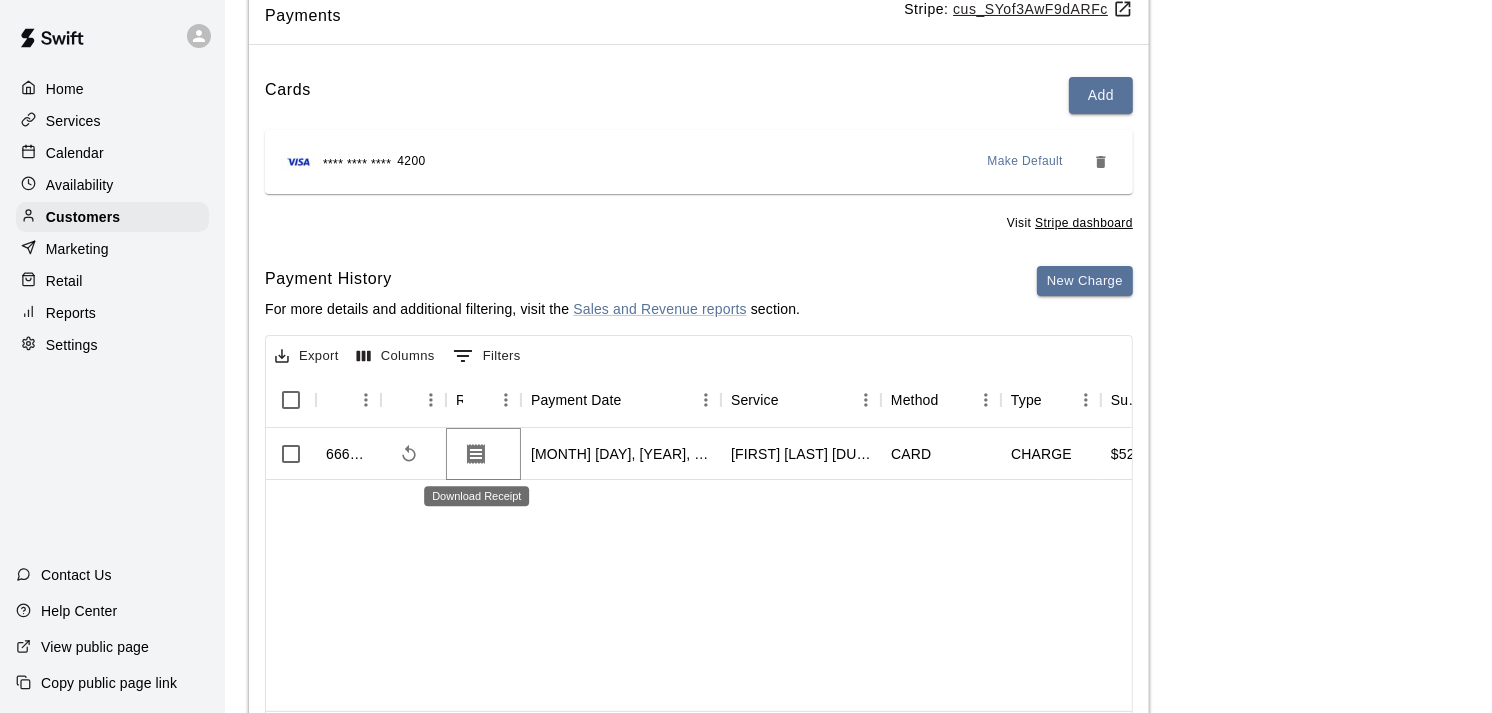 click 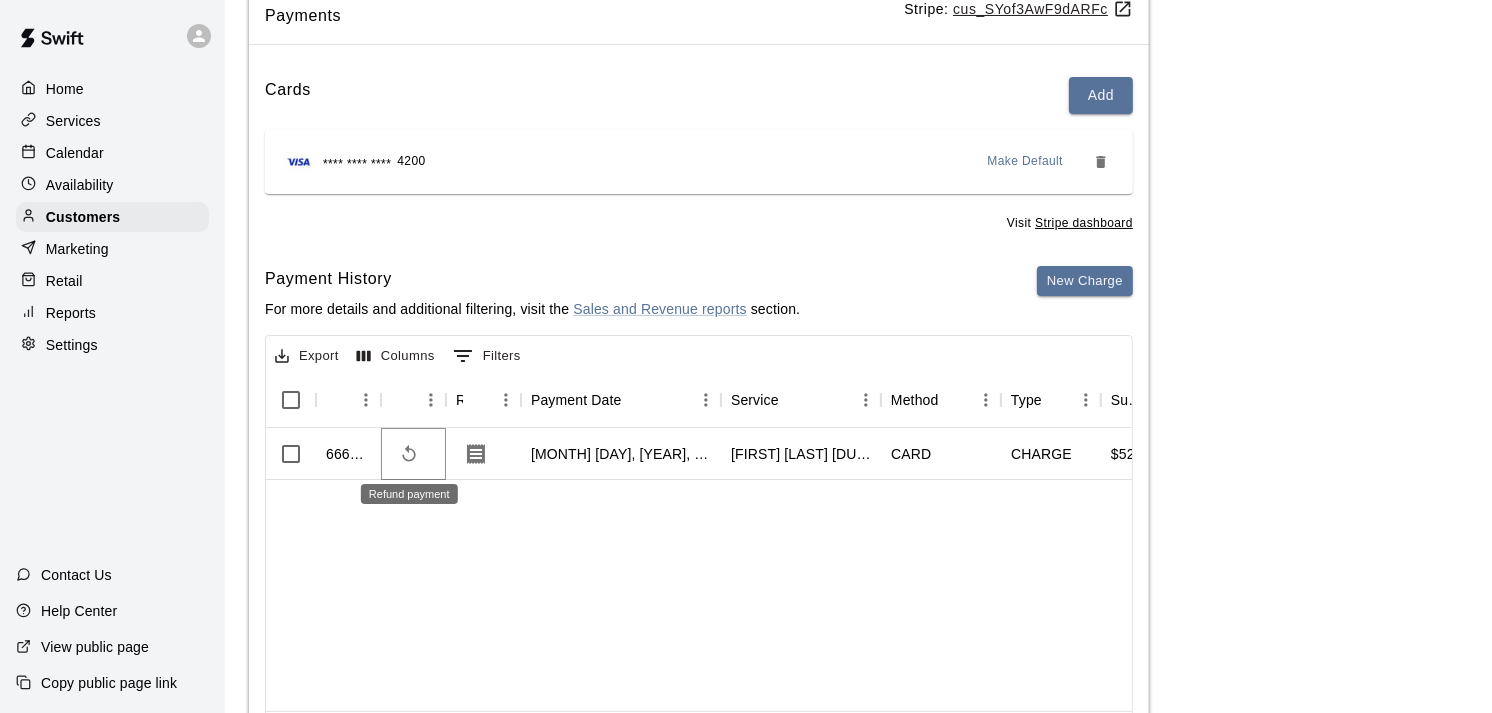 click 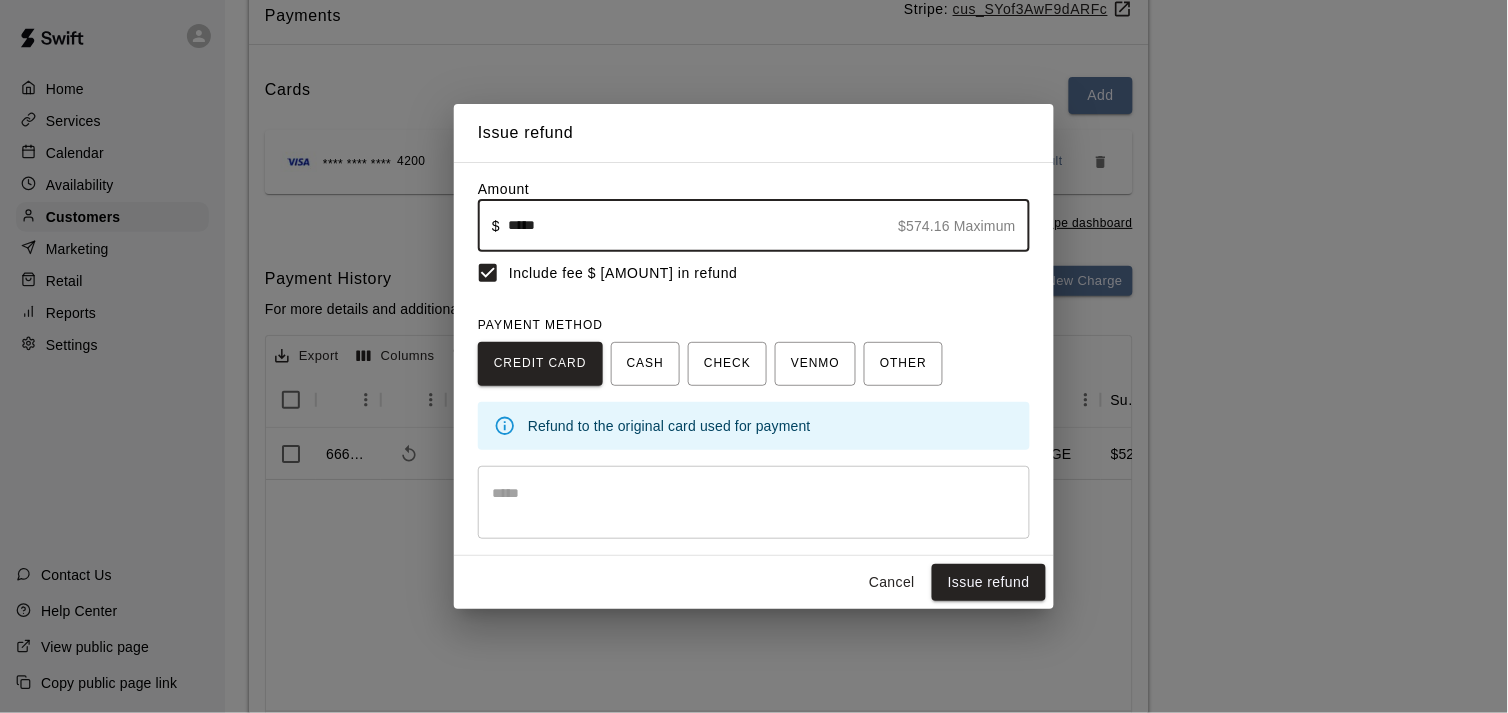 type on "*****" 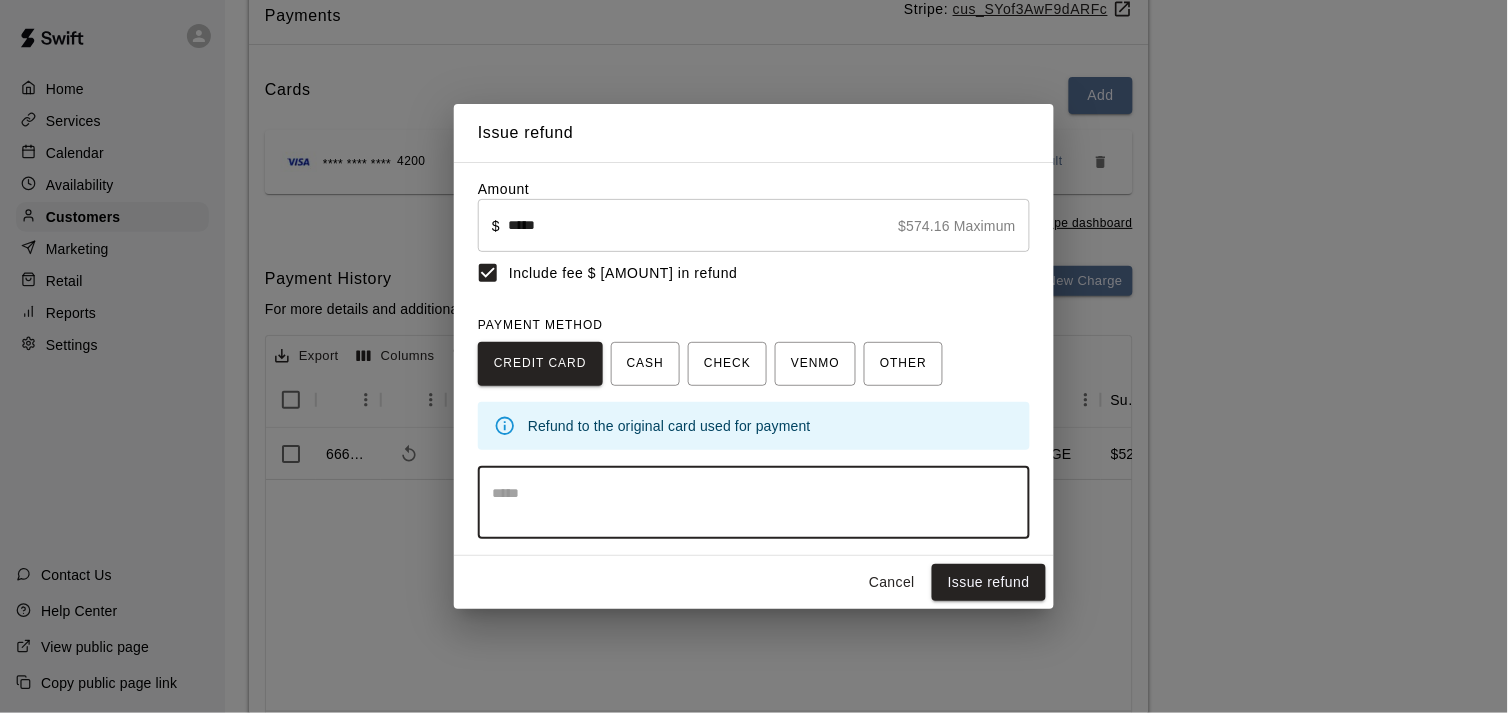 click at bounding box center (754, 503) 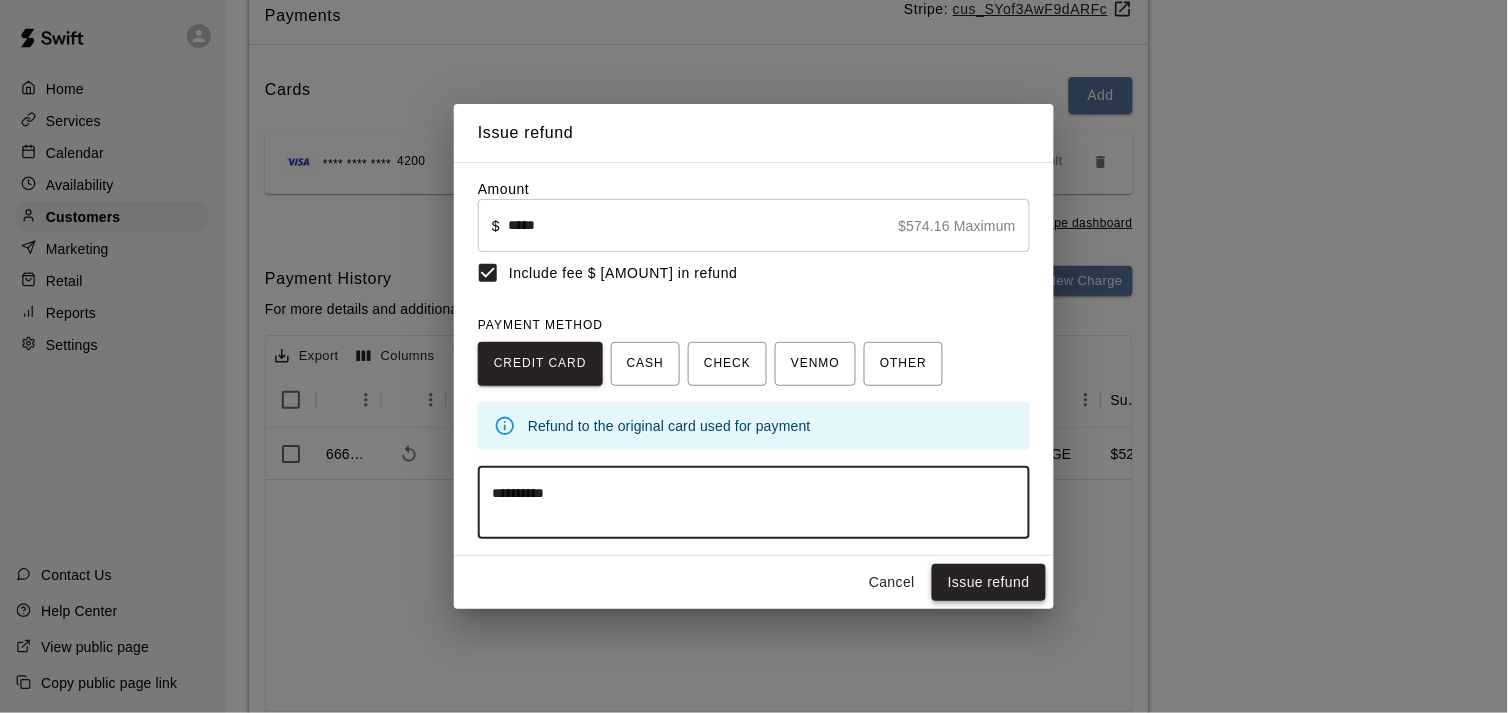 type on "**********" 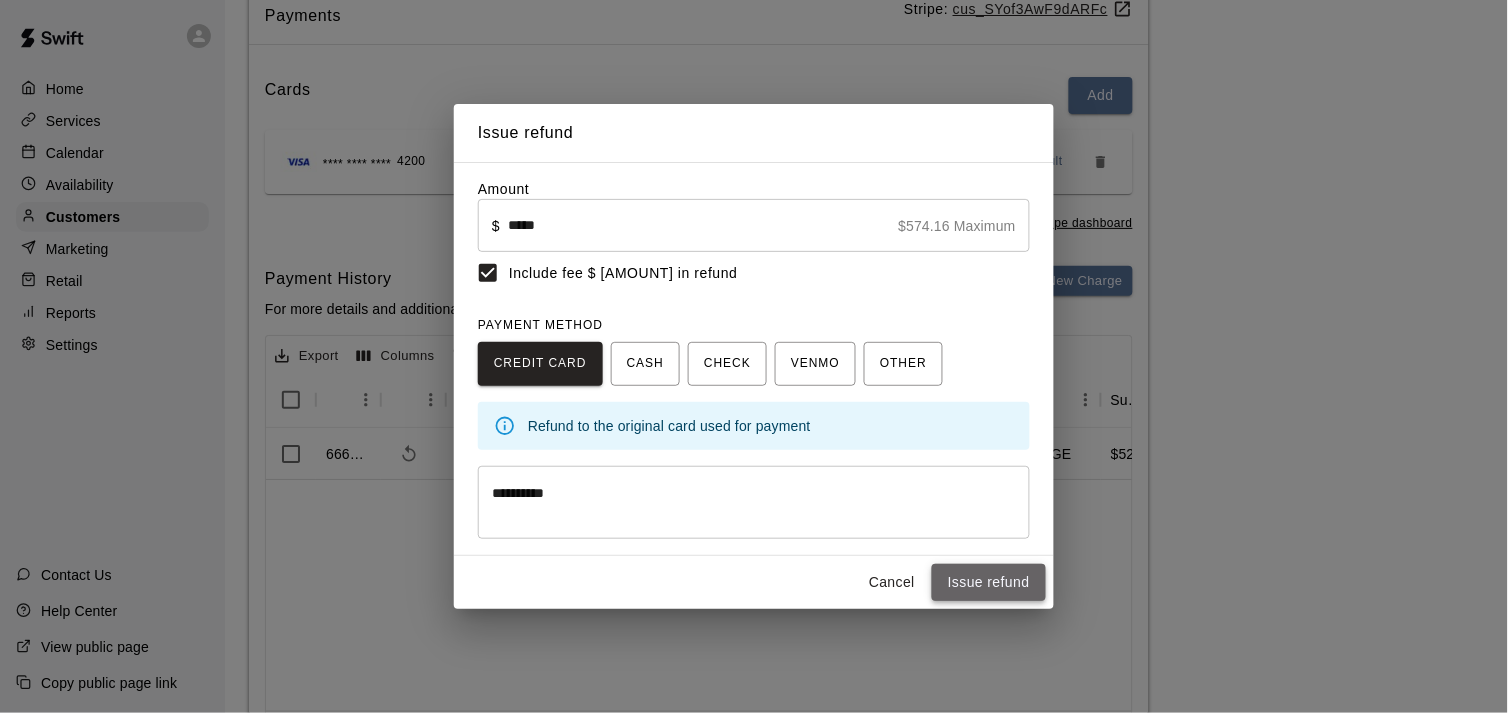 click on "Issue refund" at bounding box center (989, 582) 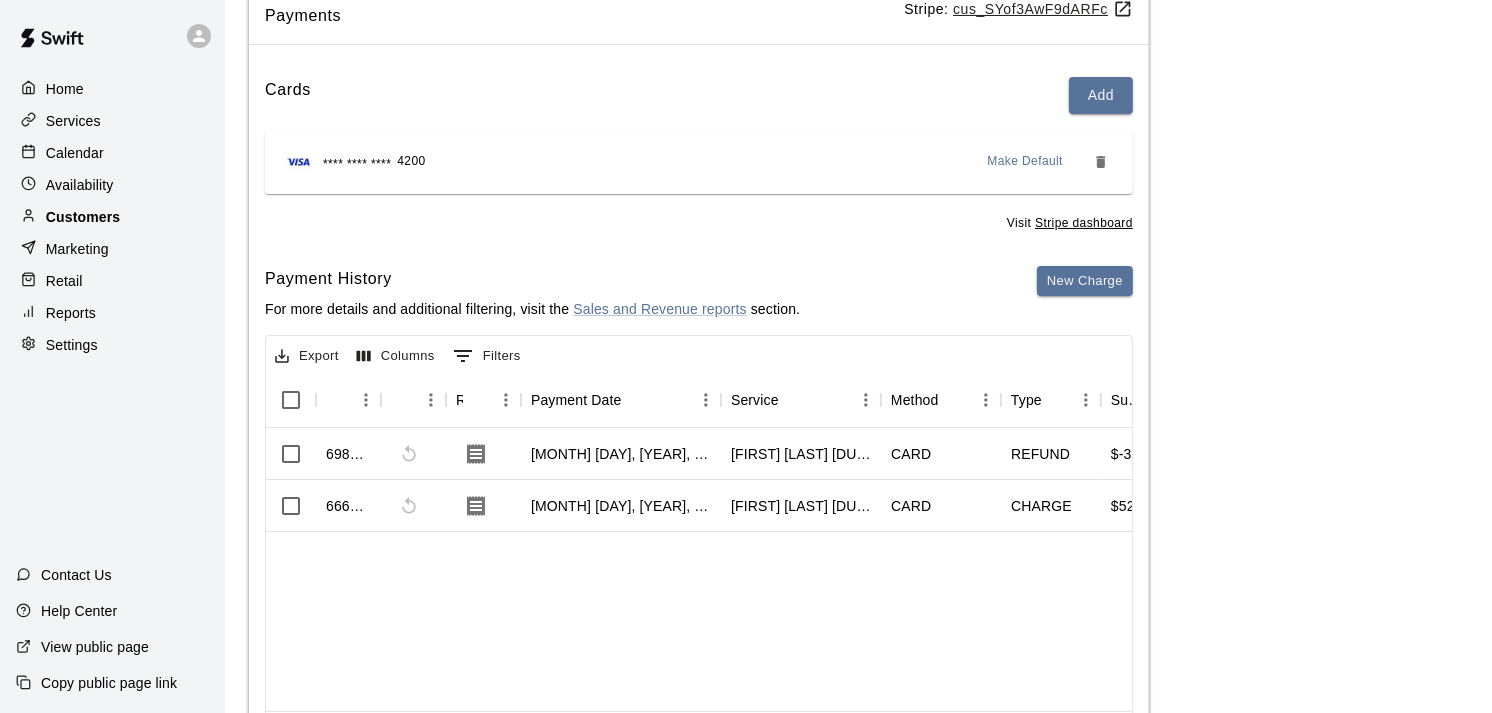 click on "Customers" at bounding box center [83, 217] 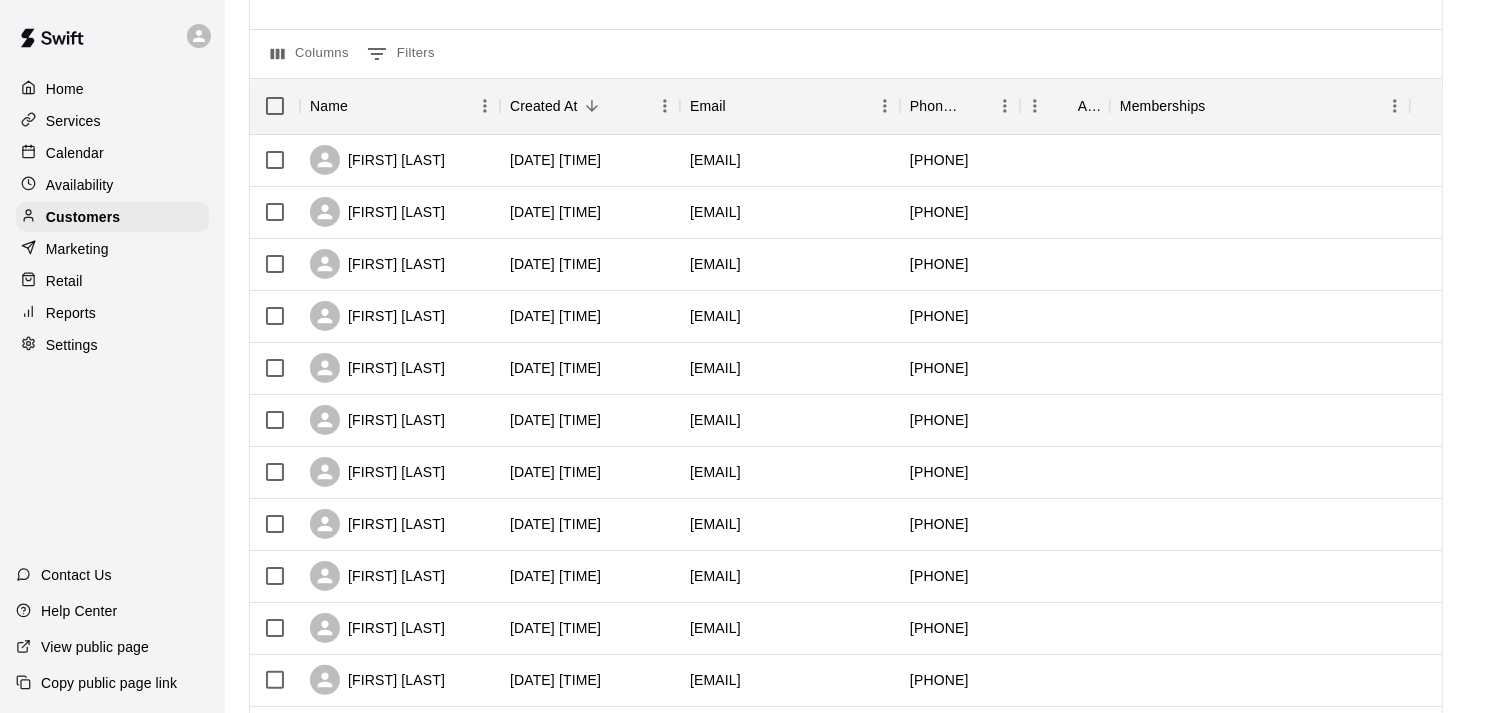scroll, scrollTop: 0, scrollLeft: 0, axis: both 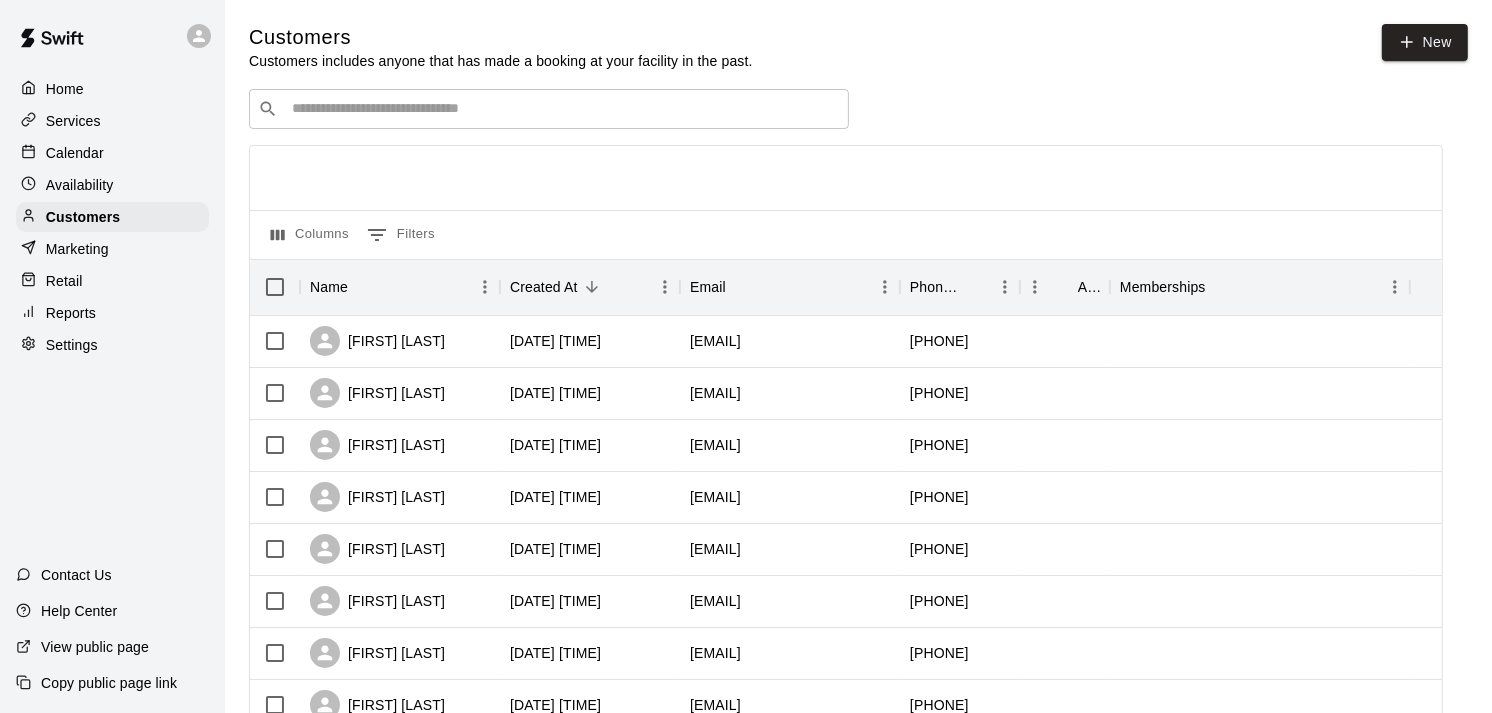 click at bounding box center [563, 109] 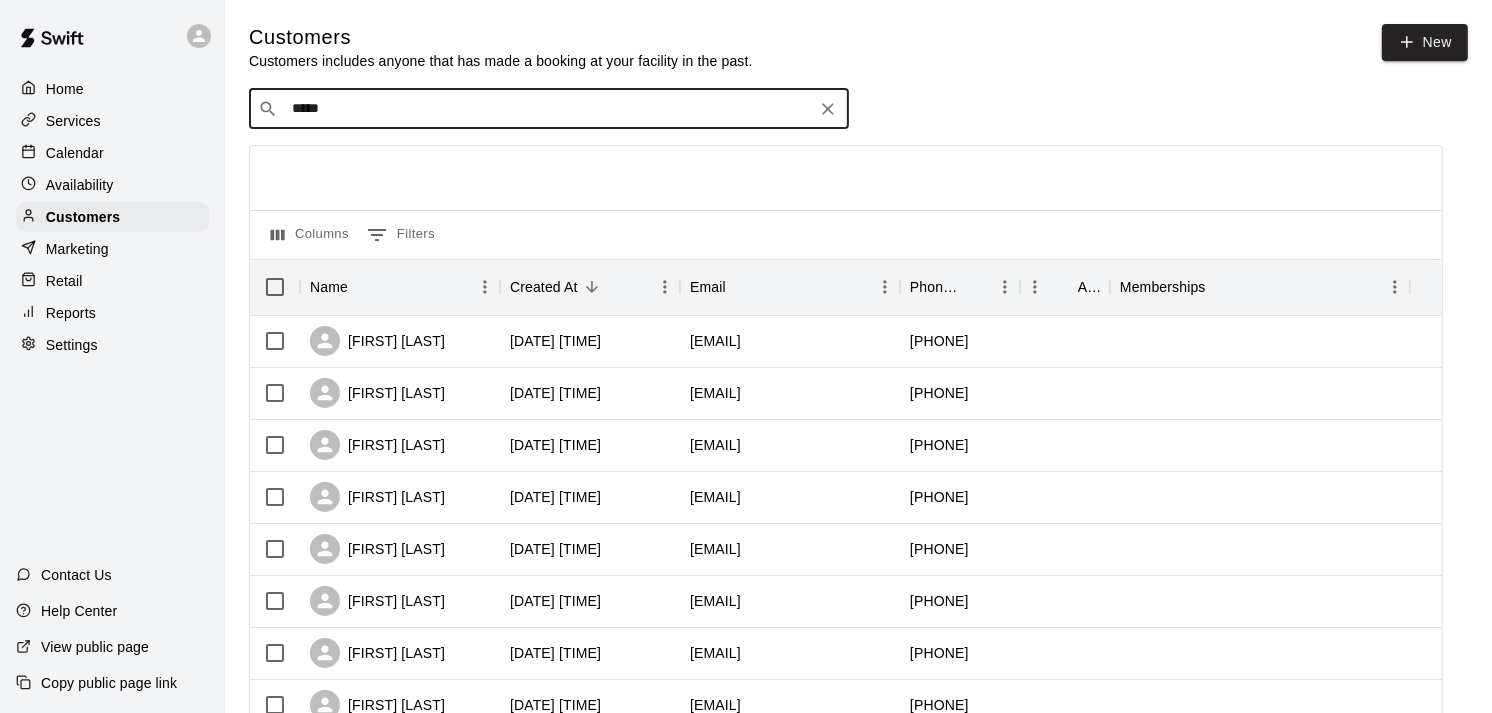 type on "*****" 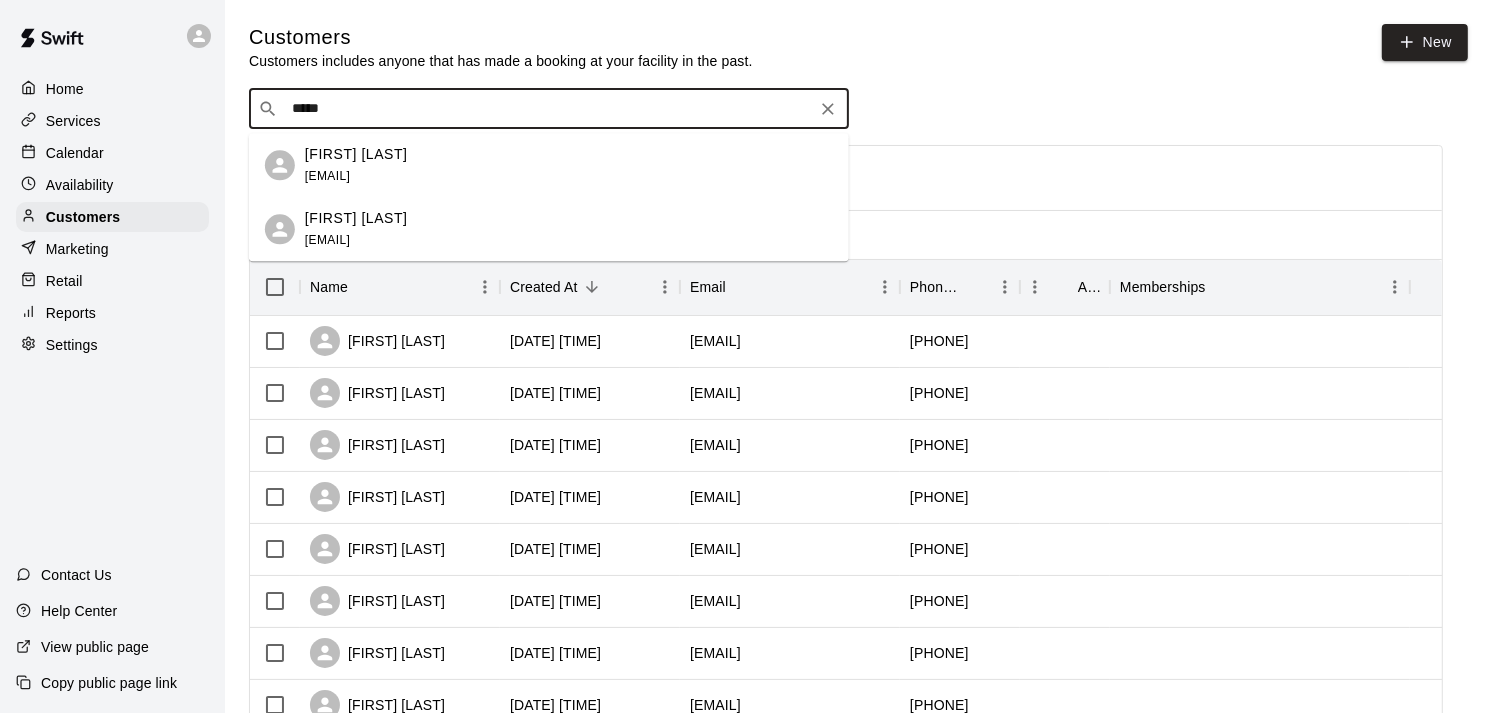 click on "[EMAIL]" at bounding box center (327, 176) 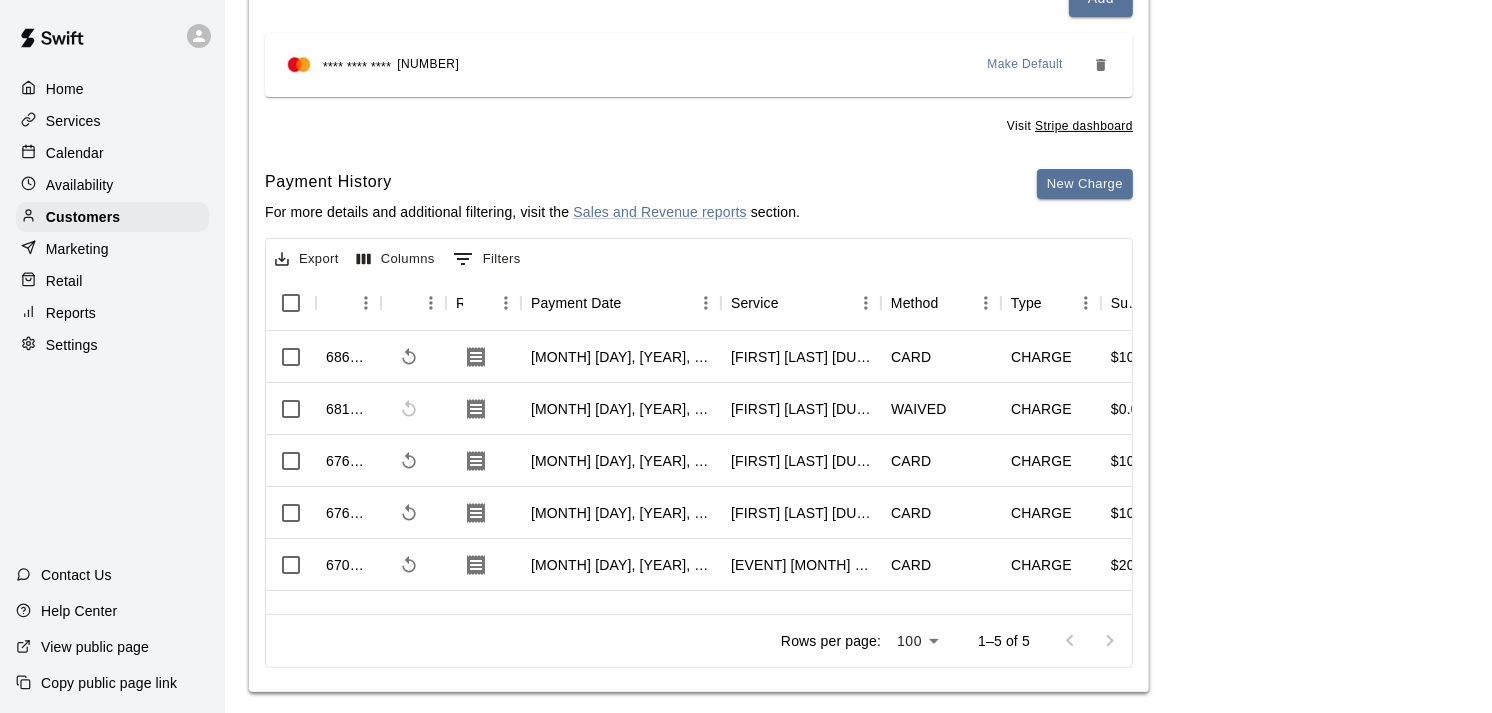 scroll, scrollTop: 292, scrollLeft: 0, axis: vertical 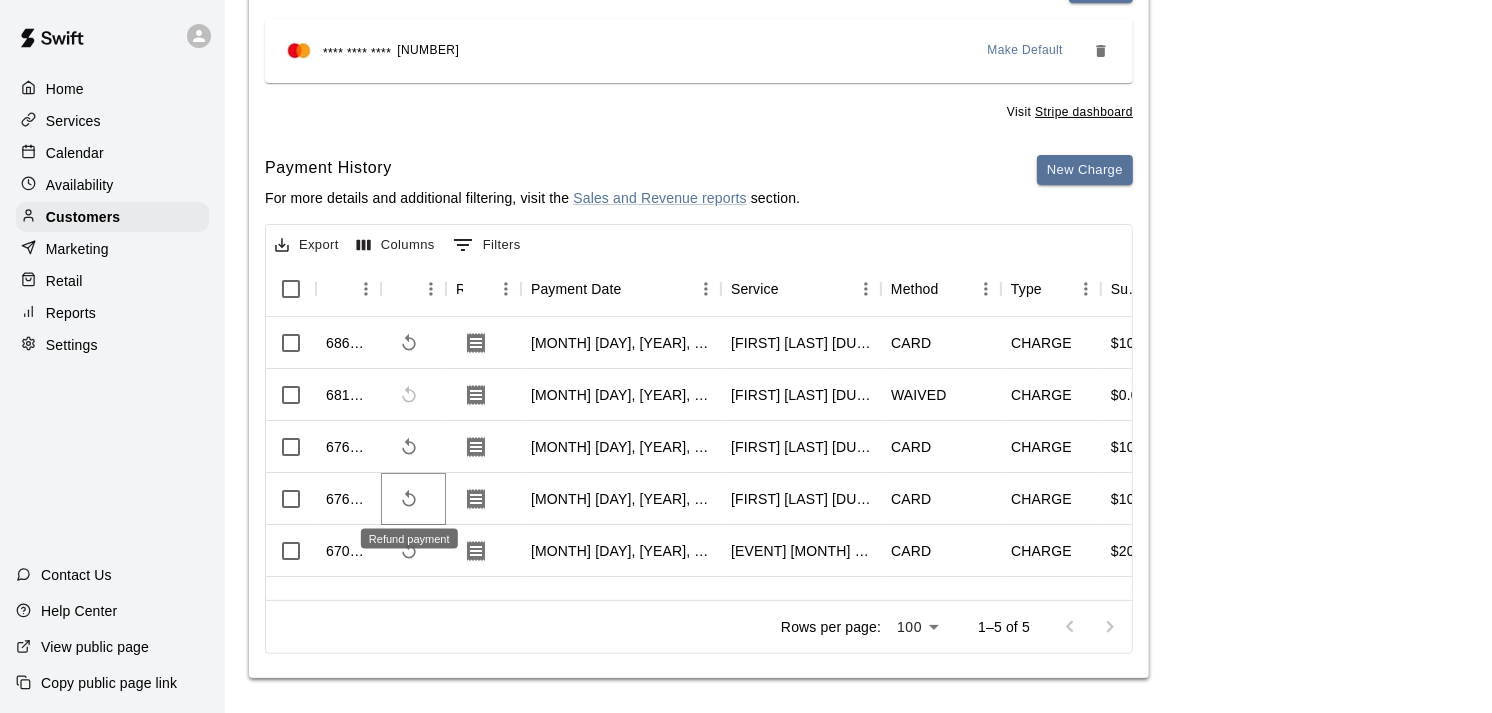 click 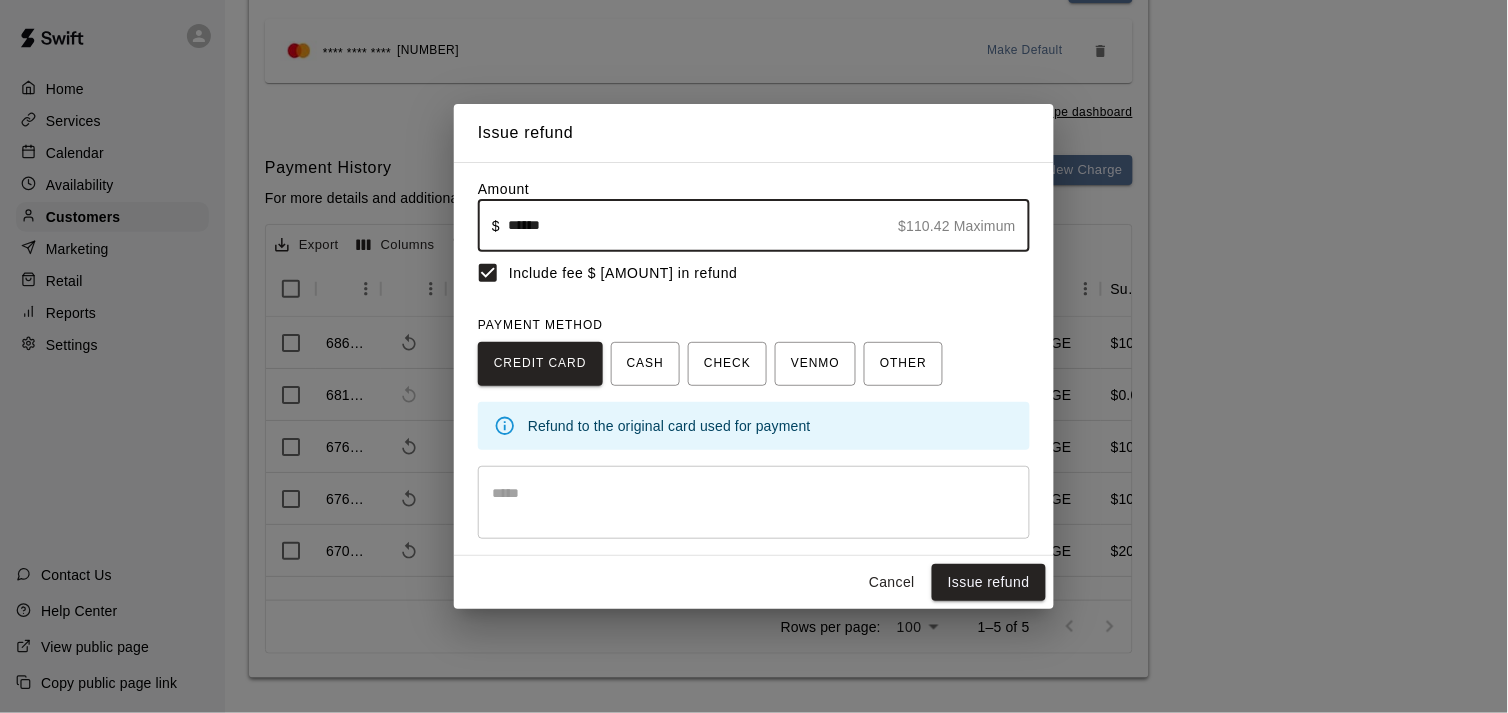 click on "******" at bounding box center [699, 225] 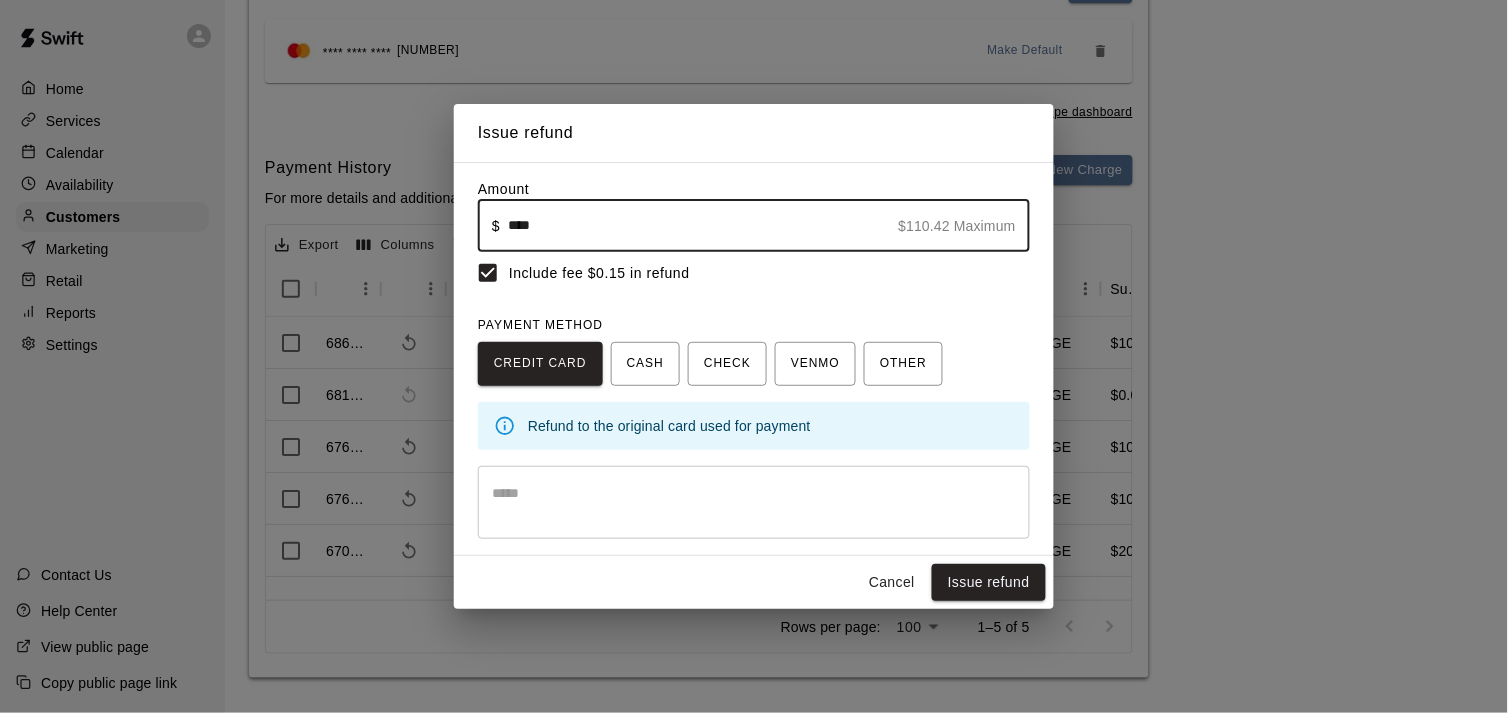 type on "****" 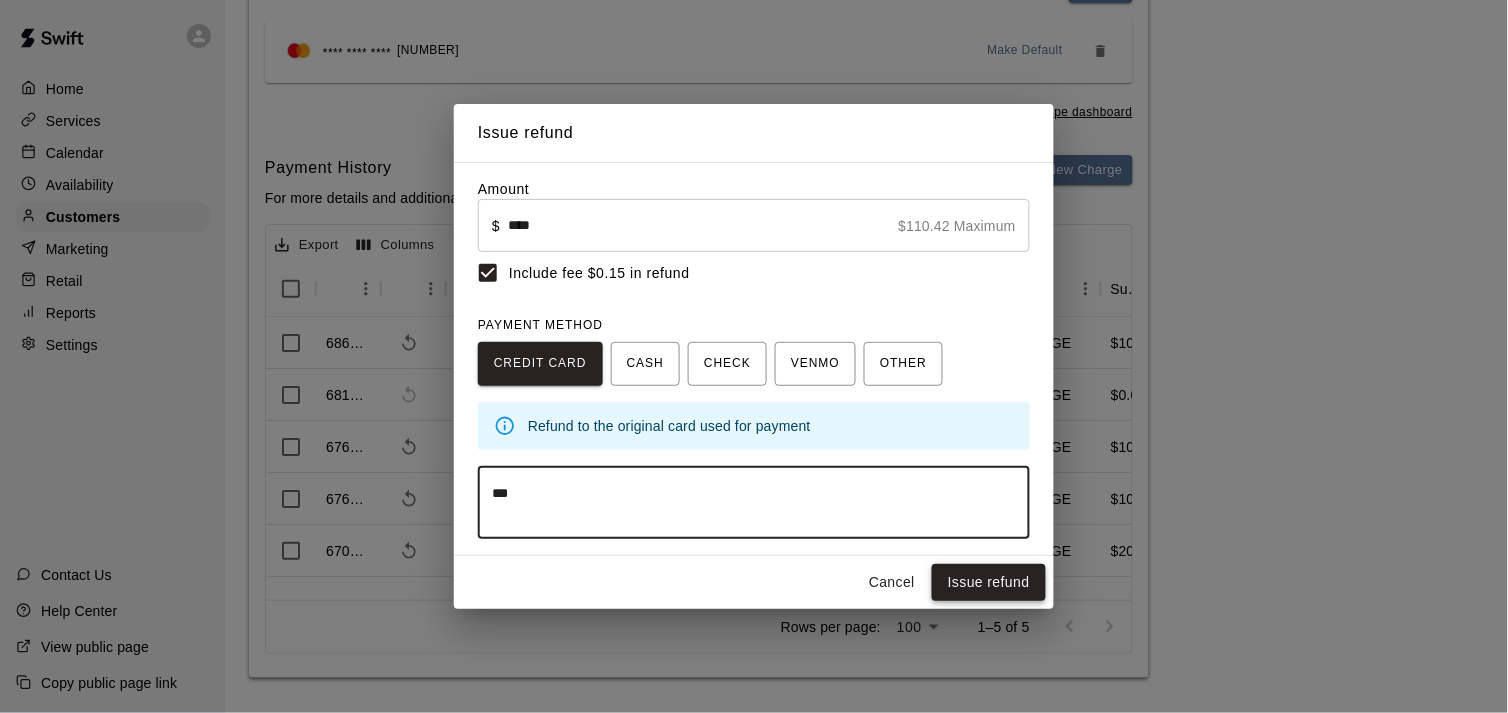 type on "***" 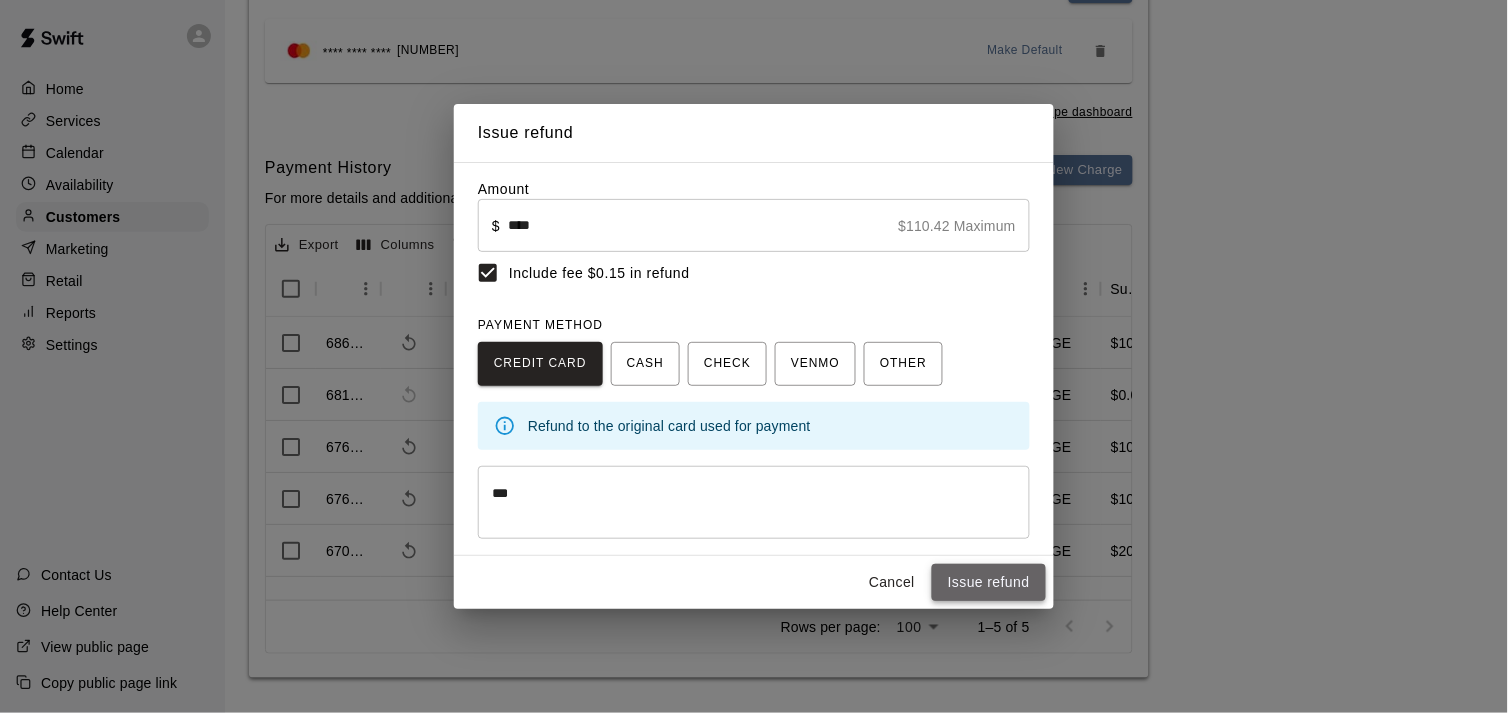 click on "Issue refund" at bounding box center [989, 582] 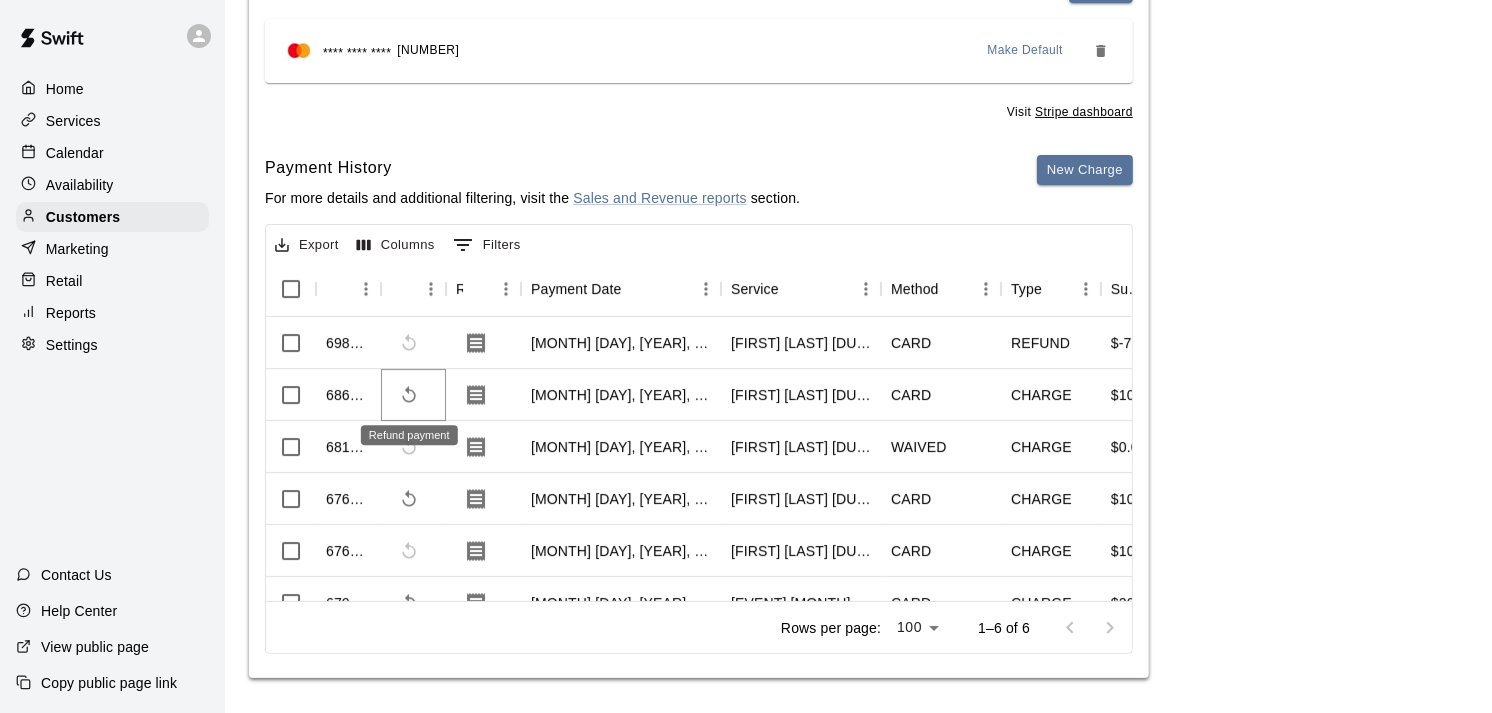 click 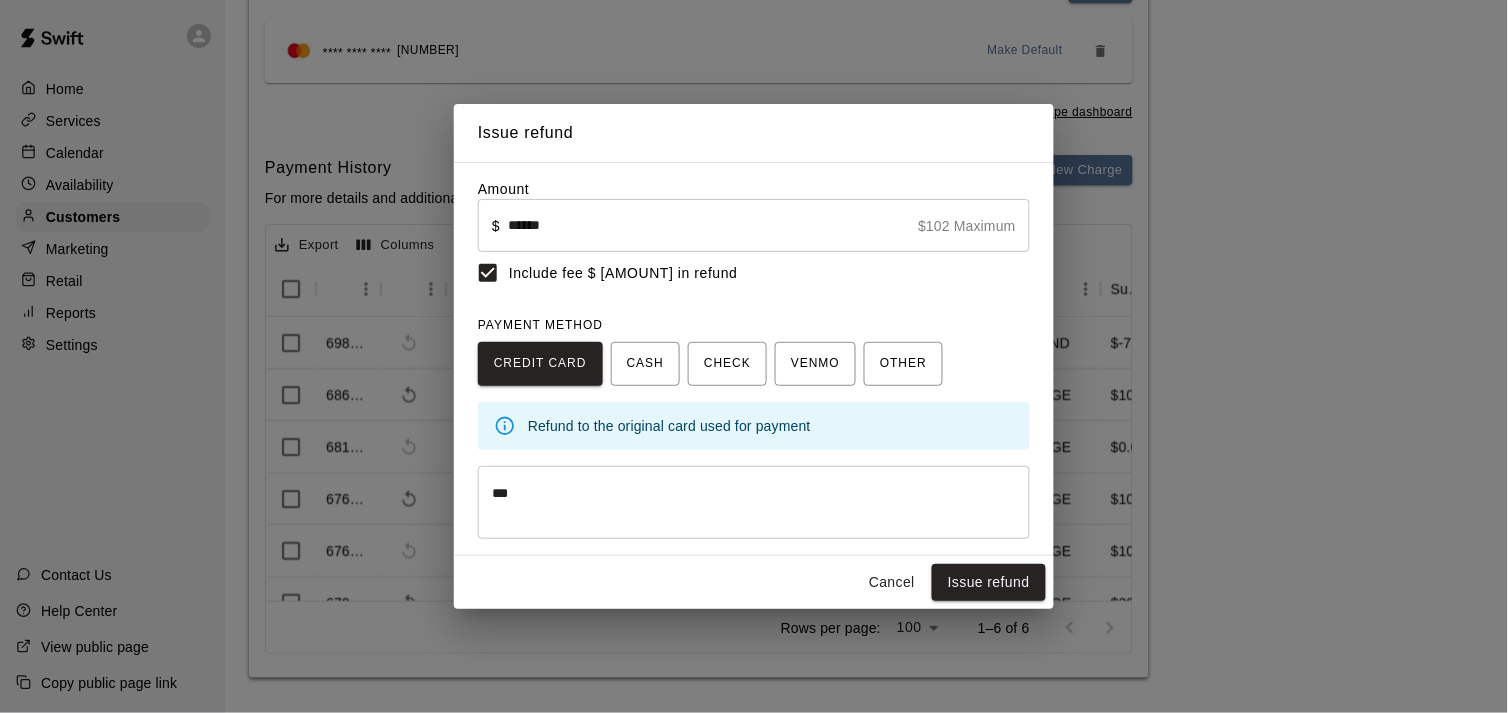 click on "Cancel" at bounding box center (892, 582) 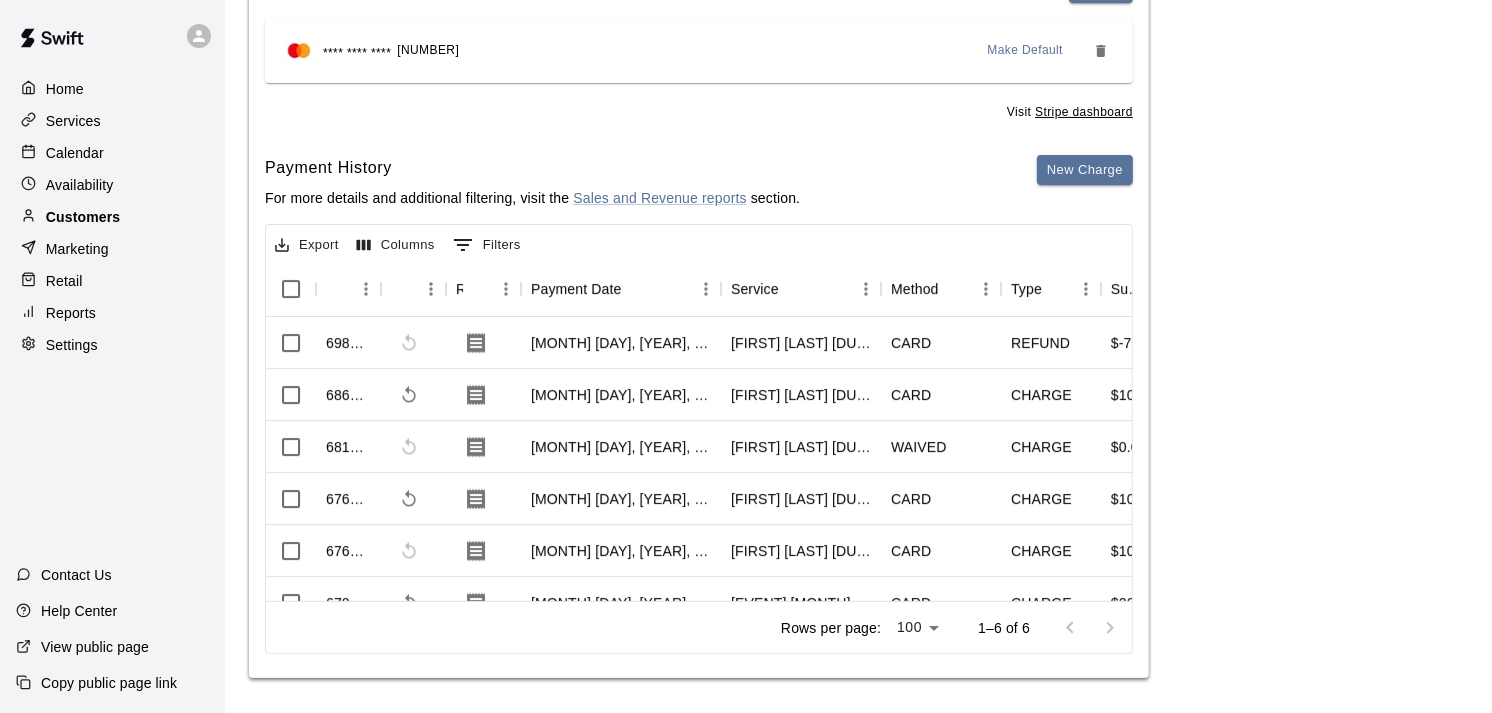 click on "Customers" at bounding box center (112, 217) 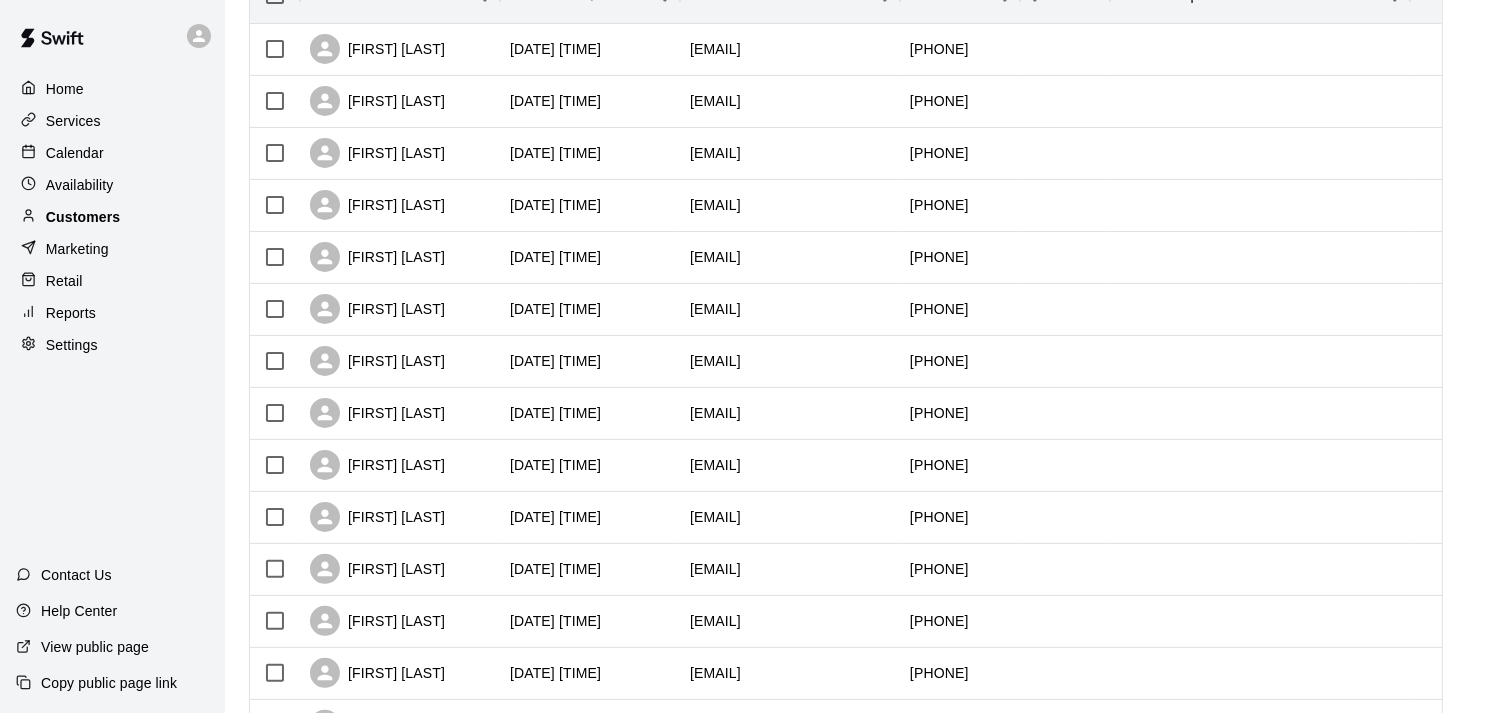 scroll, scrollTop: 0, scrollLeft: 0, axis: both 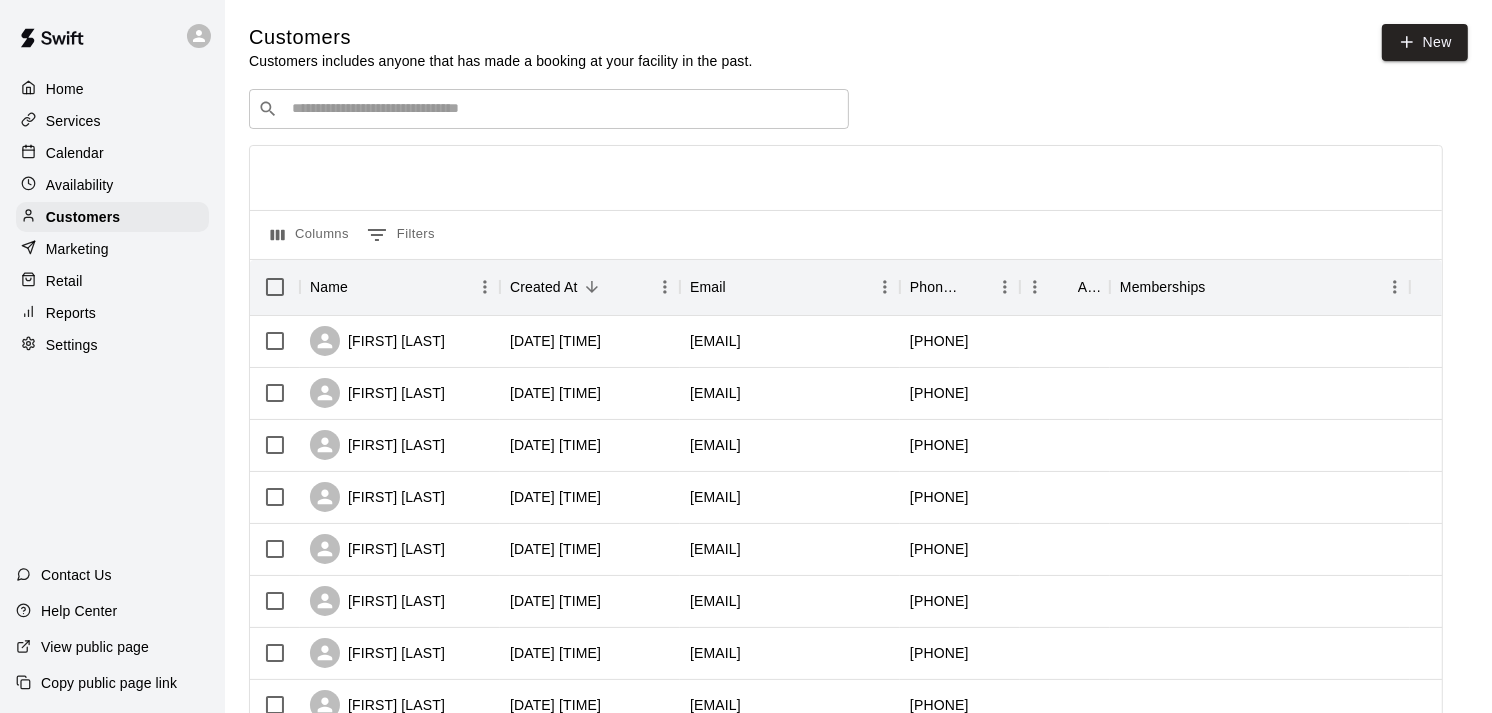 click at bounding box center [563, 109] 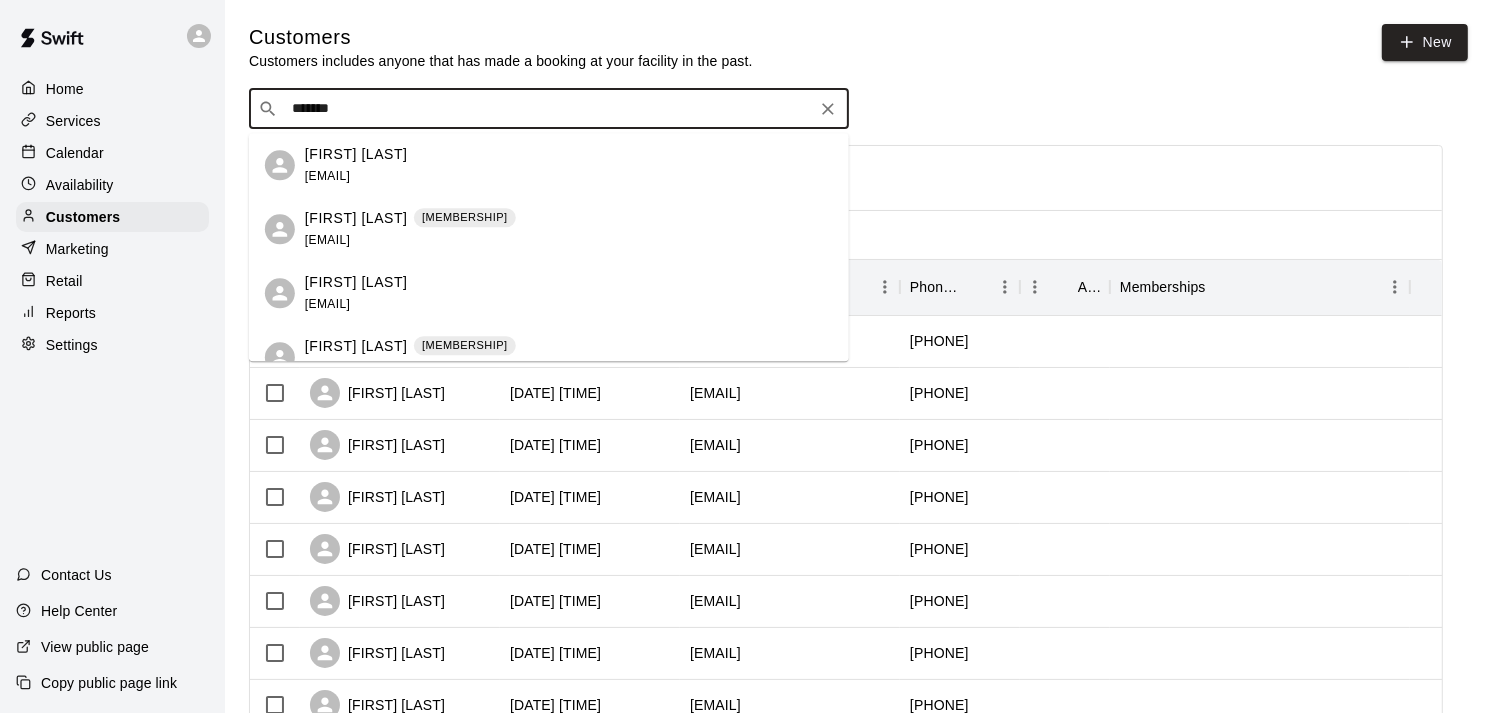 type on "*******" 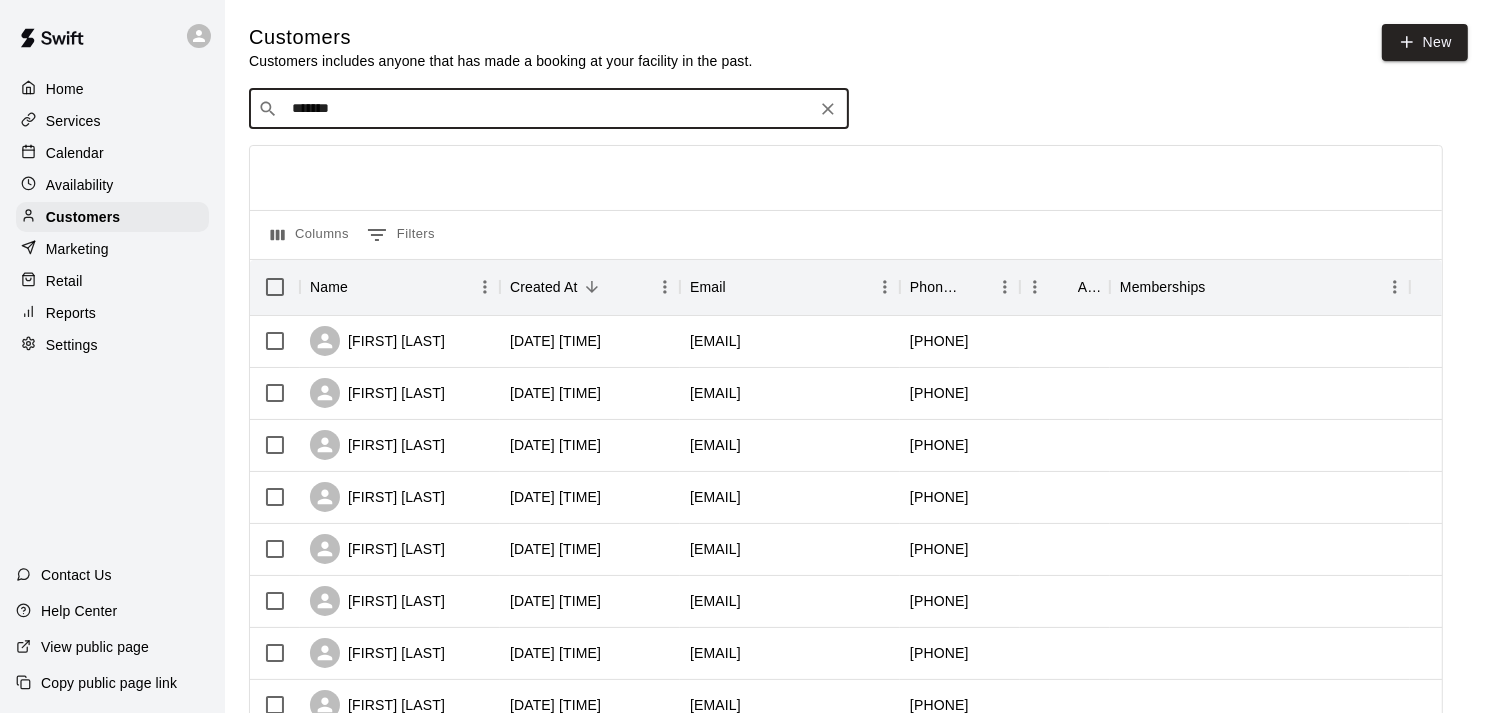 click on "​ ******* ​" at bounding box center (549, 109) 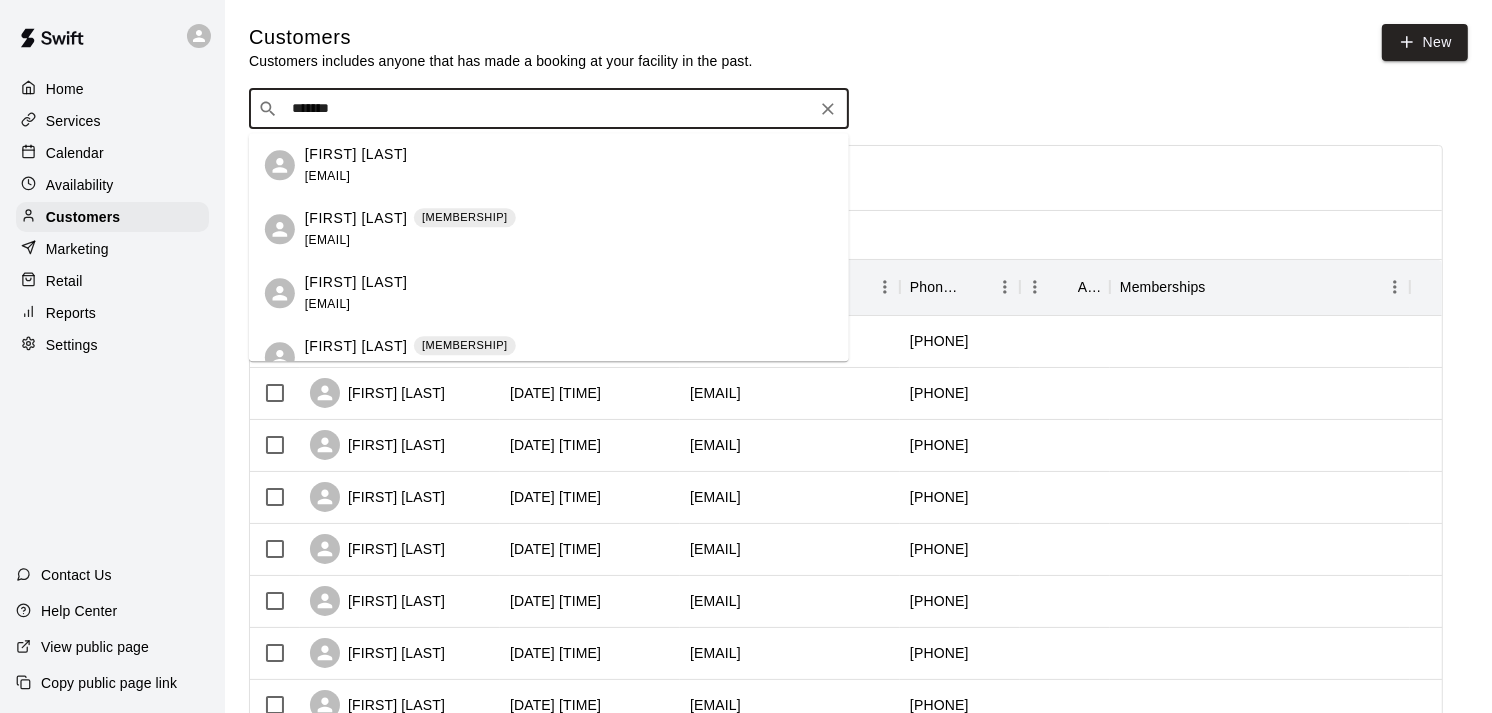 click on "[FIRST] [LAST]" at bounding box center [356, 154] 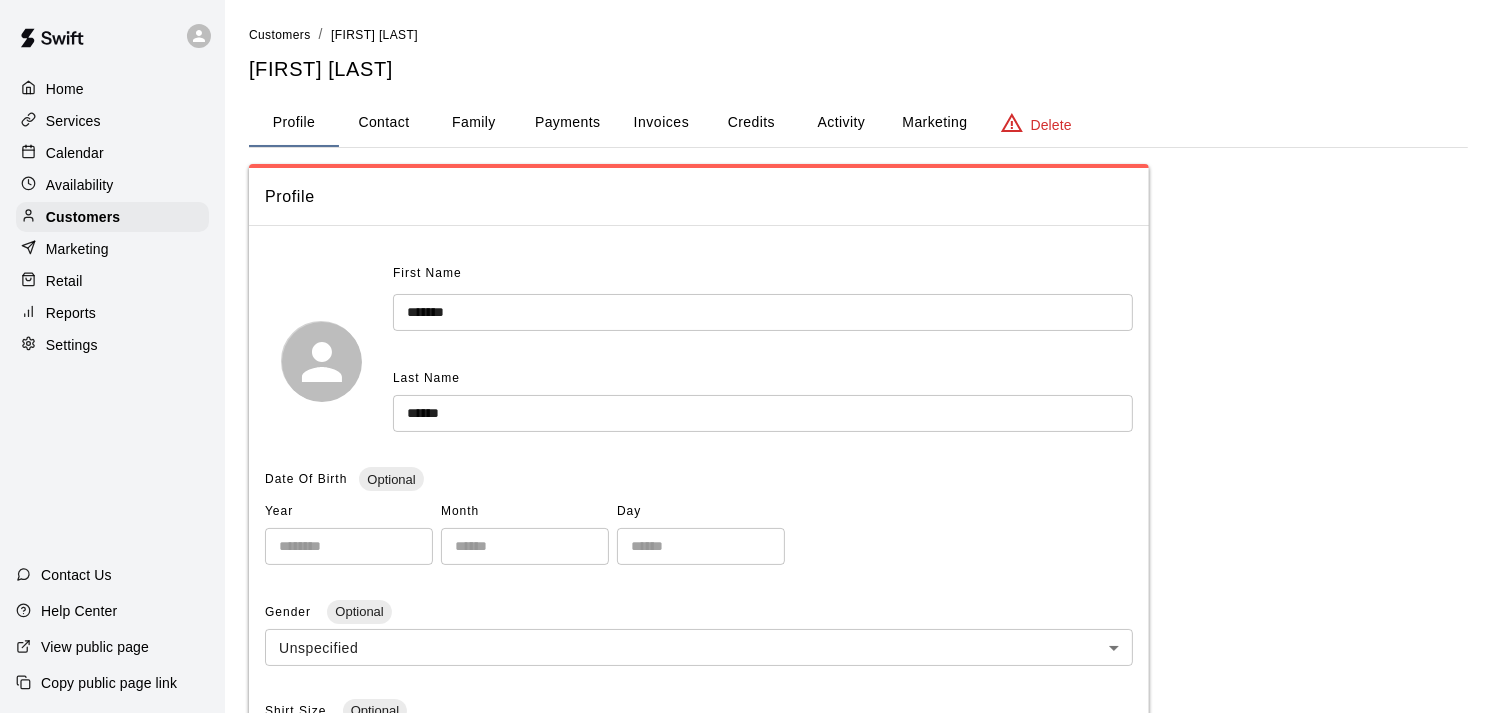 click on "Payments" at bounding box center [567, 123] 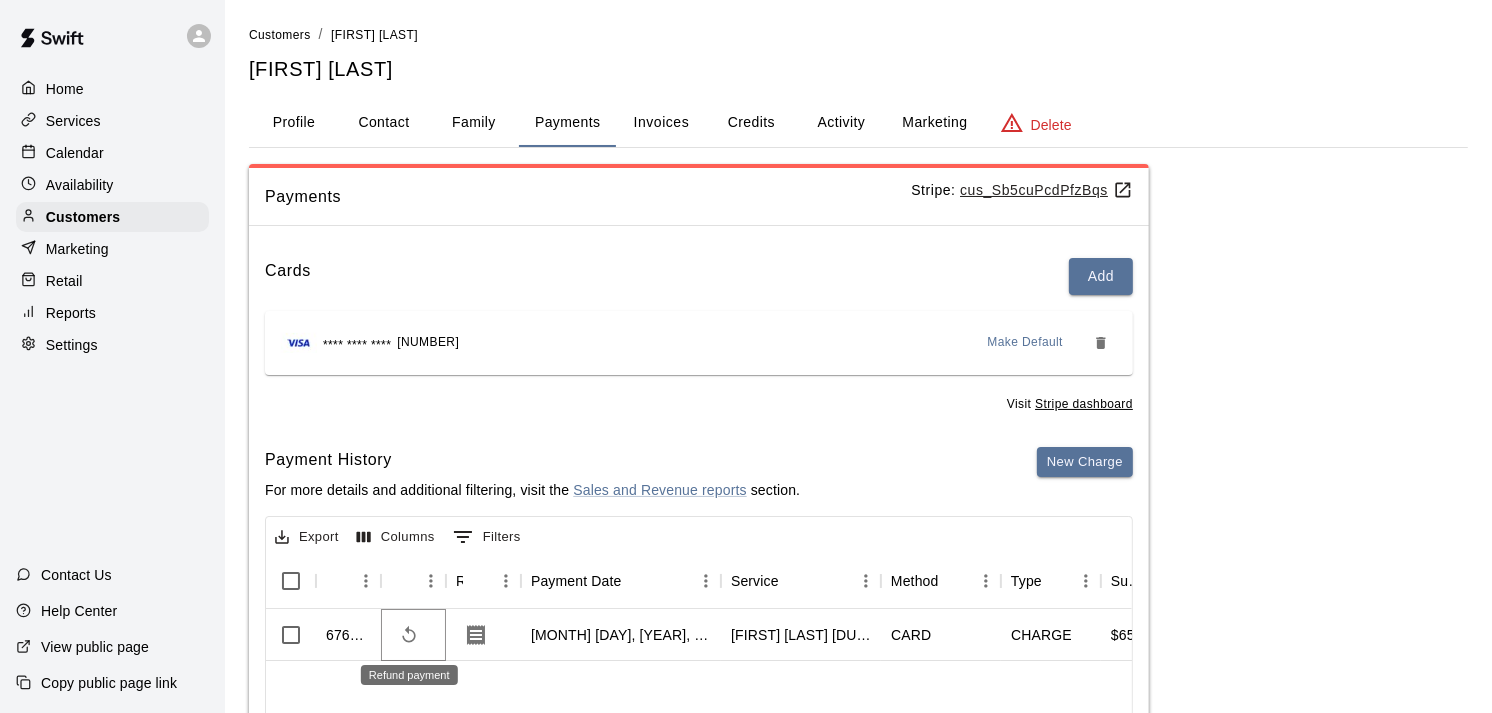 click 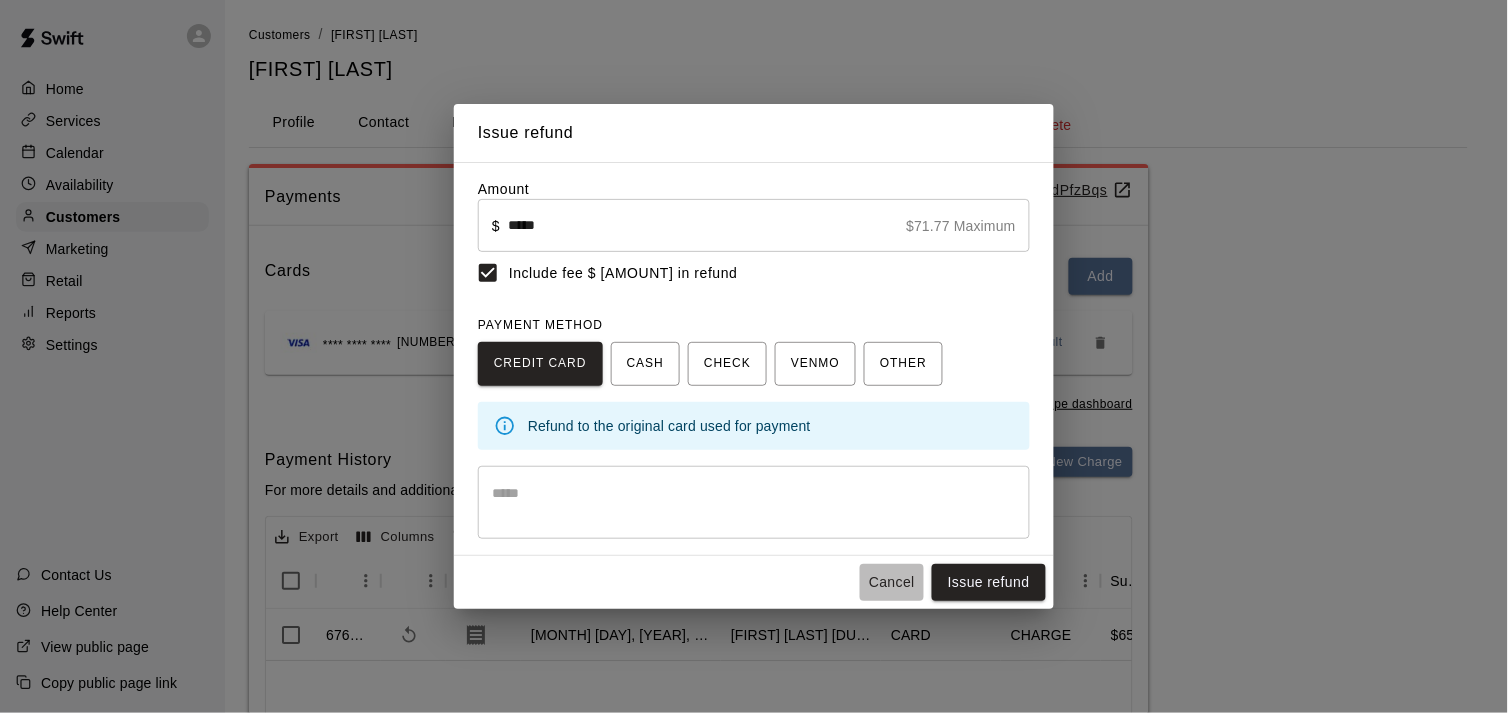 click on "Cancel" at bounding box center (892, 582) 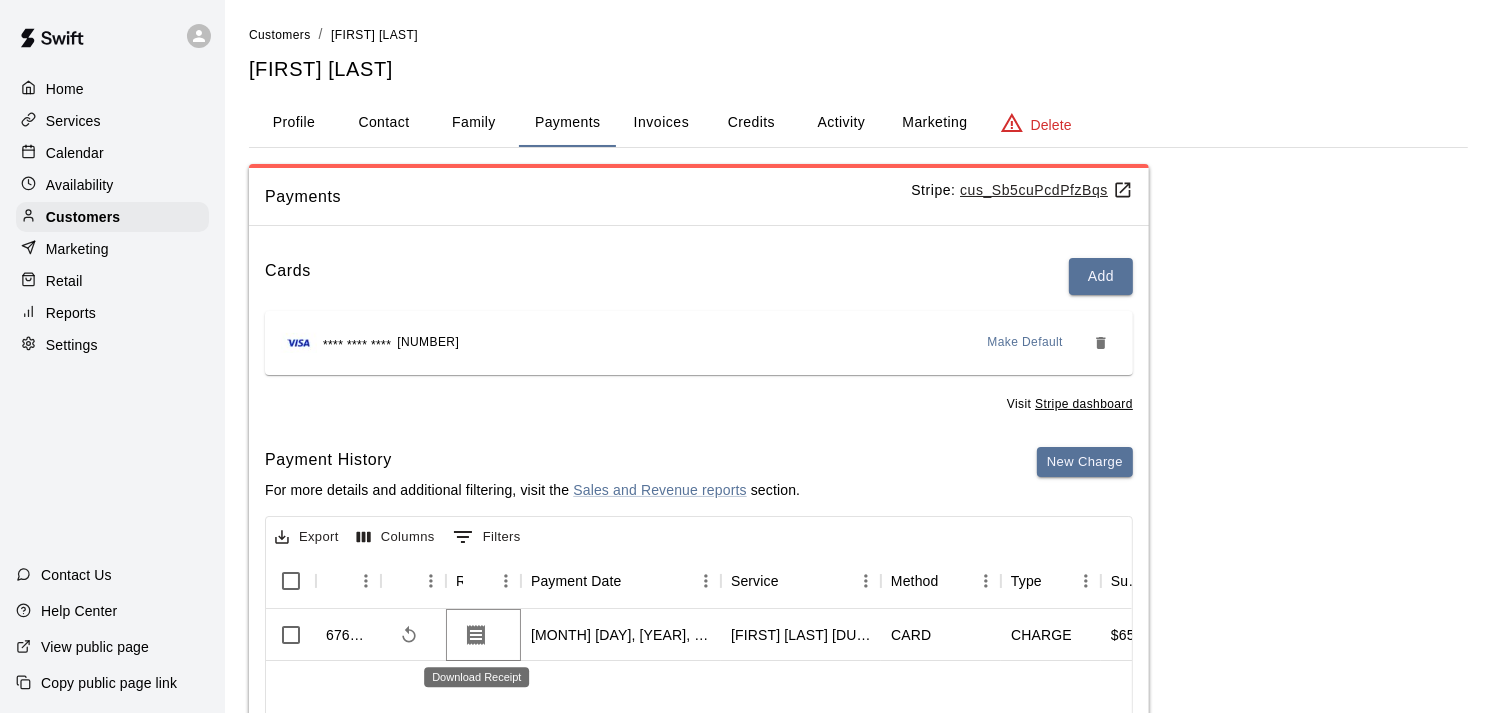 click 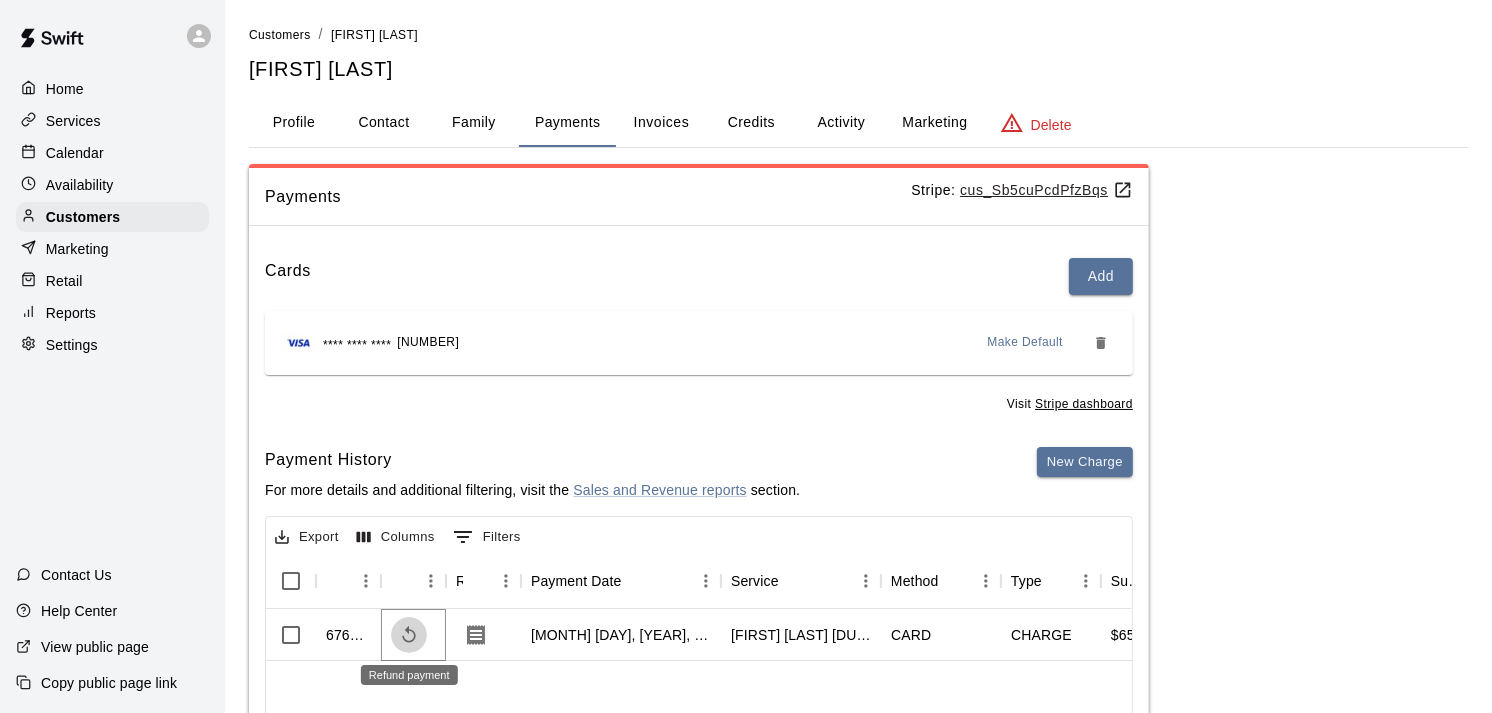 click 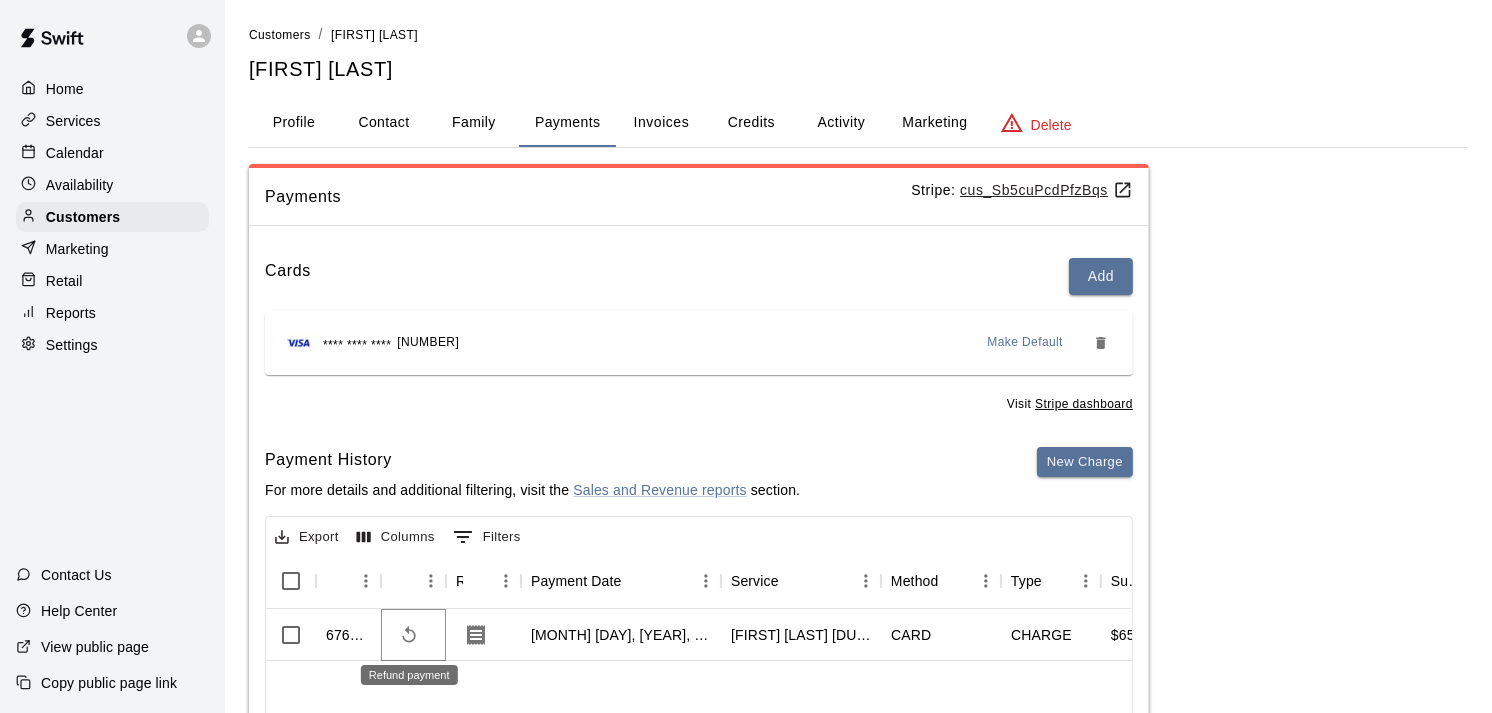 click 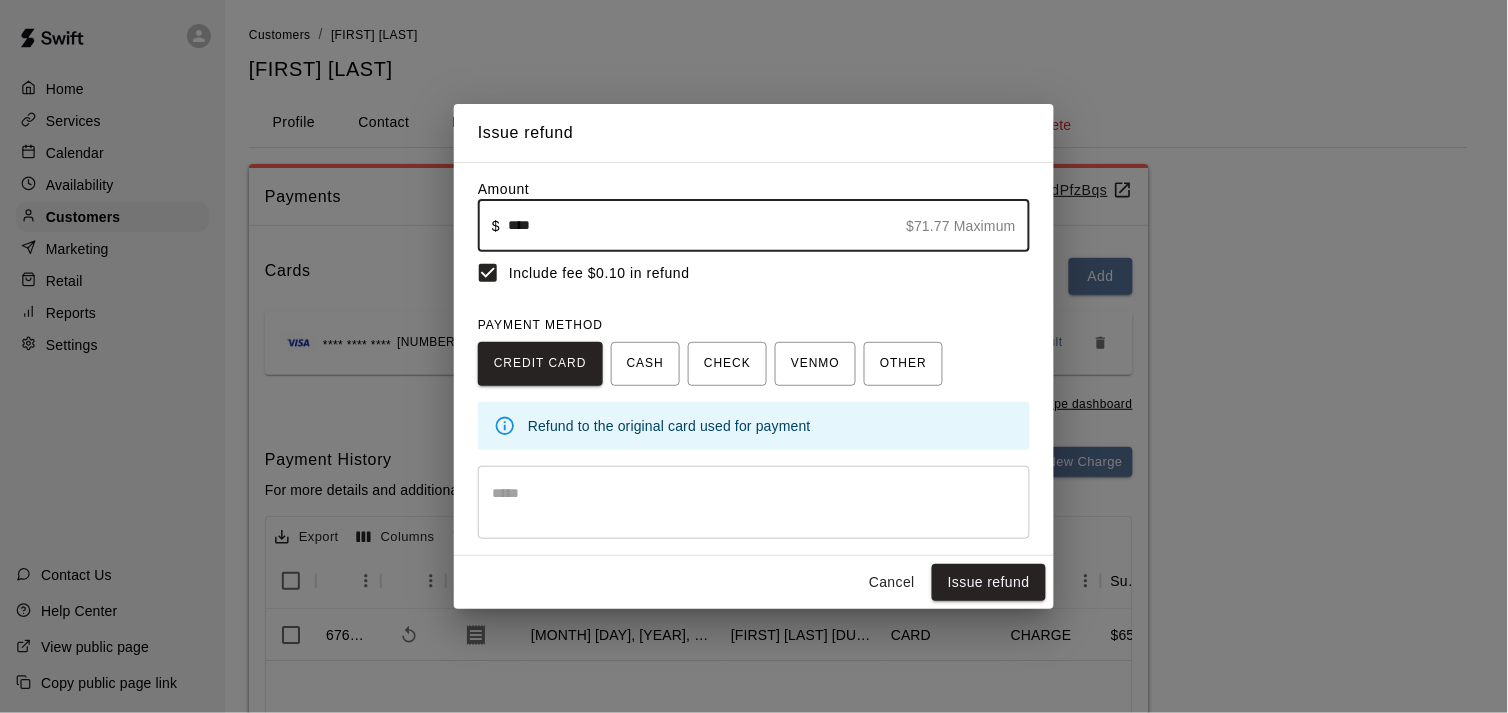 type on "****" 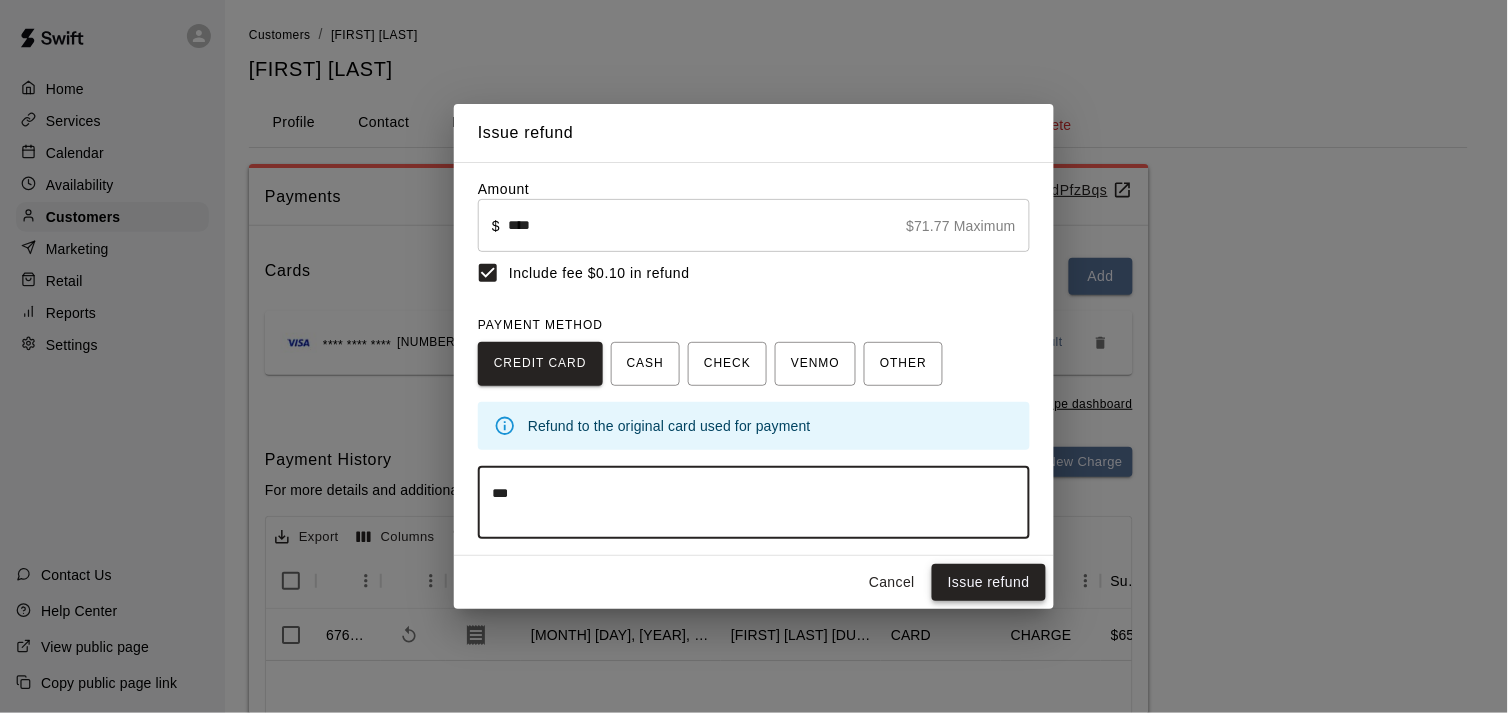 type on "***" 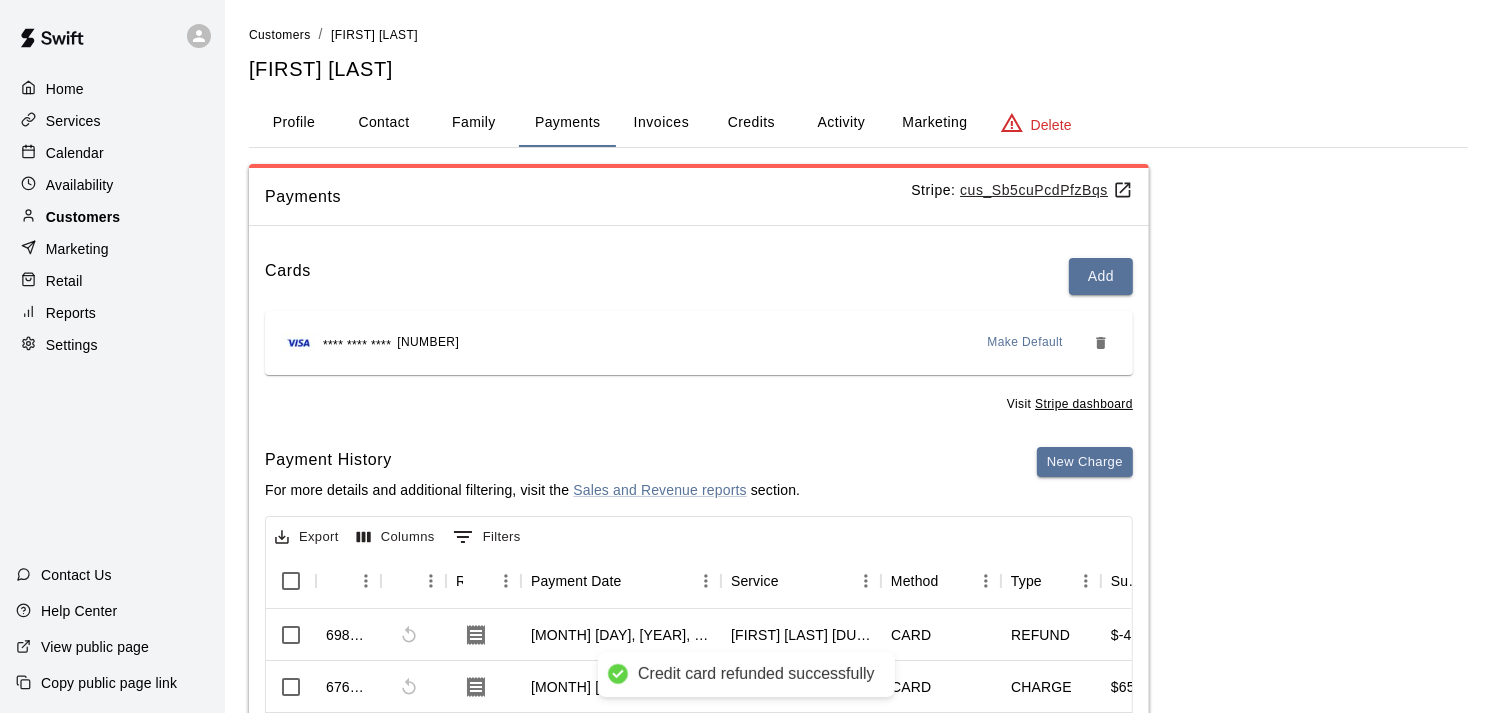 click on "Customers" at bounding box center (112, 217) 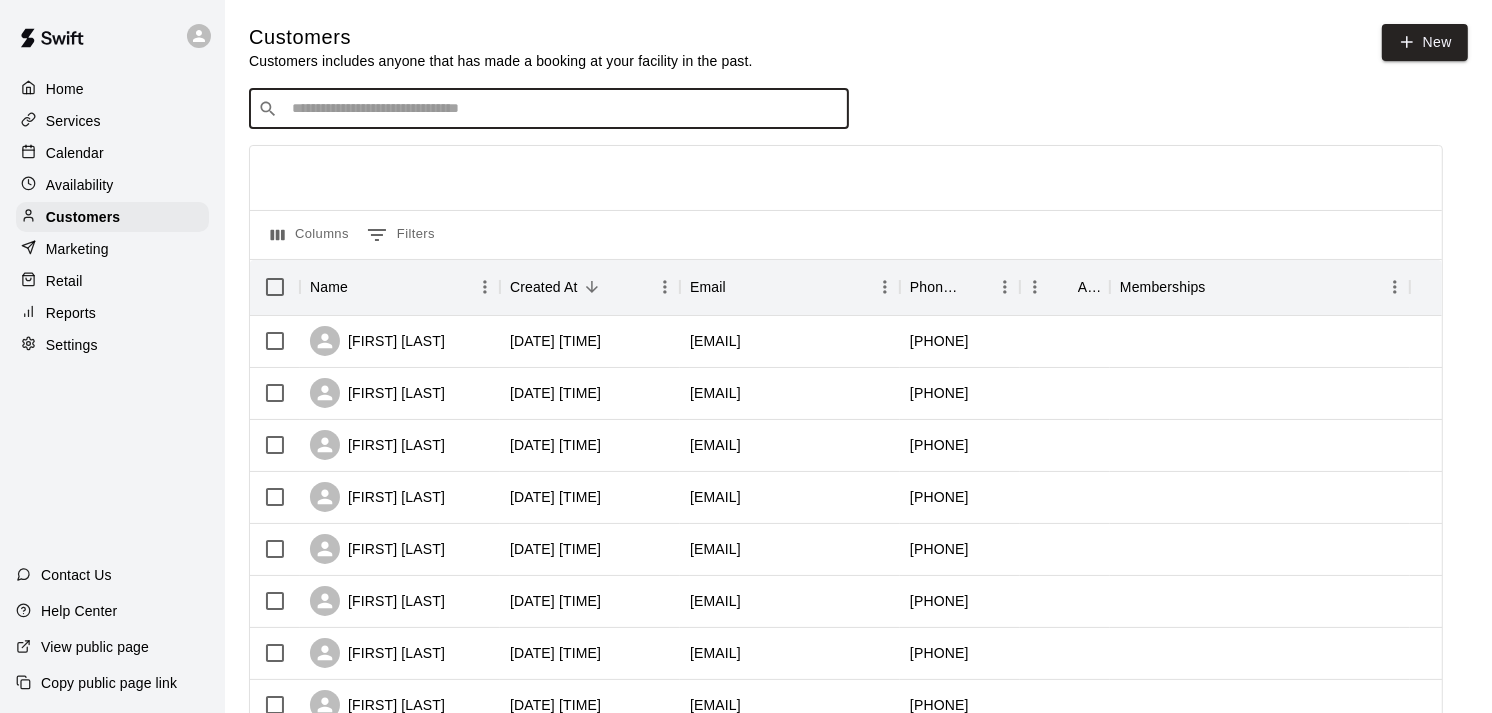 click at bounding box center [563, 109] 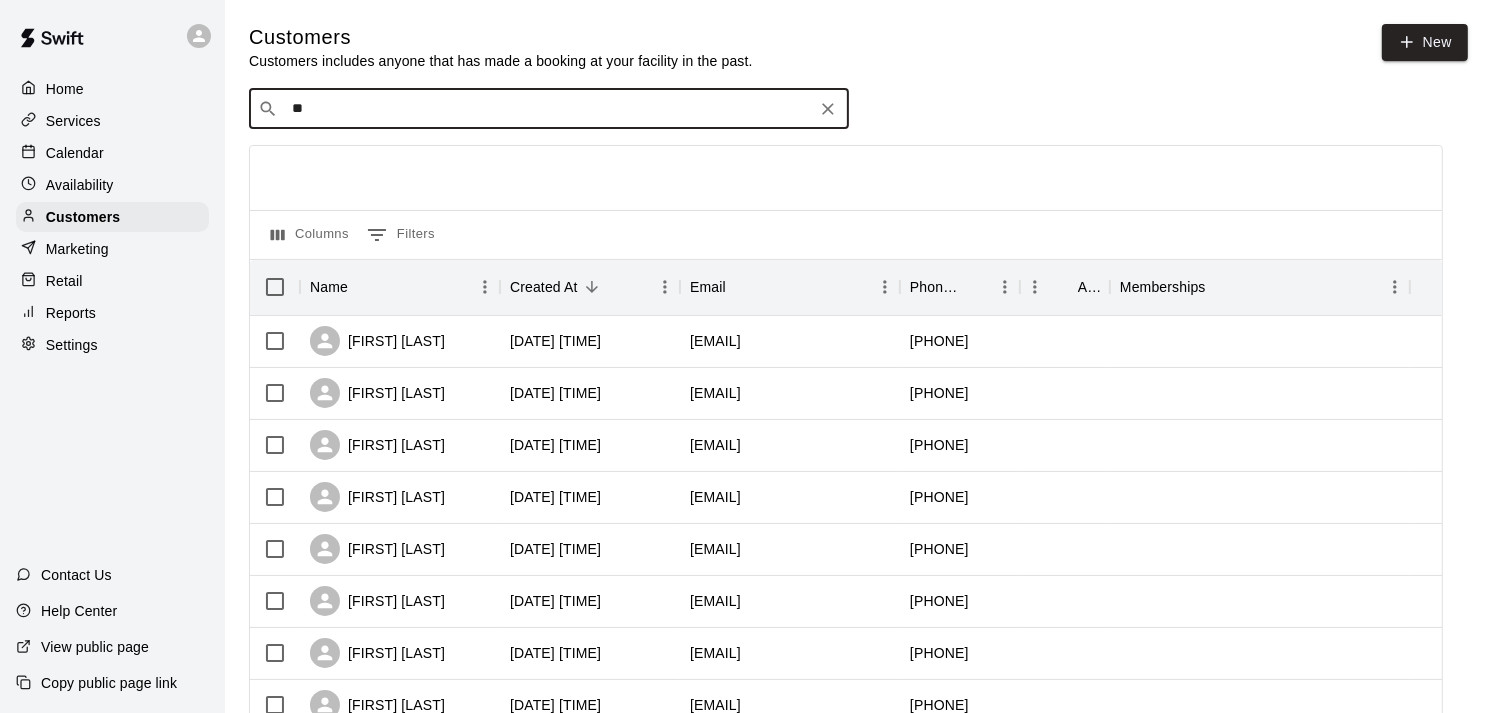 type on "***" 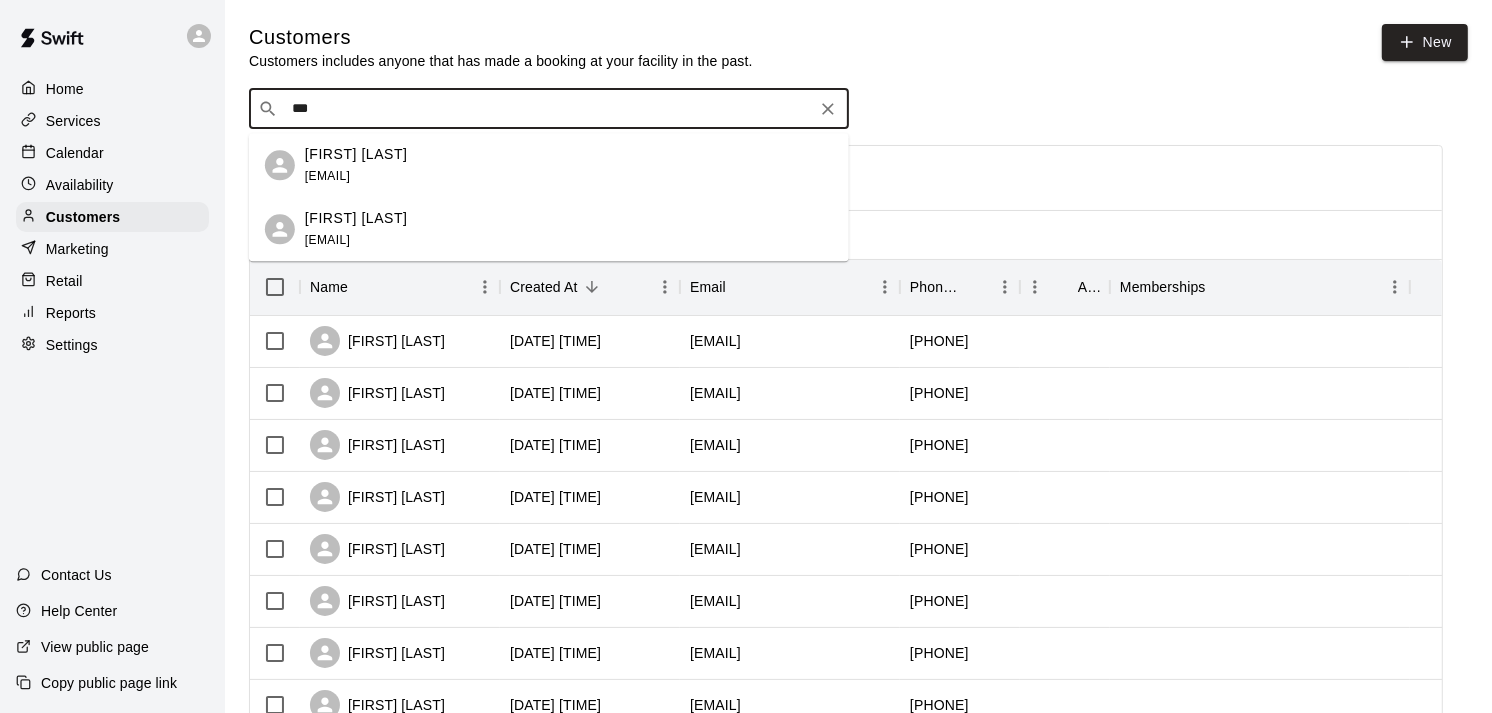 click on "[FIRST] [LAST] [EMAIL]" at bounding box center [569, 165] 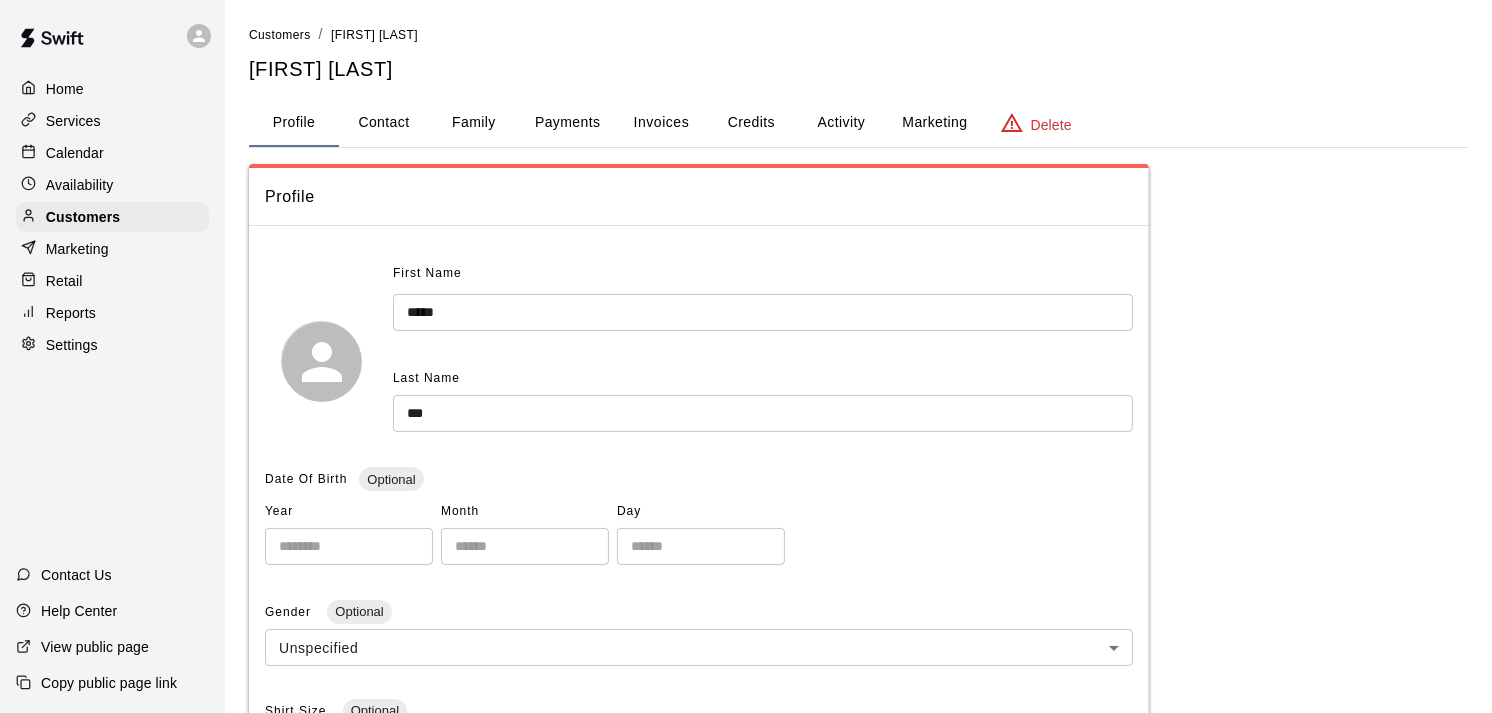click on "Payments" at bounding box center (567, 123) 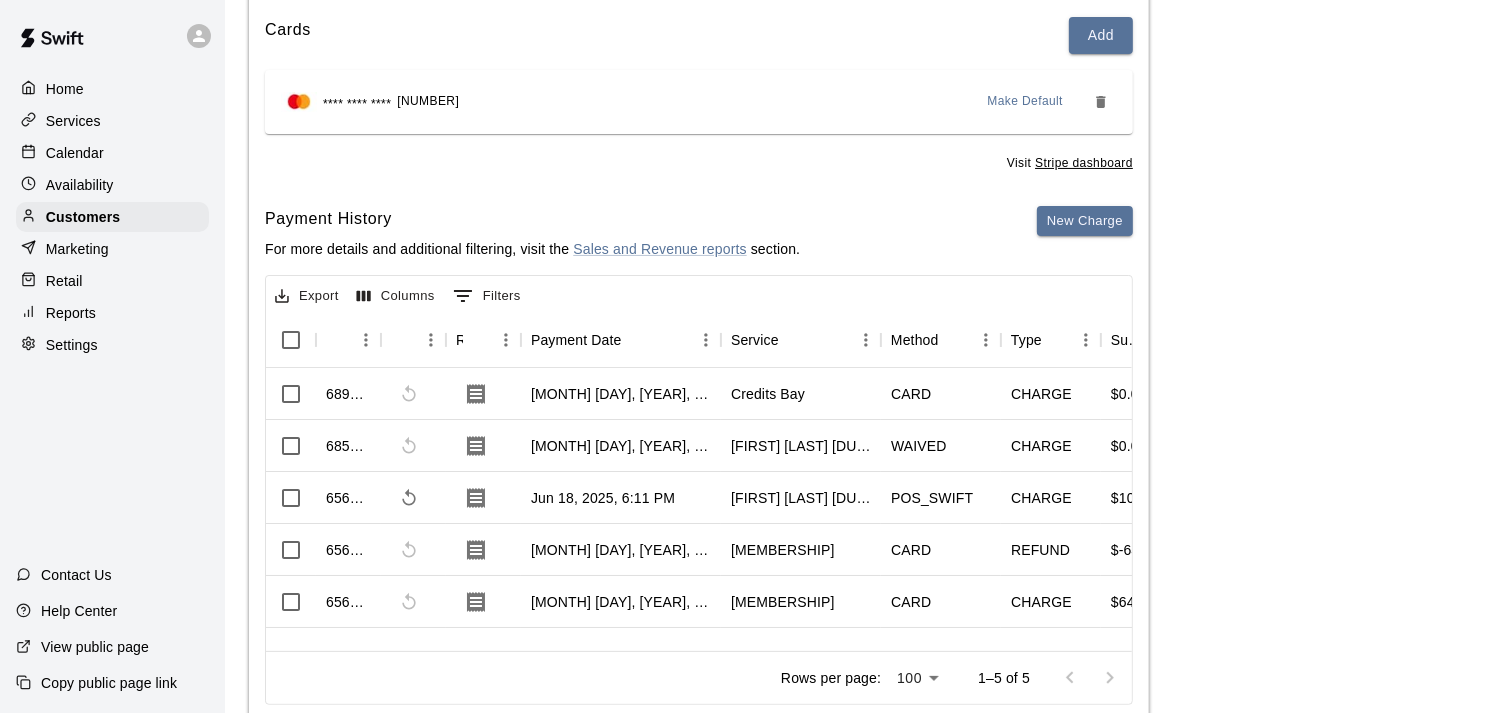 scroll, scrollTop: 275, scrollLeft: 0, axis: vertical 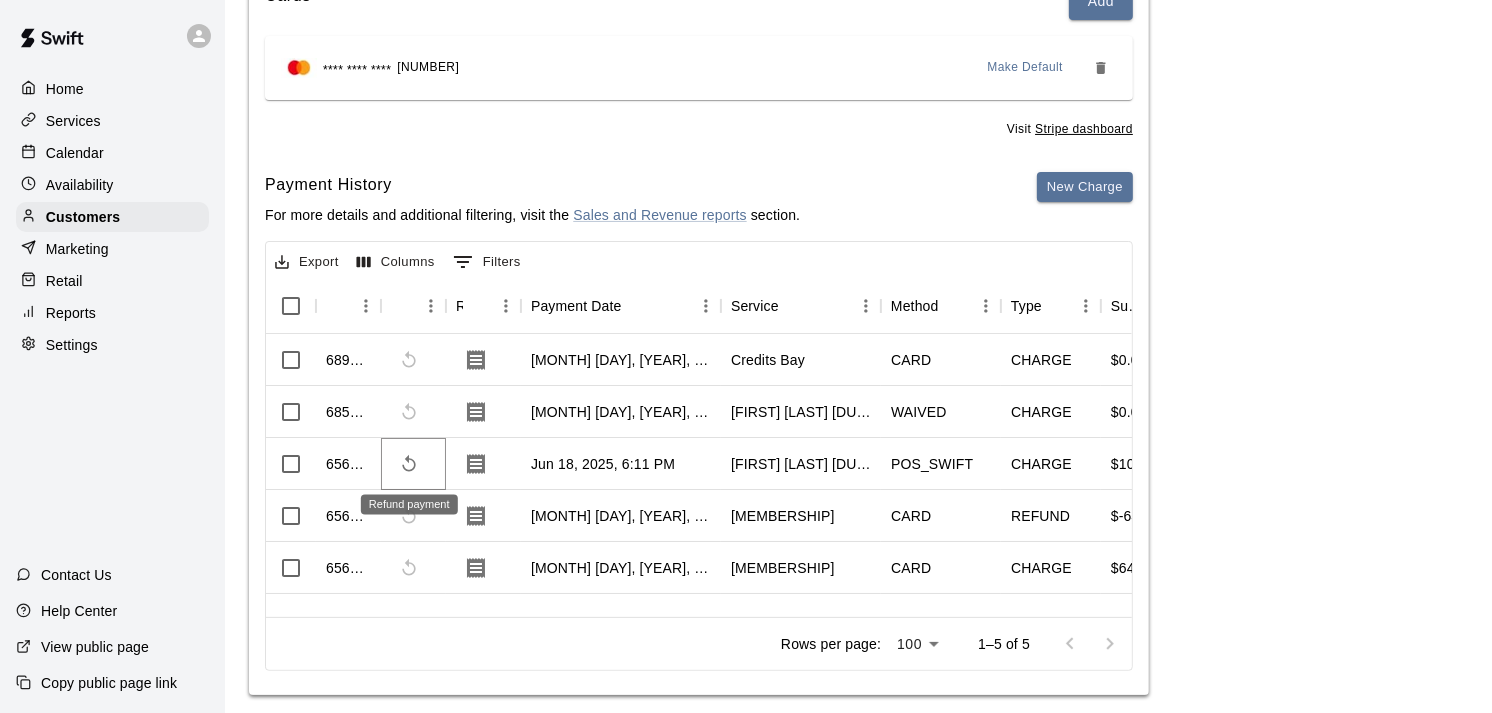 click 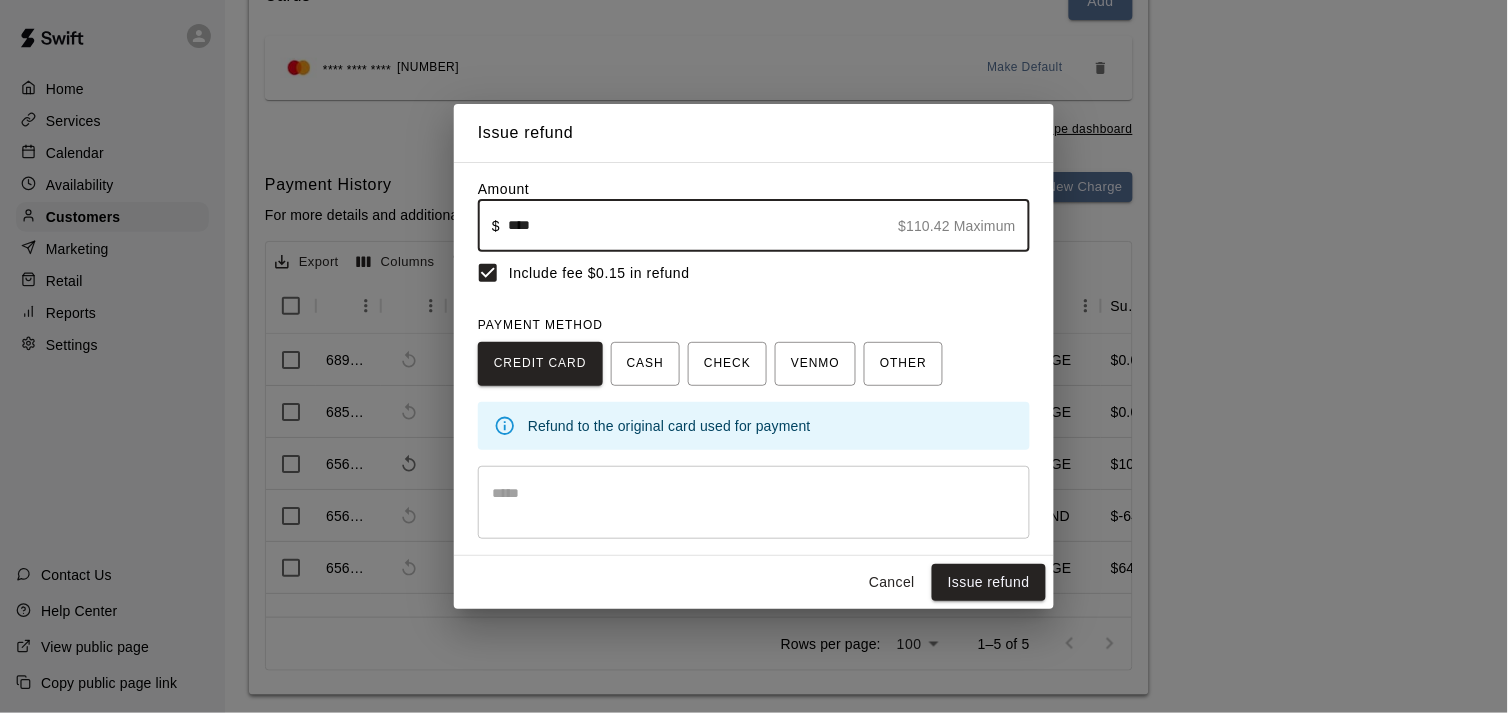 type on "****" 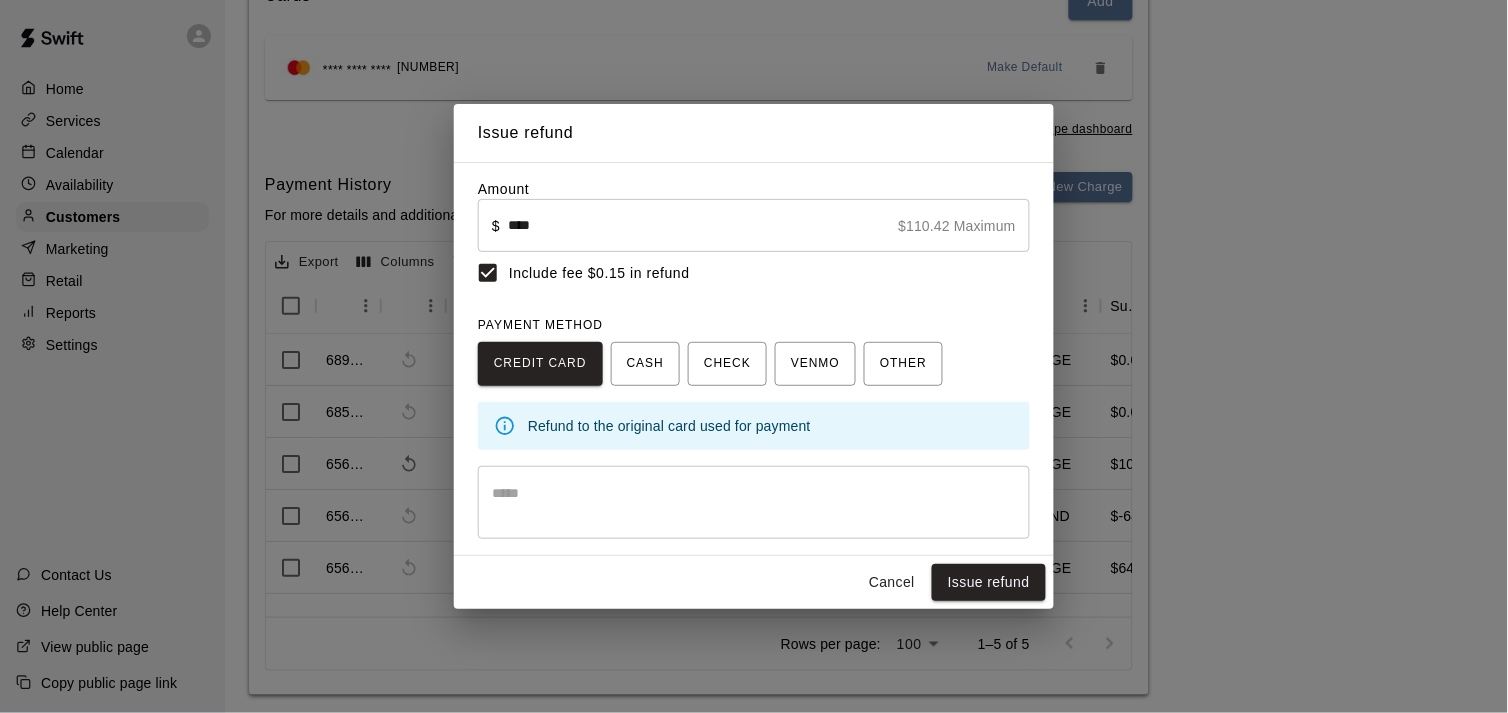 click on "* ​" at bounding box center (754, 502) 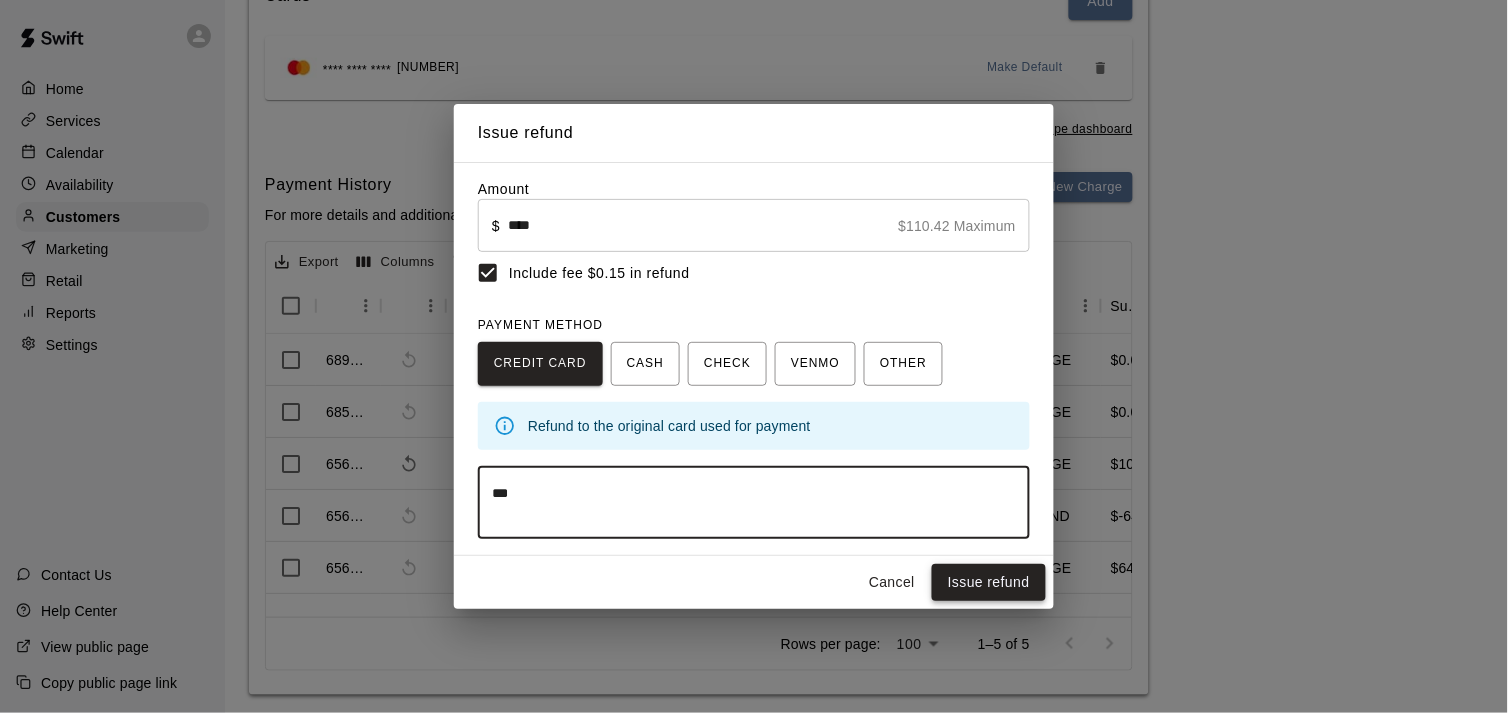 type on "***" 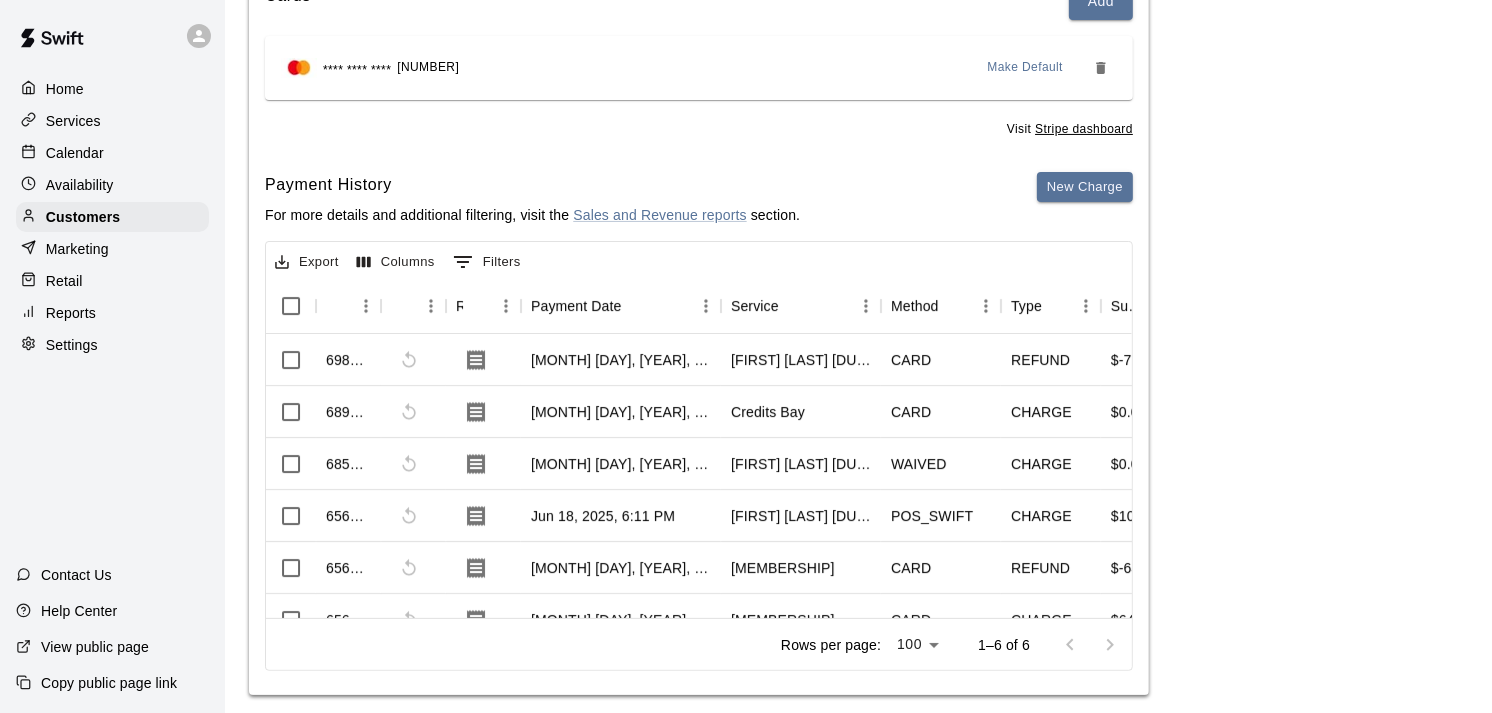 click on "Reports" at bounding box center [71, 313] 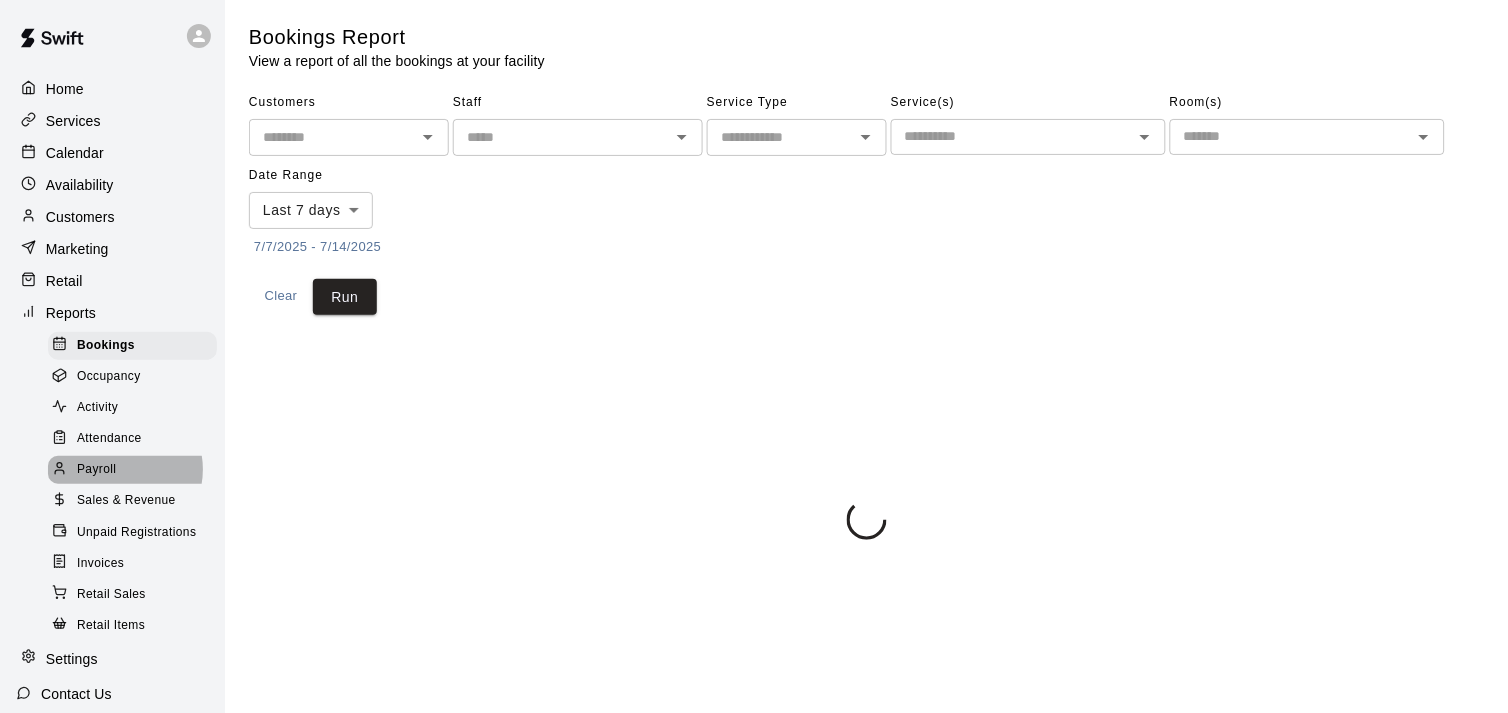 click on "Payroll" at bounding box center (96, 470) 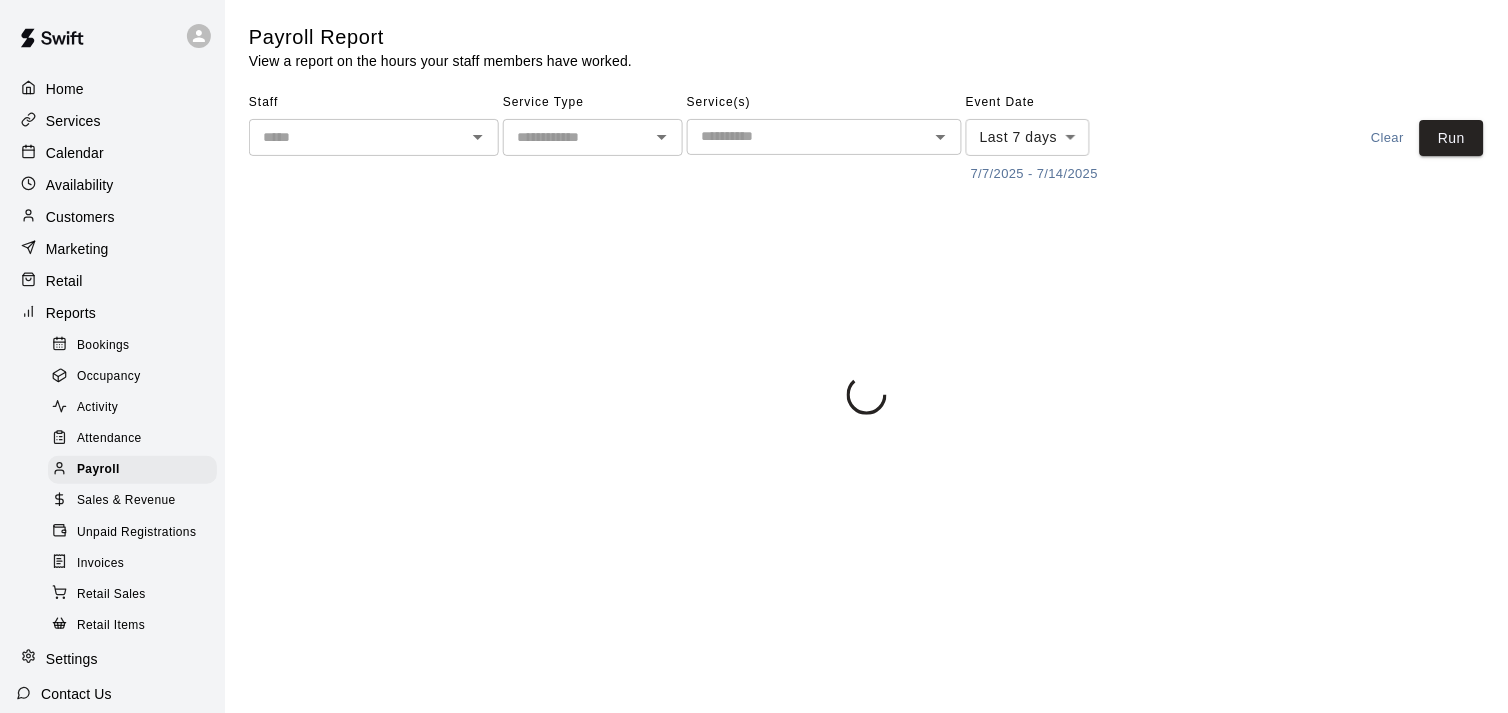 click at bounding box center [357, 137] 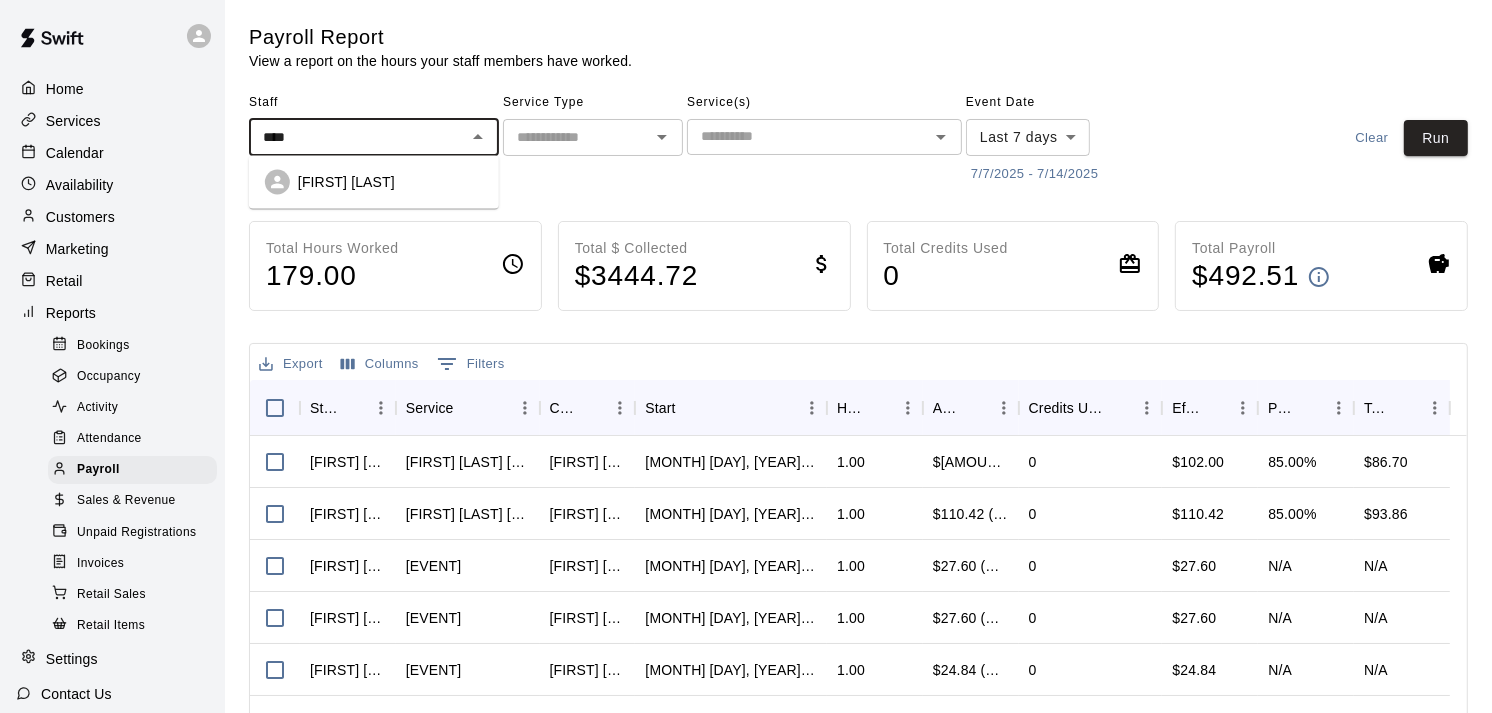 click on "[FIRST] [LAST]" at bounding box center [390, 182] 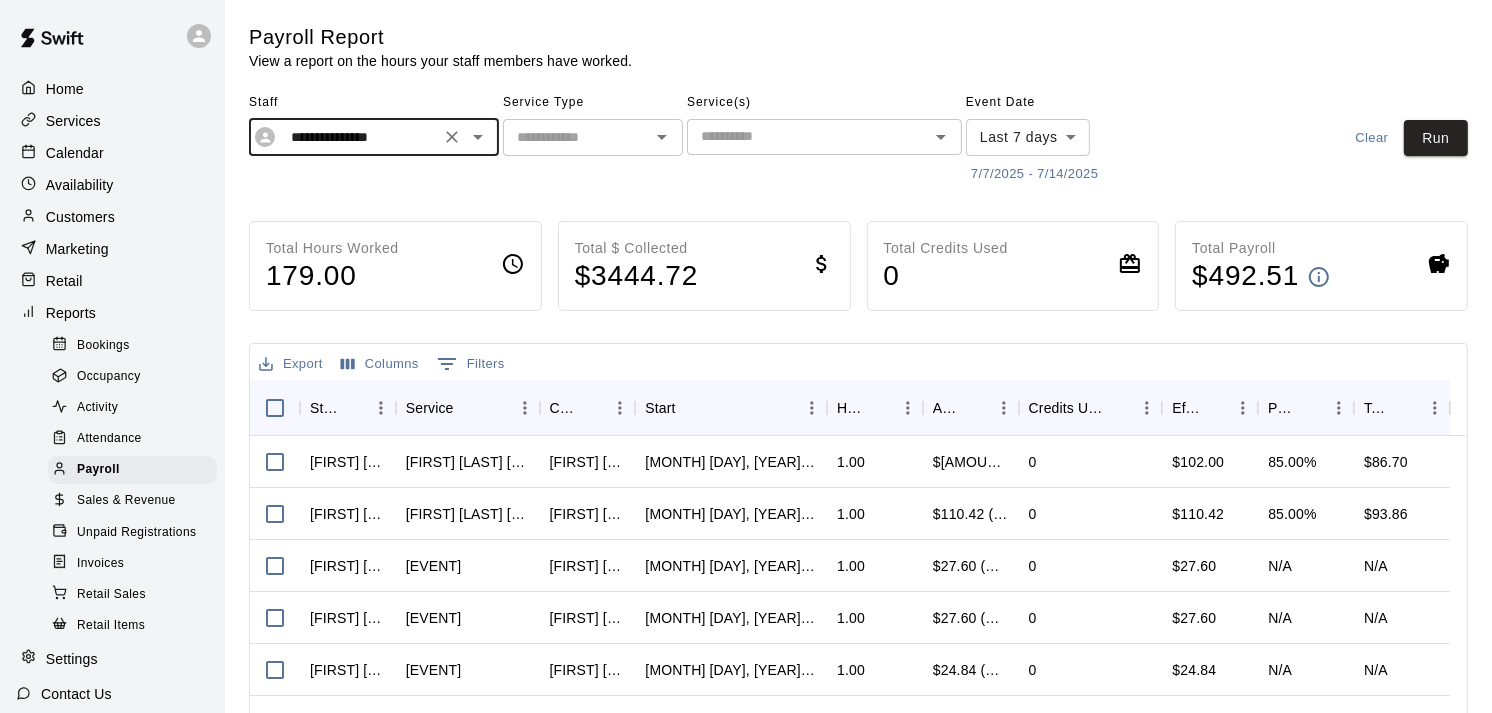 type on "**********" 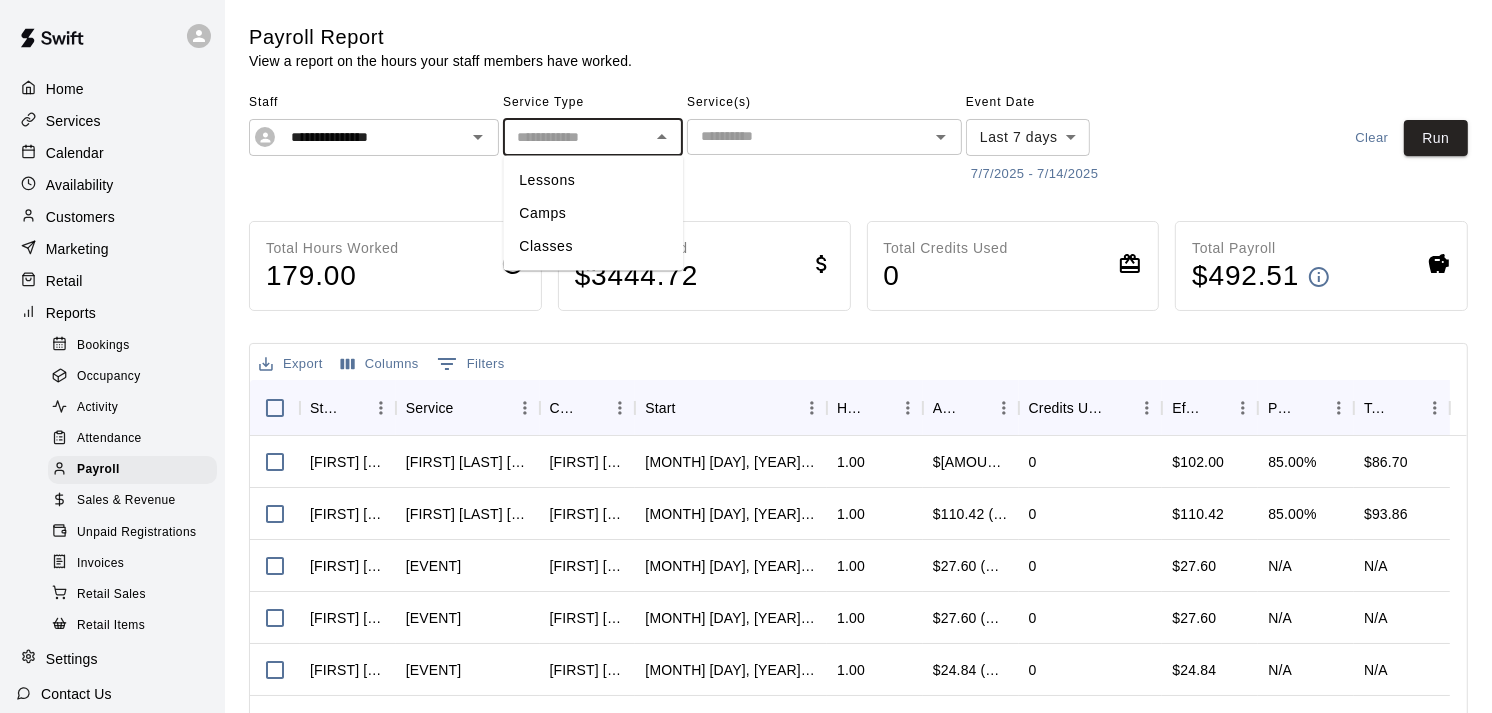 click on "Lessons" at bounding box center [593, 180] 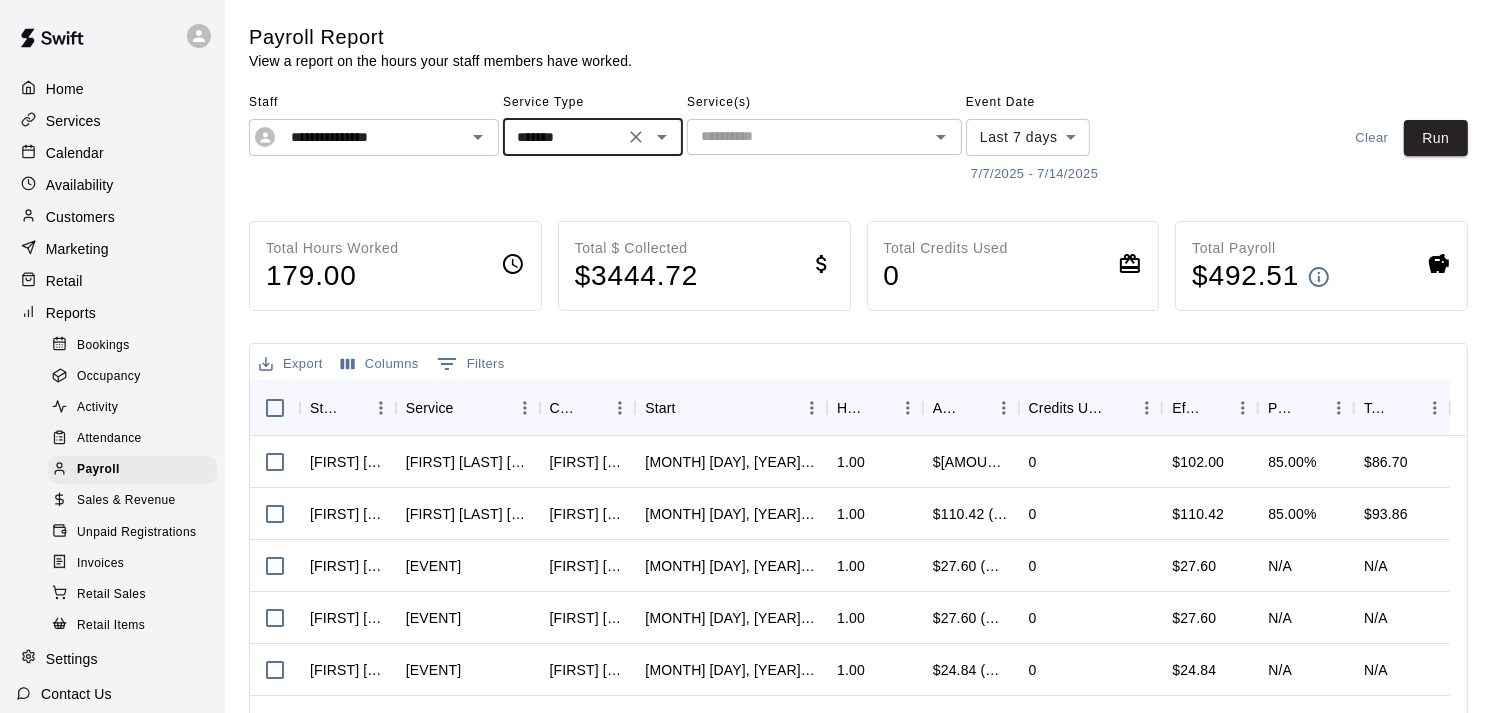click on "7/7/2025 - 7/14/2025" at bounding box center [1034, 174] 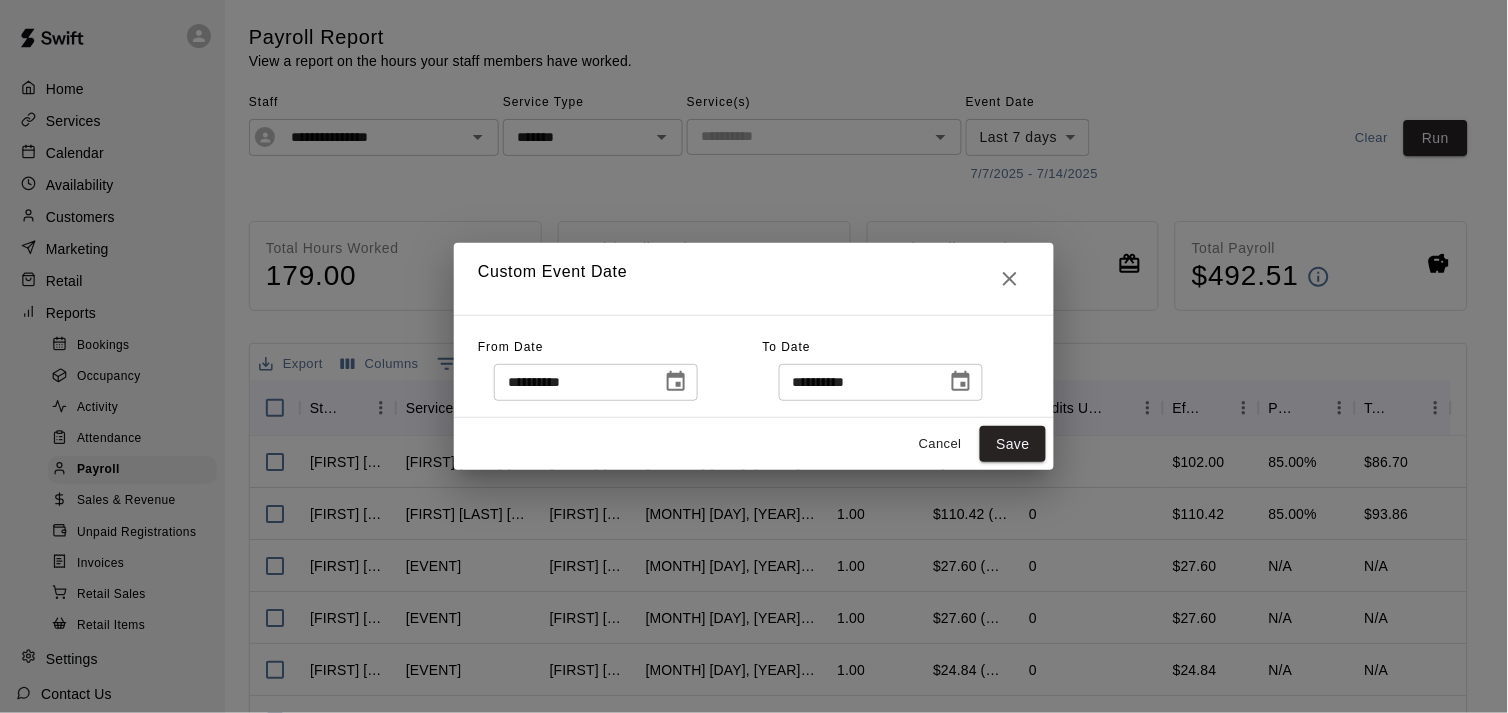 click 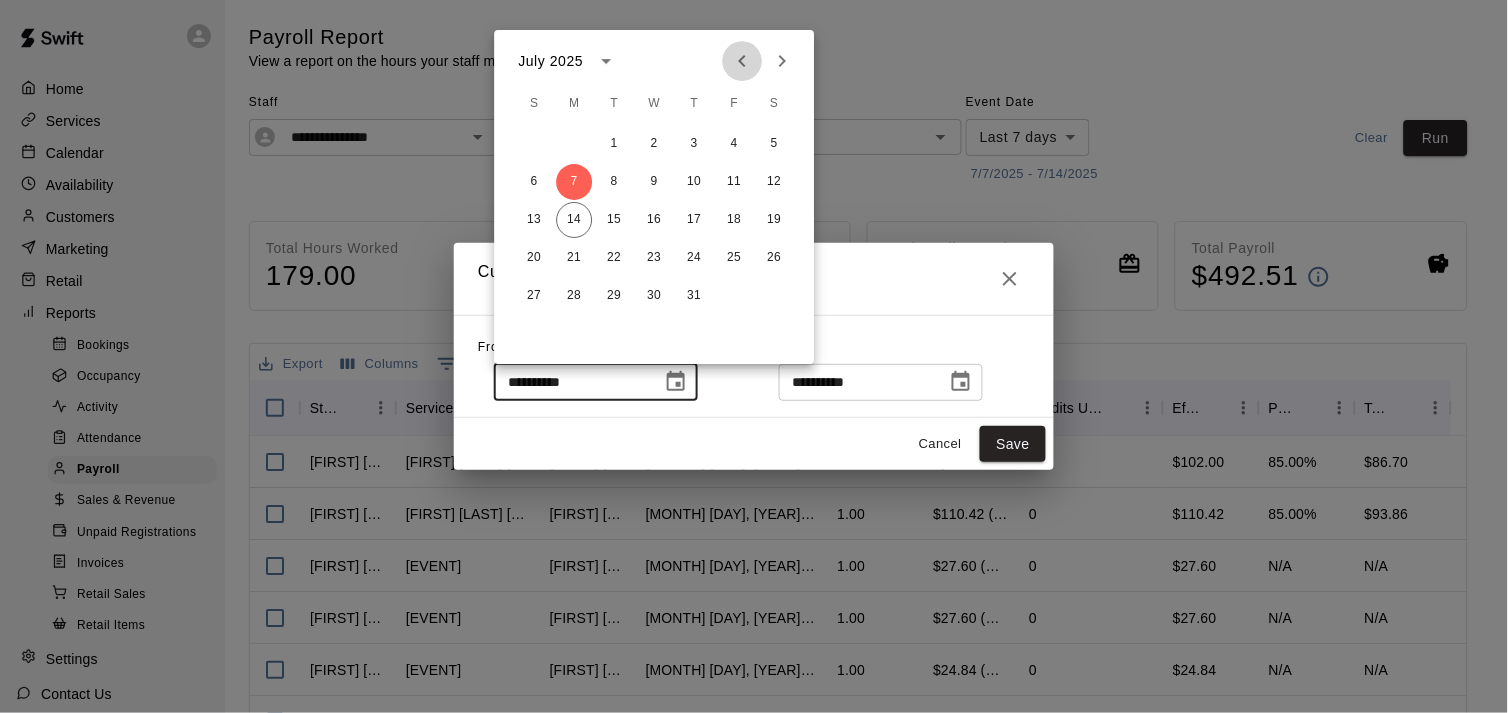 click 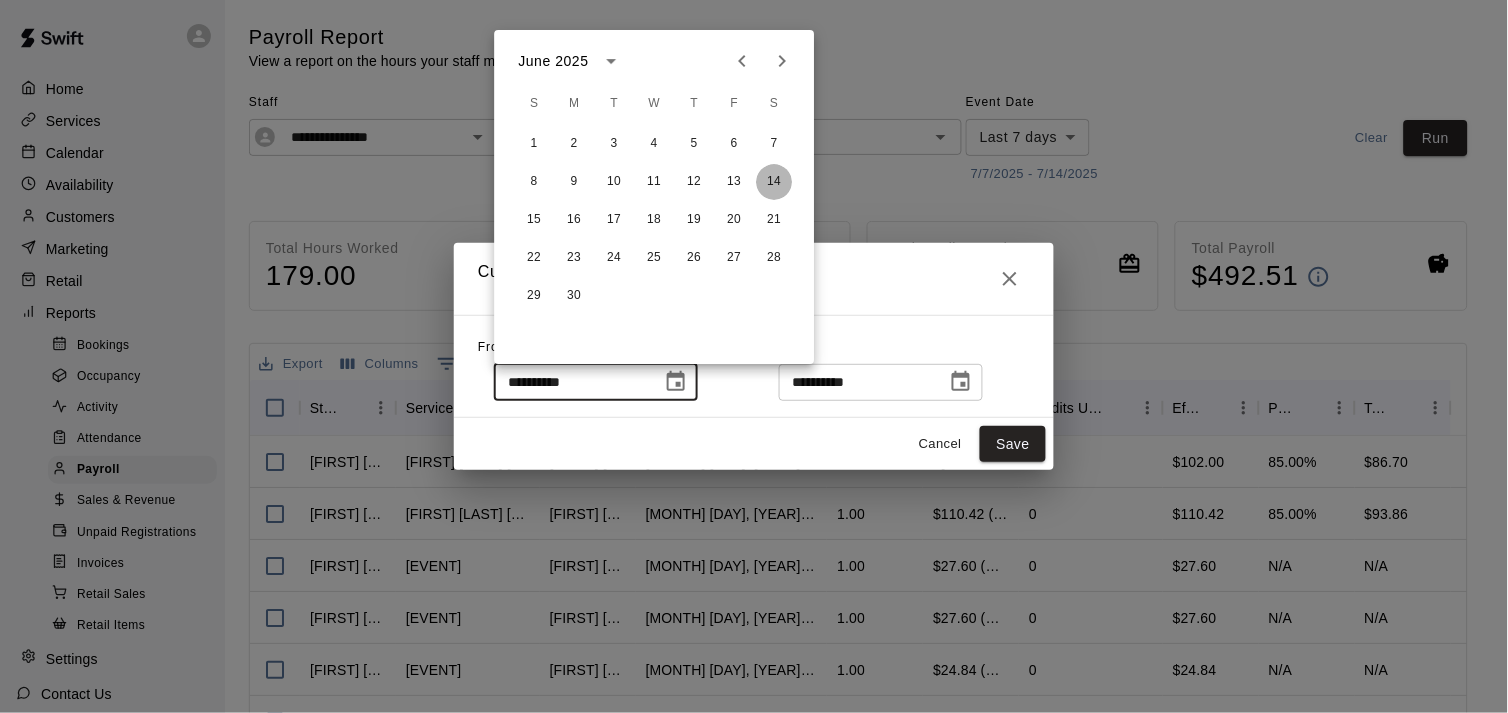 click on "14" at bounding box center [774, 182] 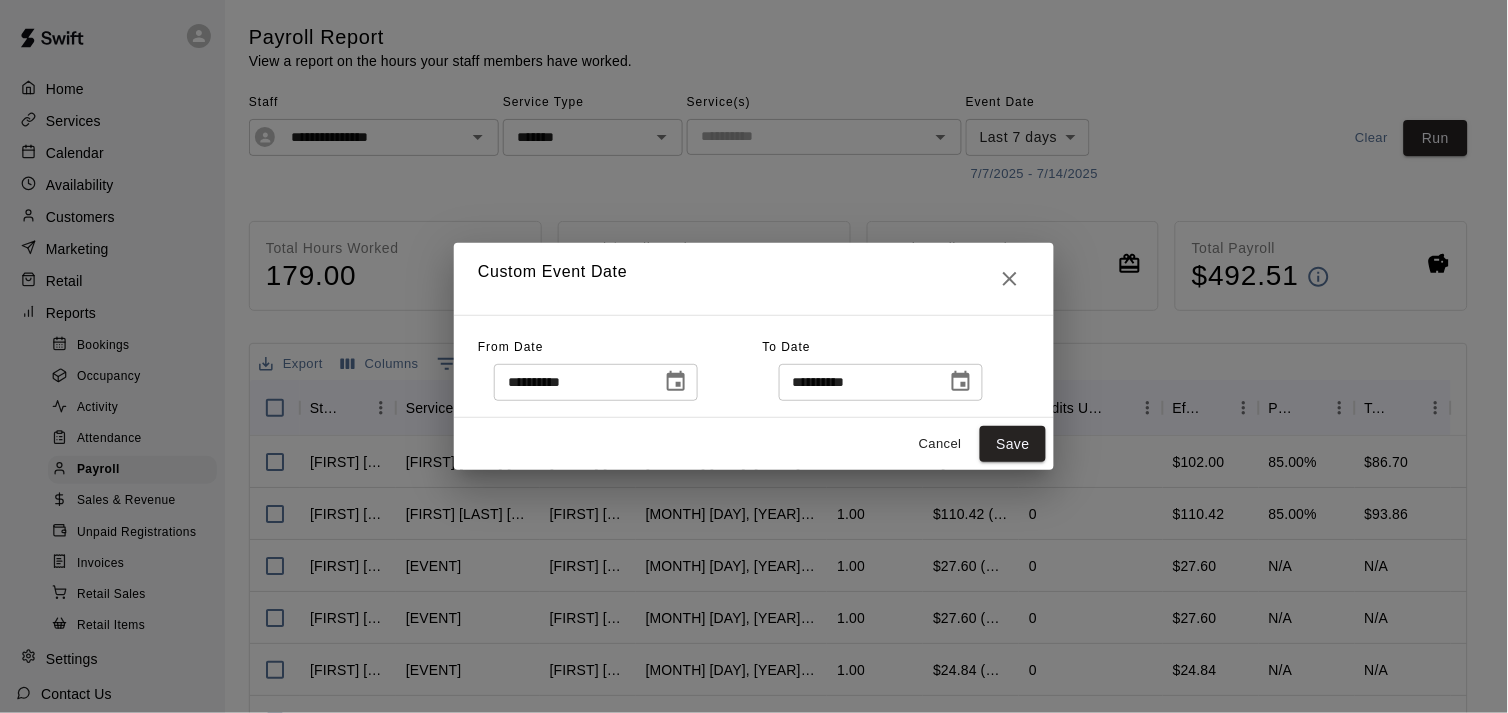 click 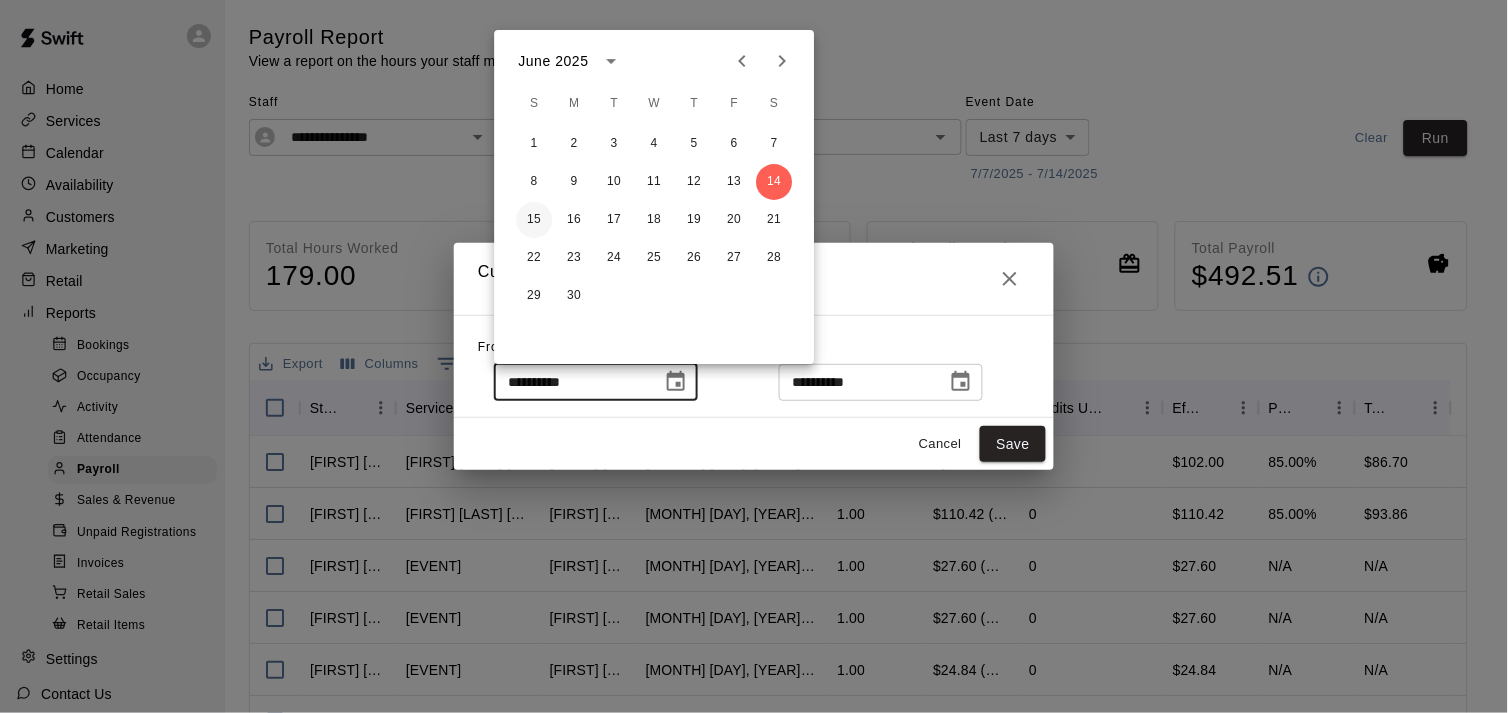 click on "15" at bounding box center (534, 220) 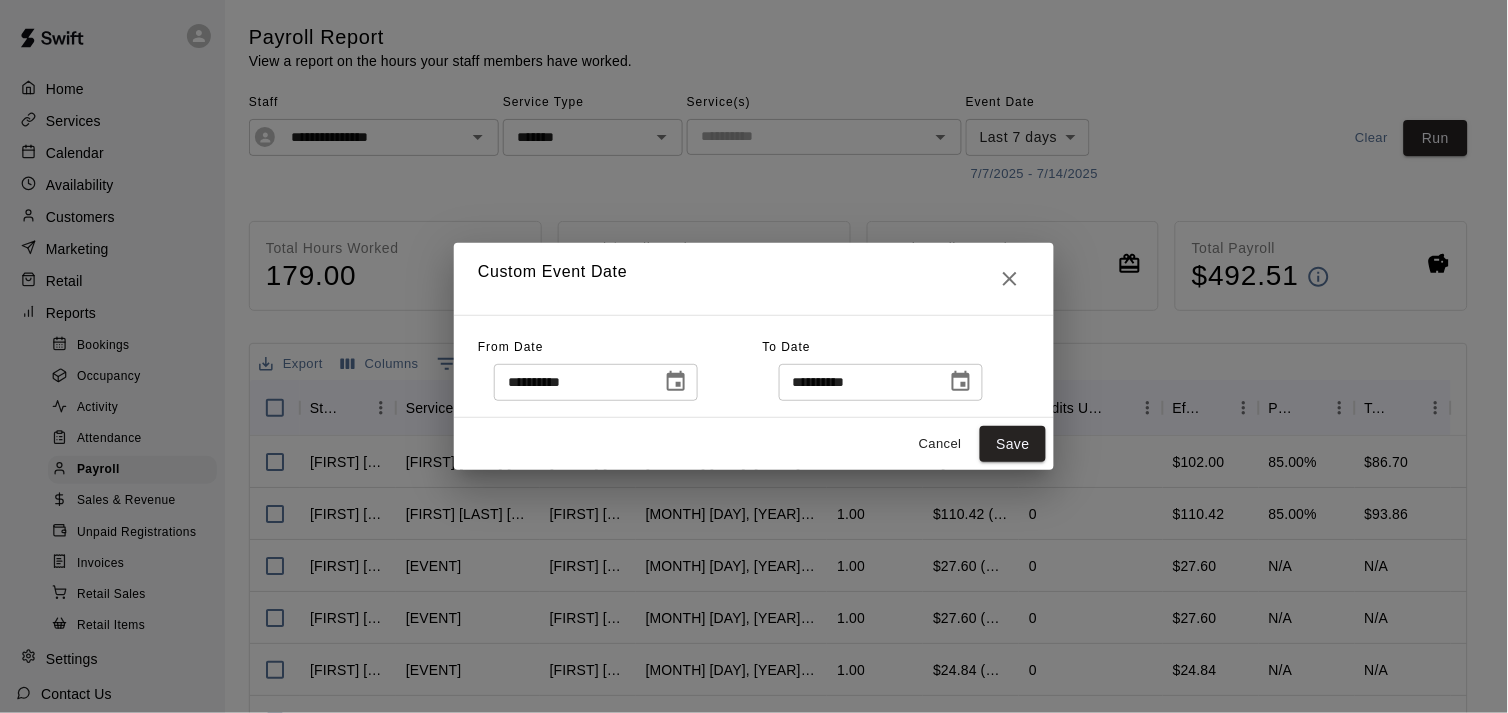type on "**********" 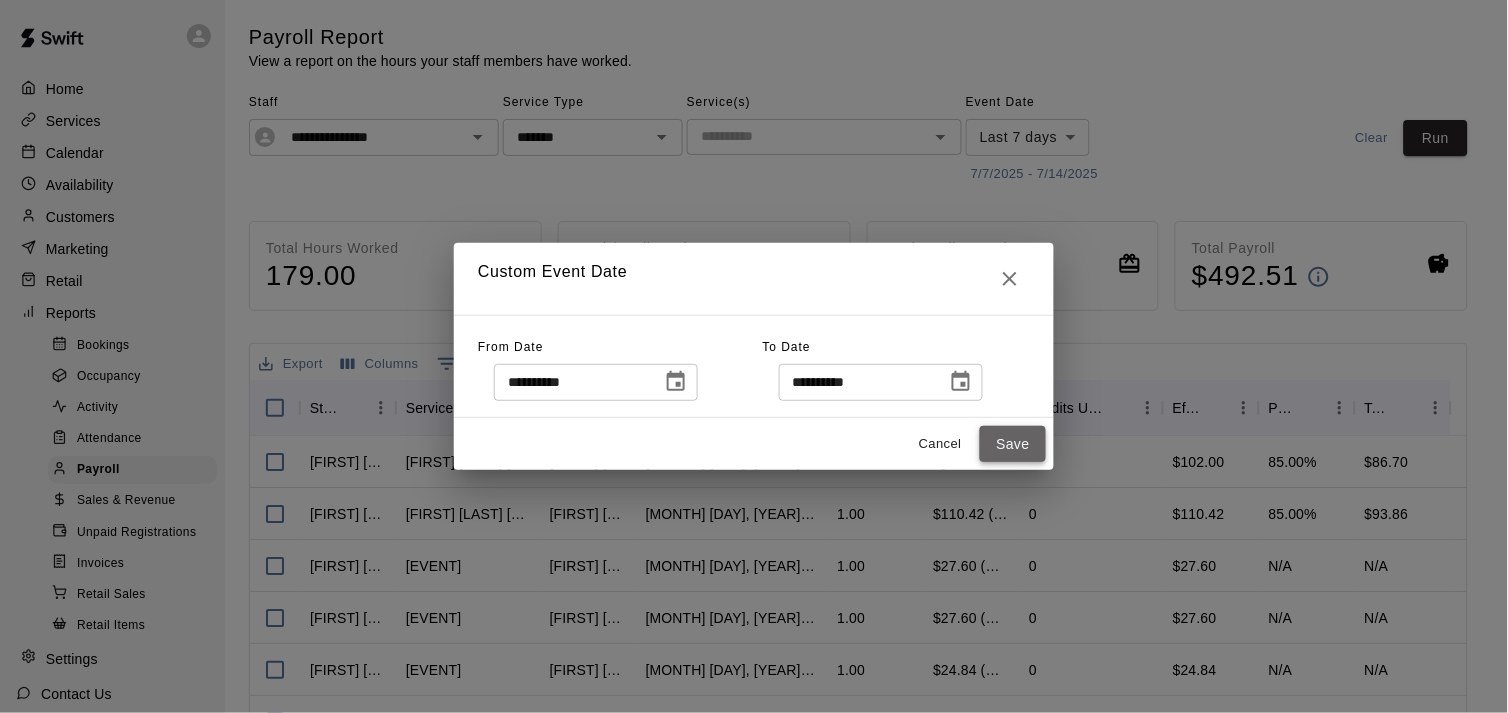 click on "Save" at bounding box center (1013, 444) 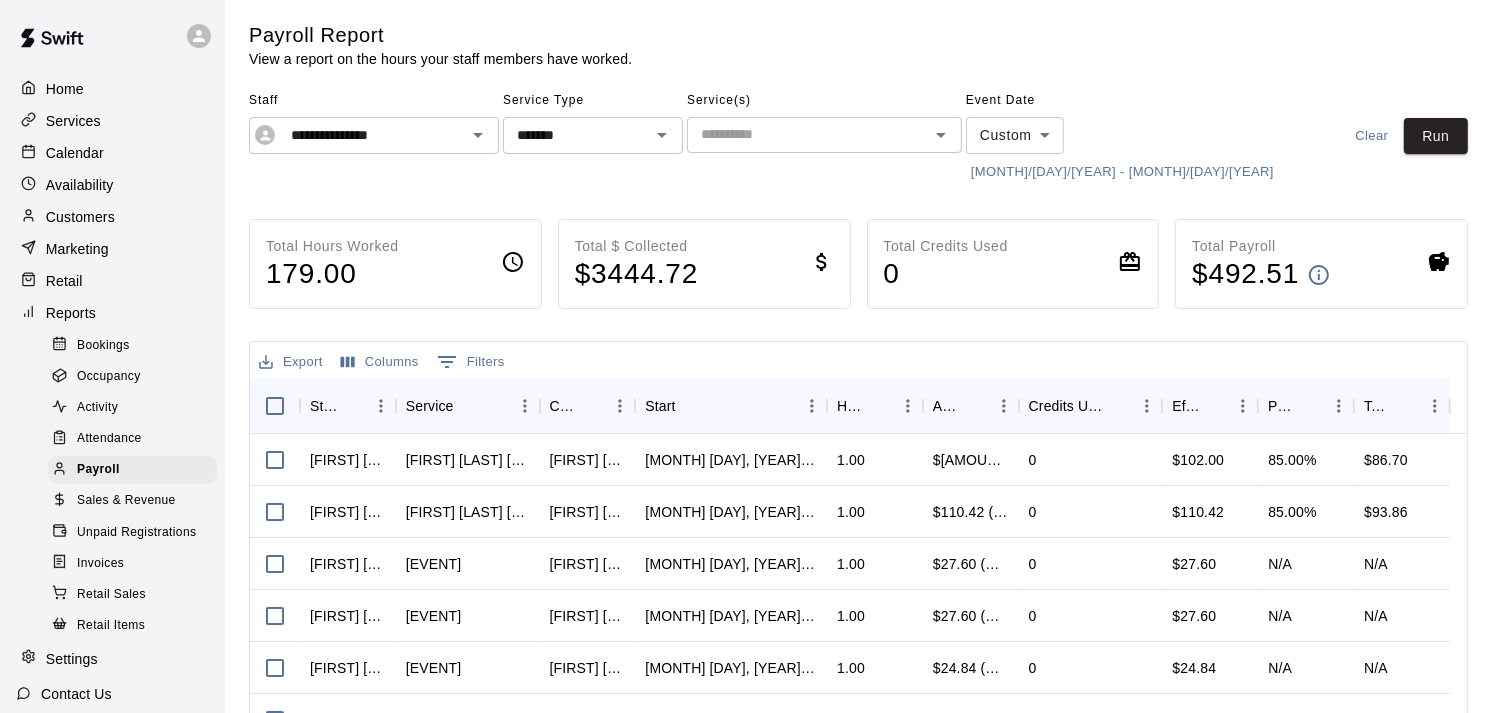 scroll, scrollTop: 0, scrollLeft: 0, axis: both 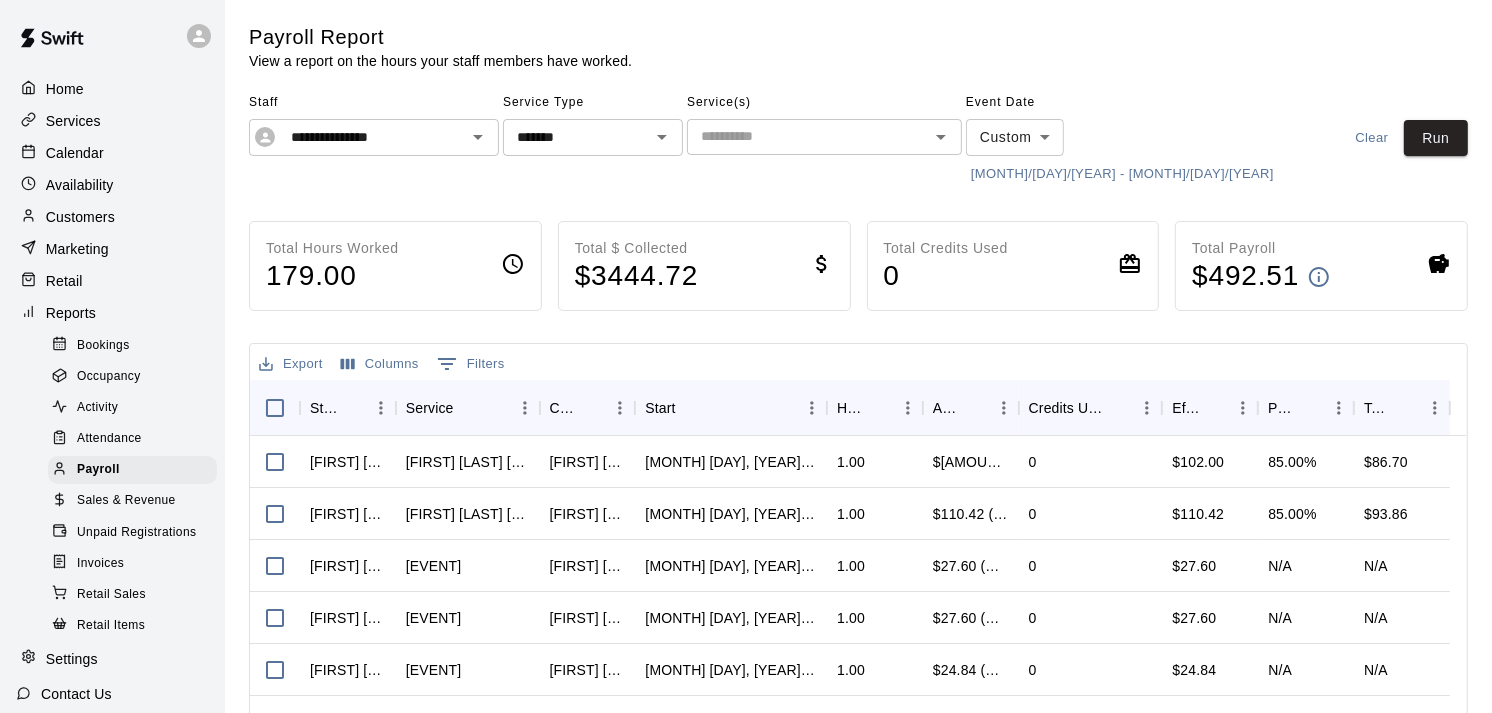 click 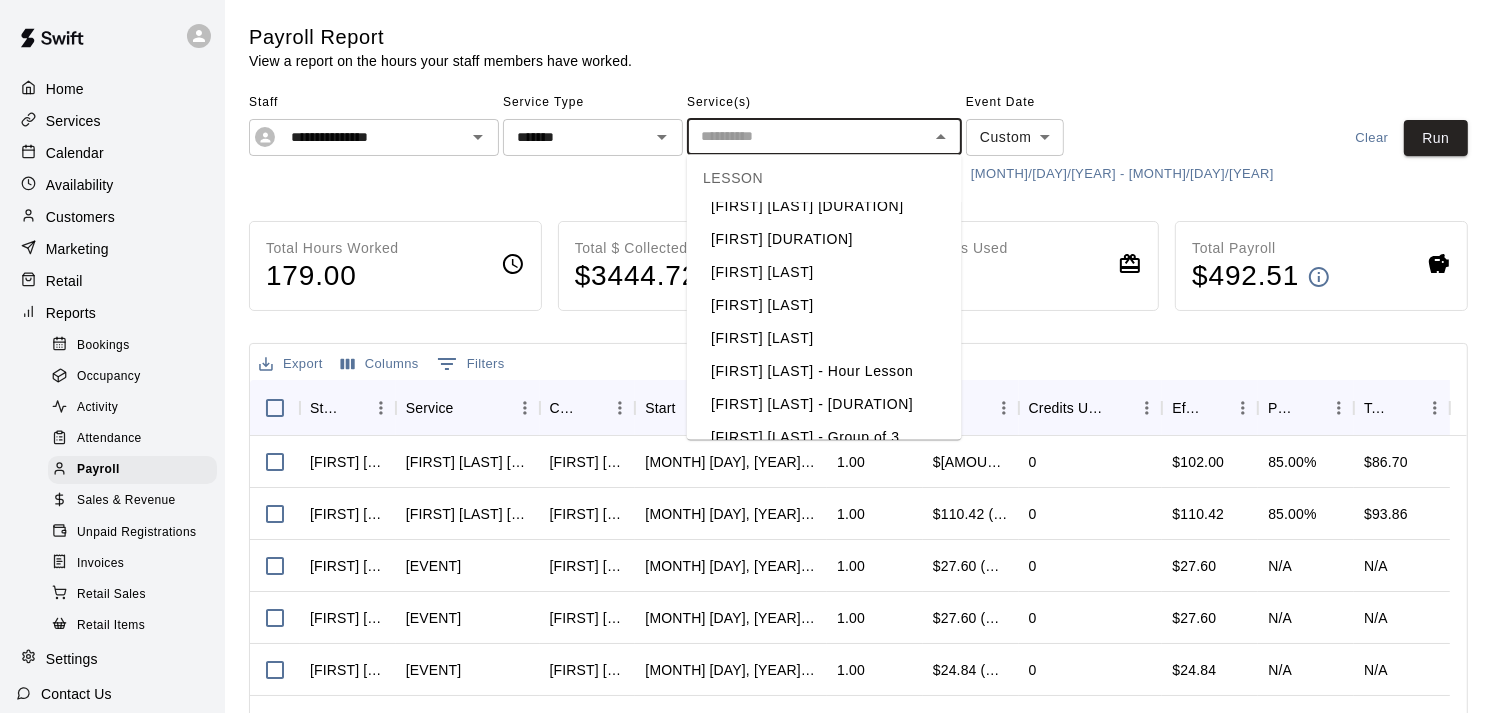 scroll, scrollTop: 198, scrollLeft: 0, axis: vertical 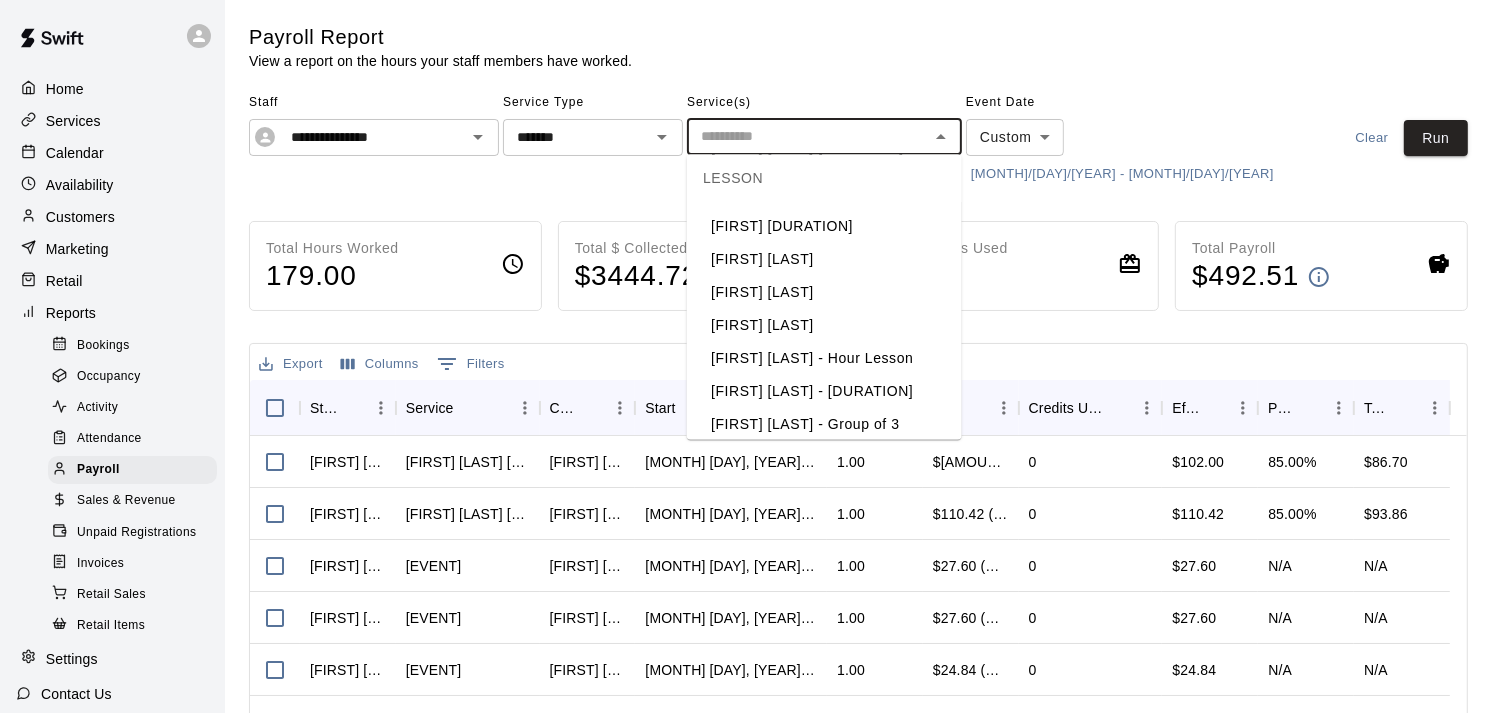 click on "[FIRST] [LAST] [DURATION]" at bounding box center [824, 193] 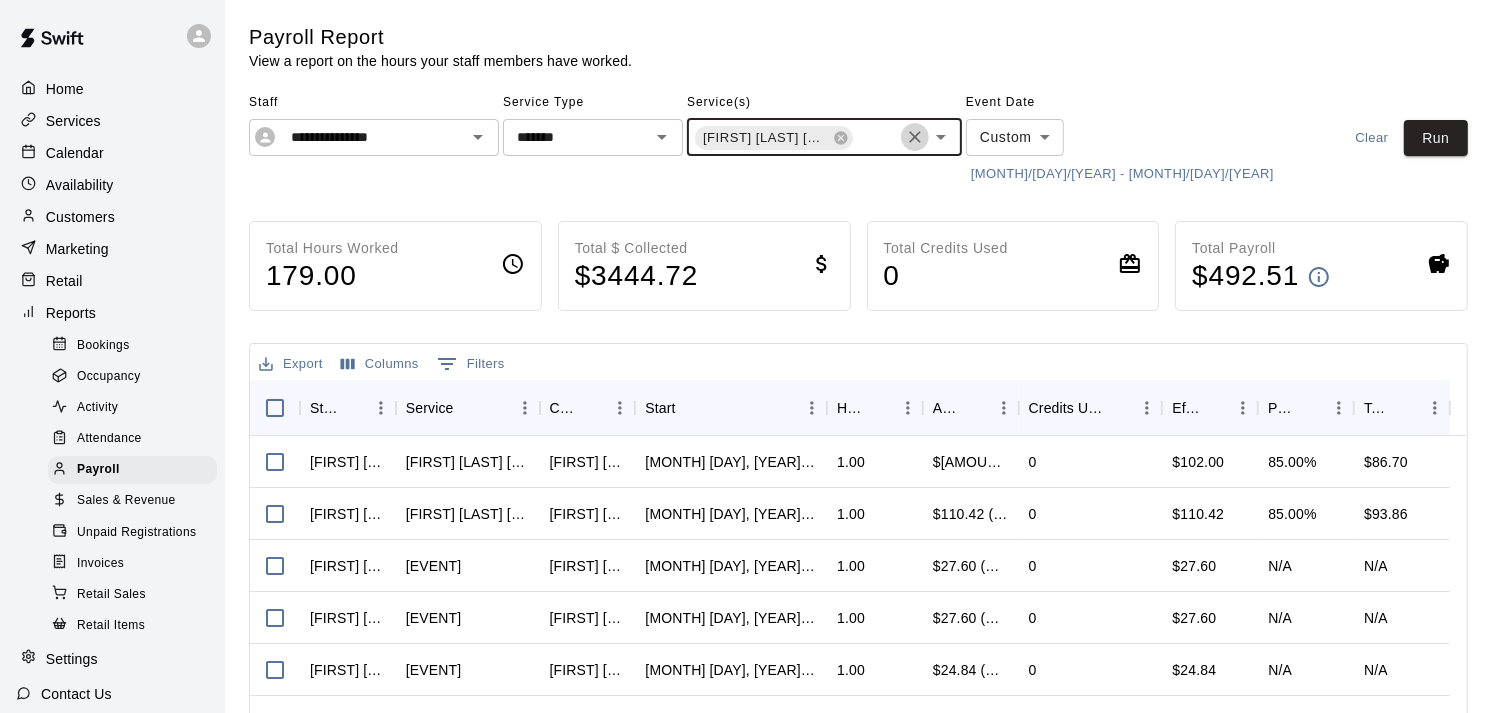 click 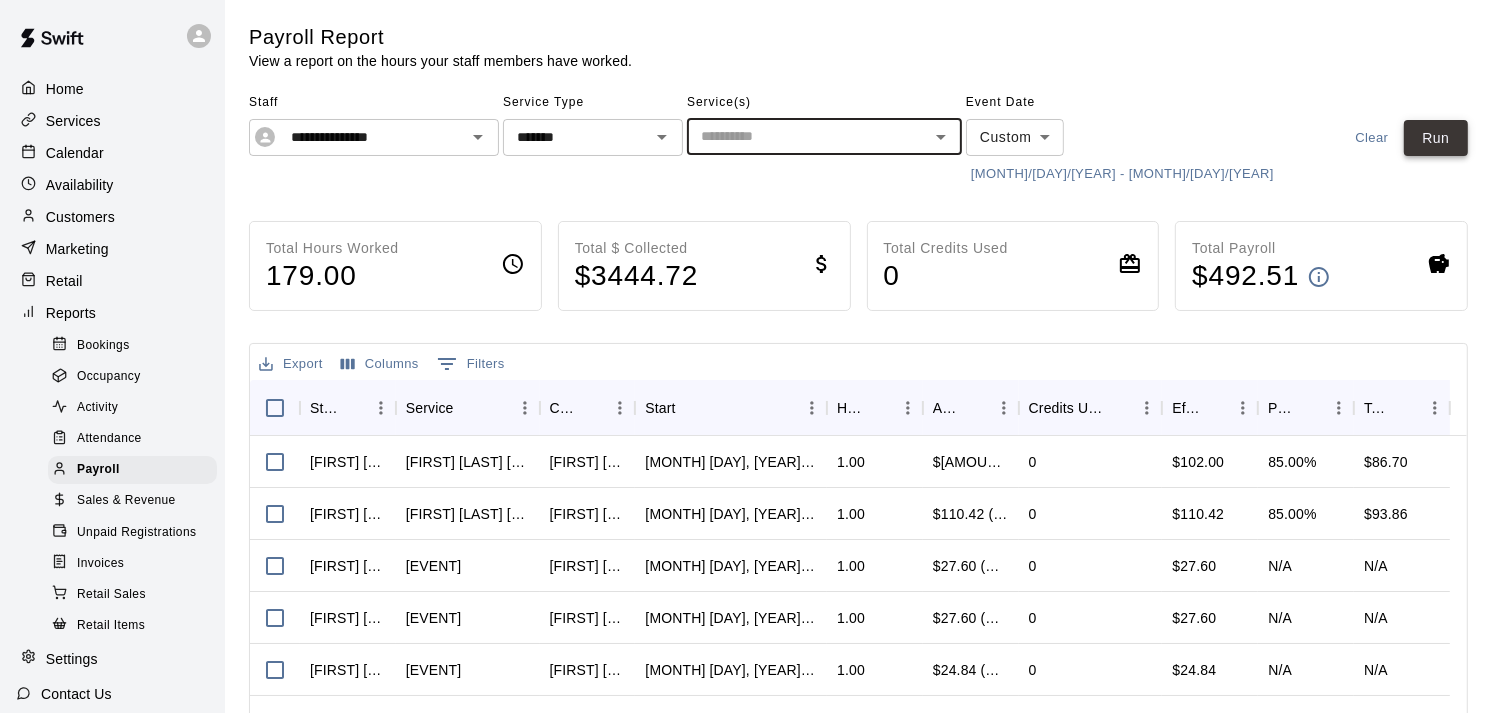 click on "Run" at bounding box center [1436, 138] 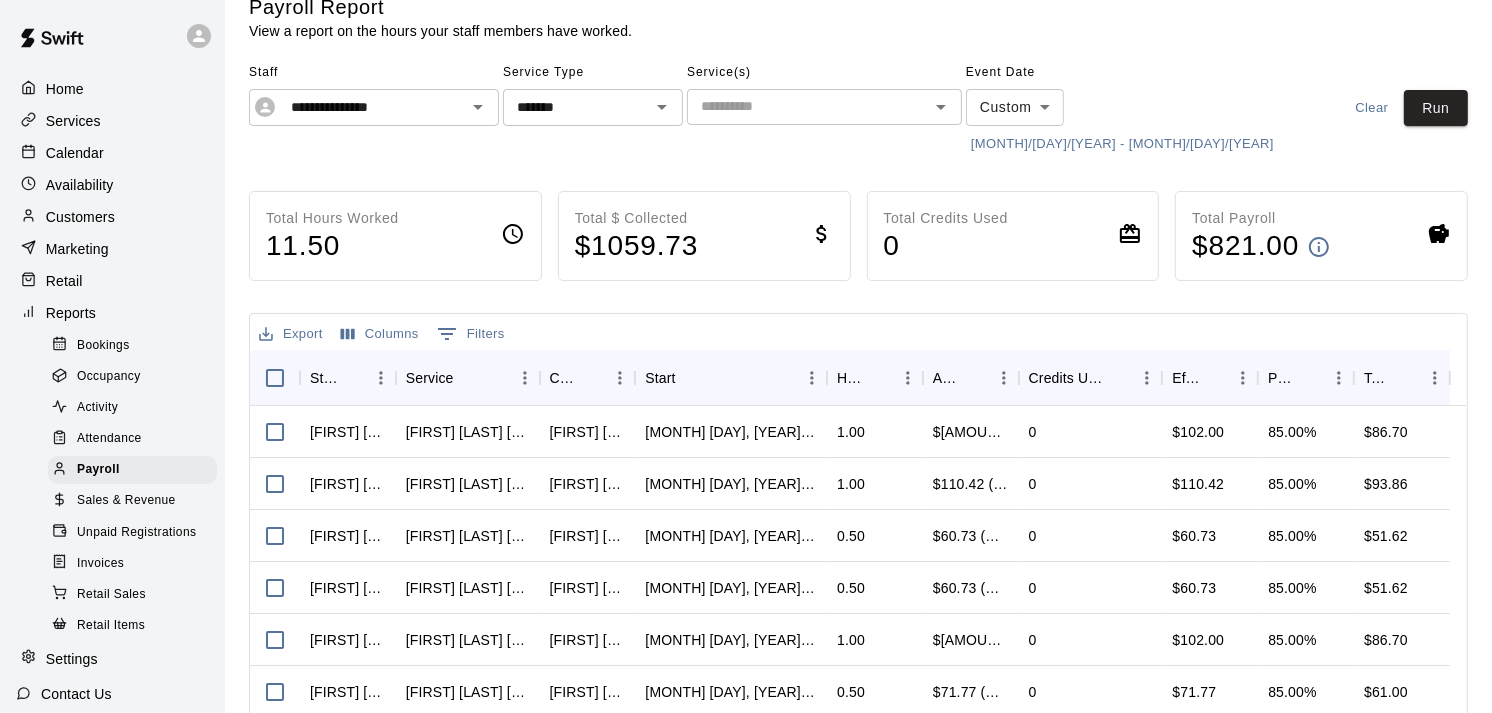scroll, scrollTop: 0, scrollLeft: 0, axis: both 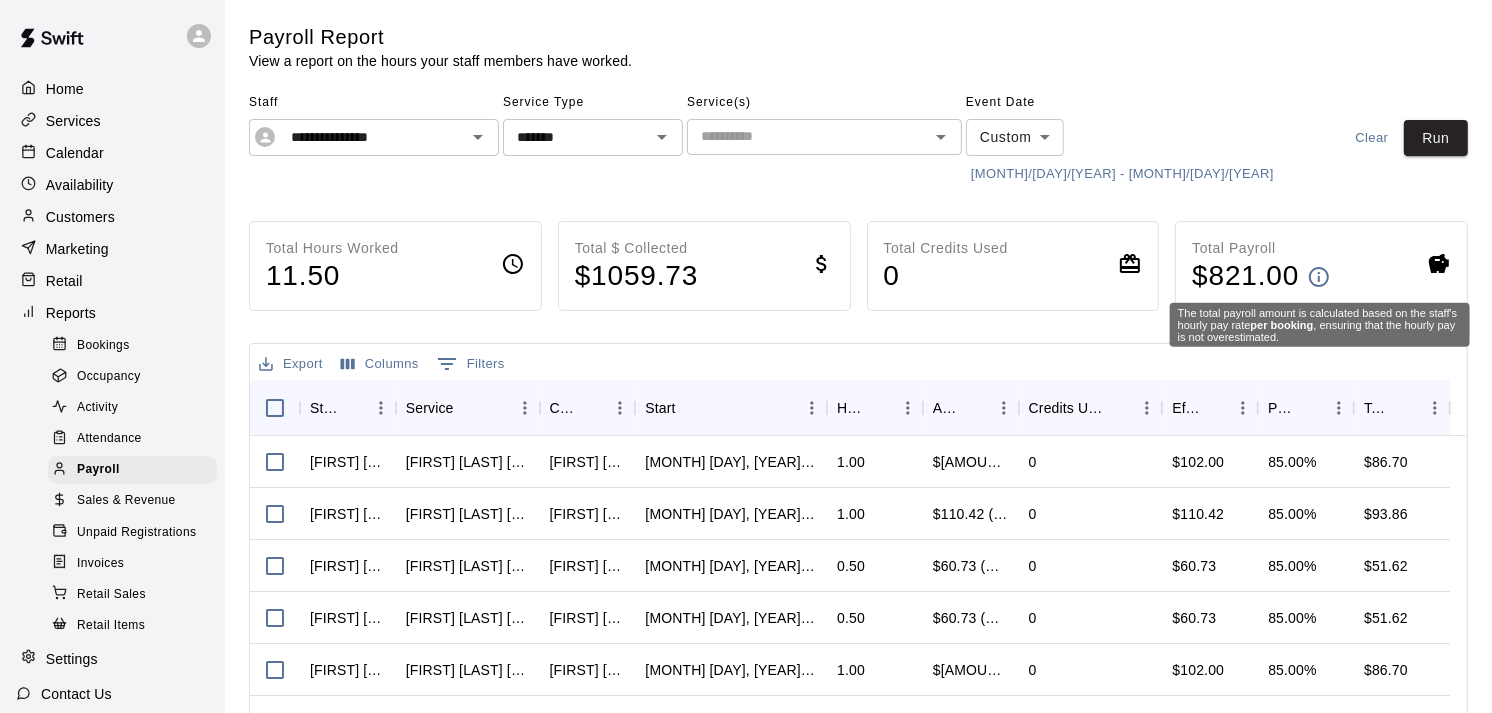 click 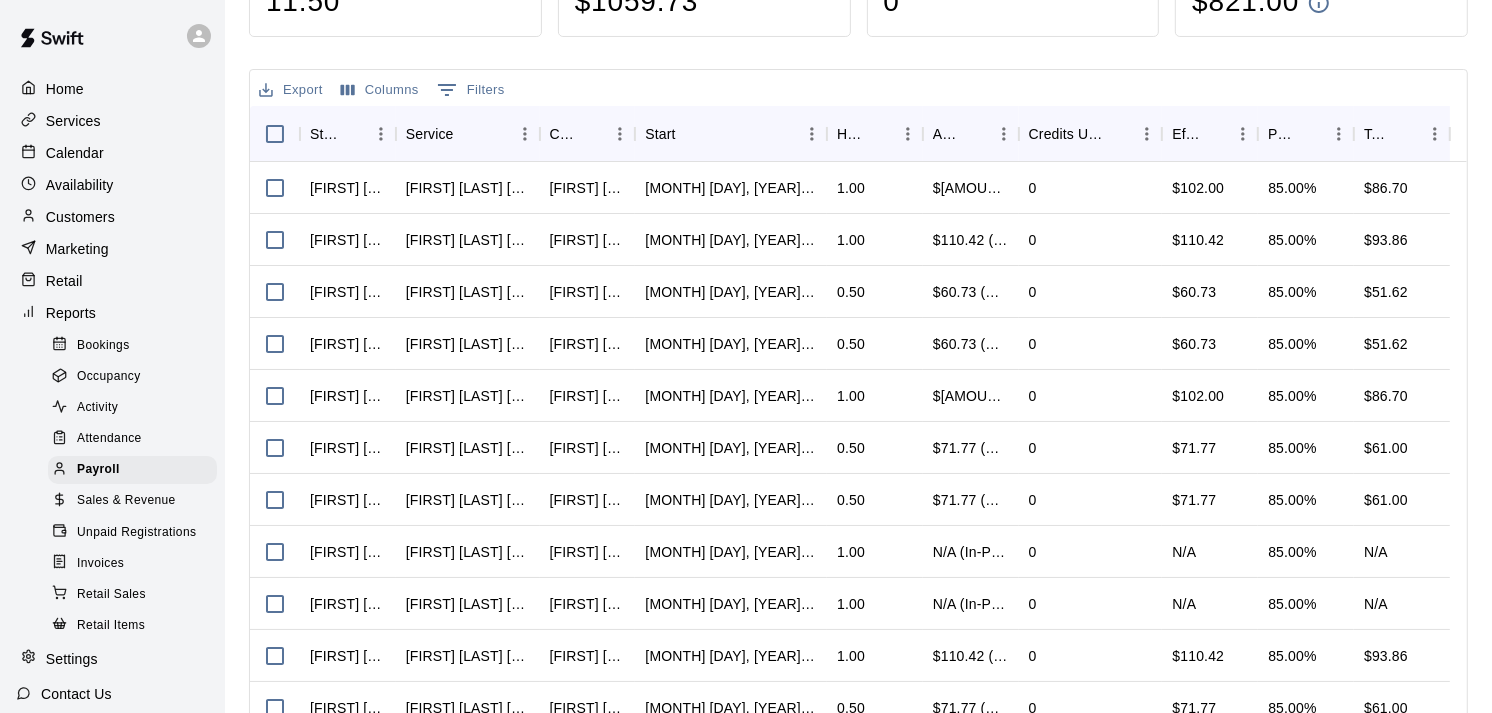 scroll, scrollTop: 337, scrollLeft: 0, axis: vertical 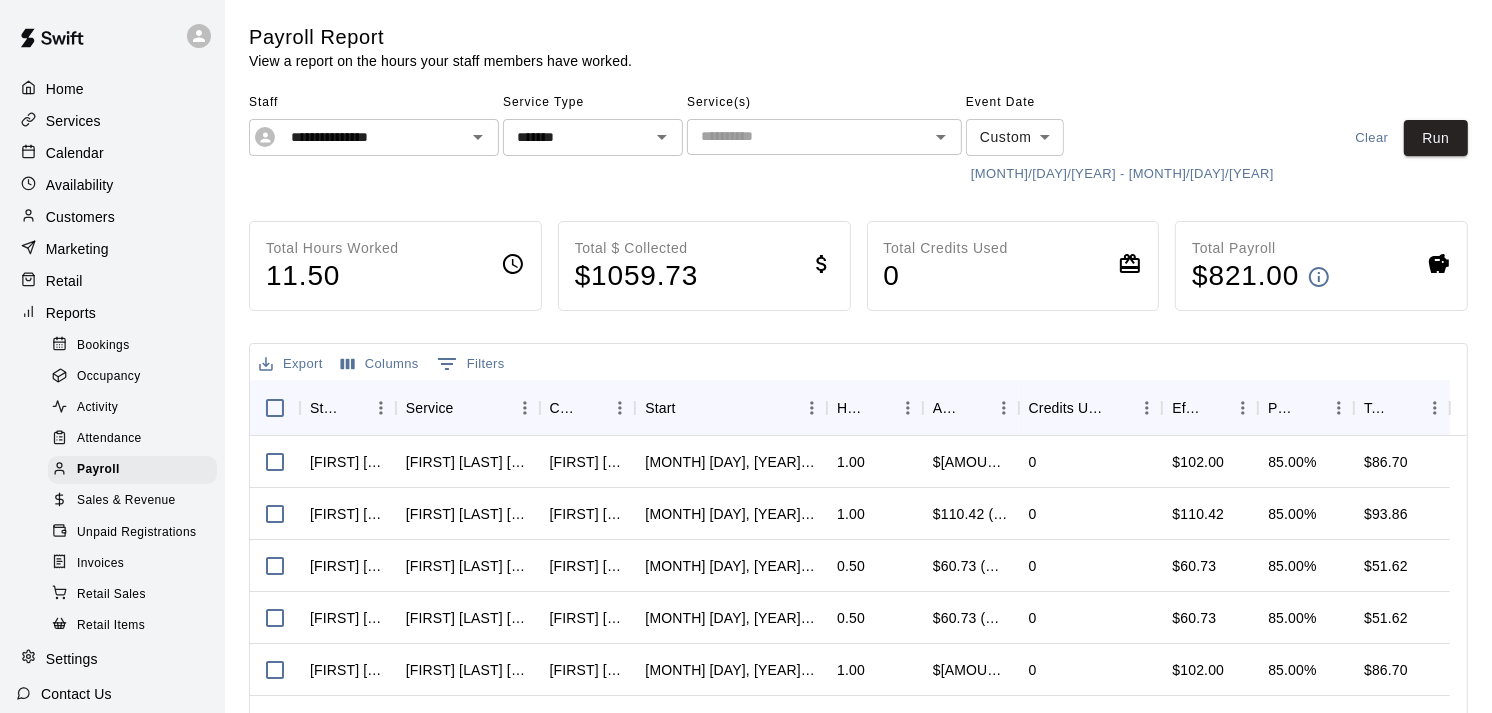 click on "Export" at bounding box center [291, 364] 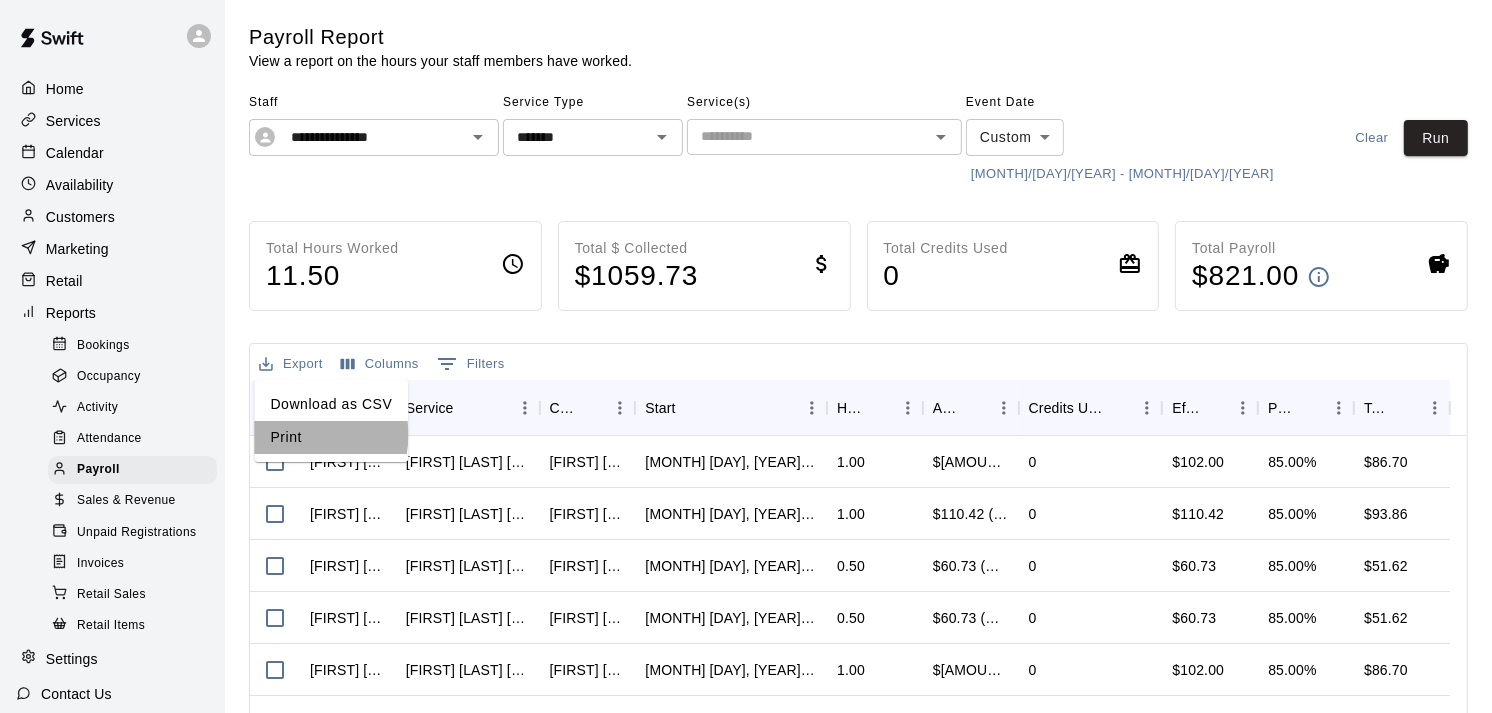 click on "Print" at bounding box center [331, 437] 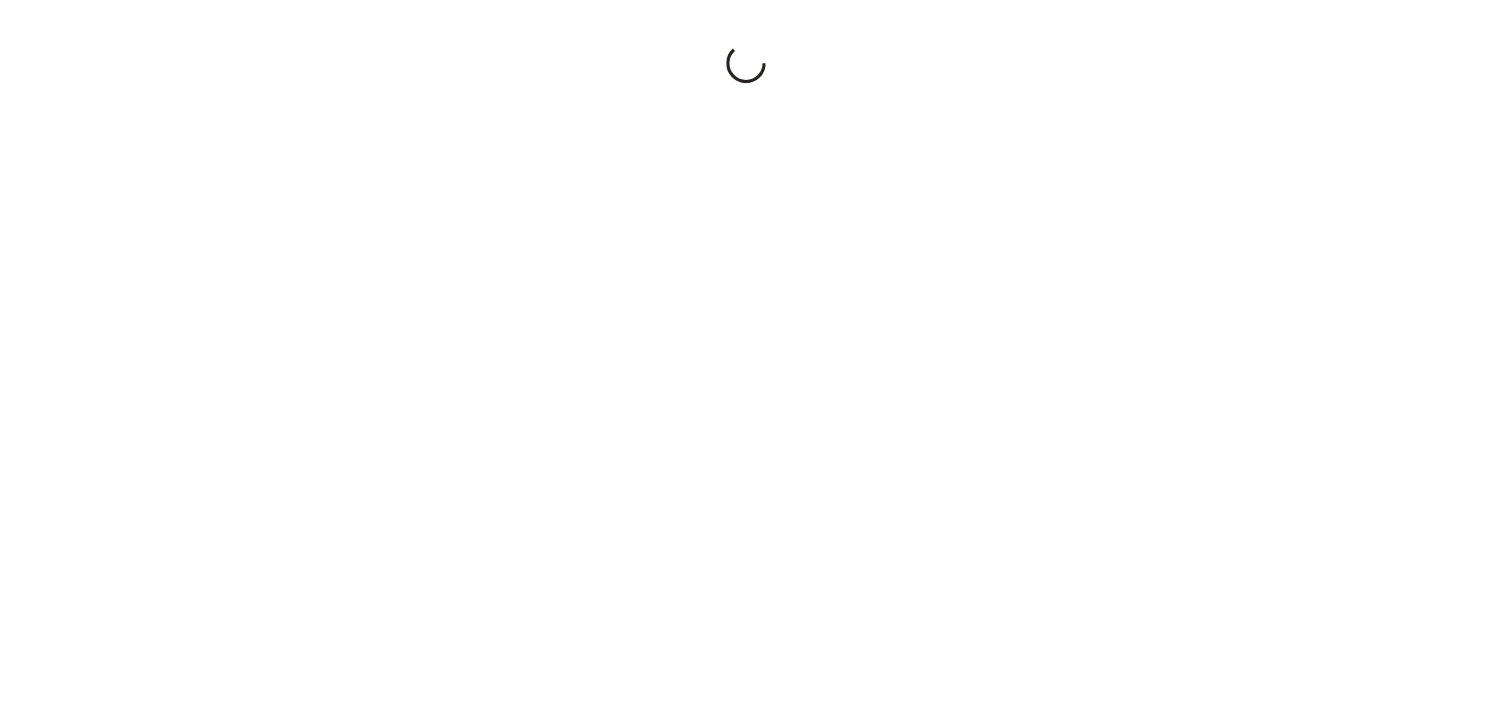 scroll, scrollTop: 0, scrollLeft: 0, axis: both 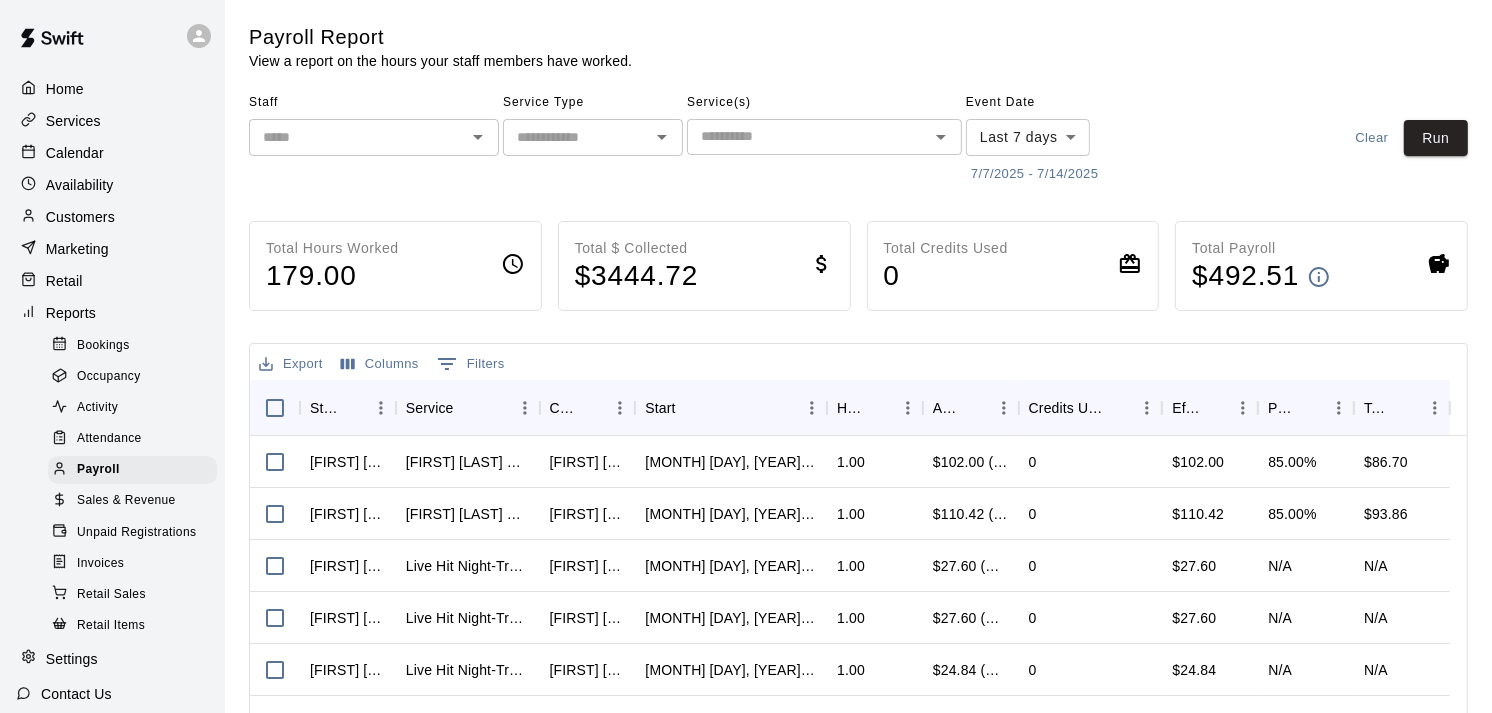 click at bounding box center (357, 137) 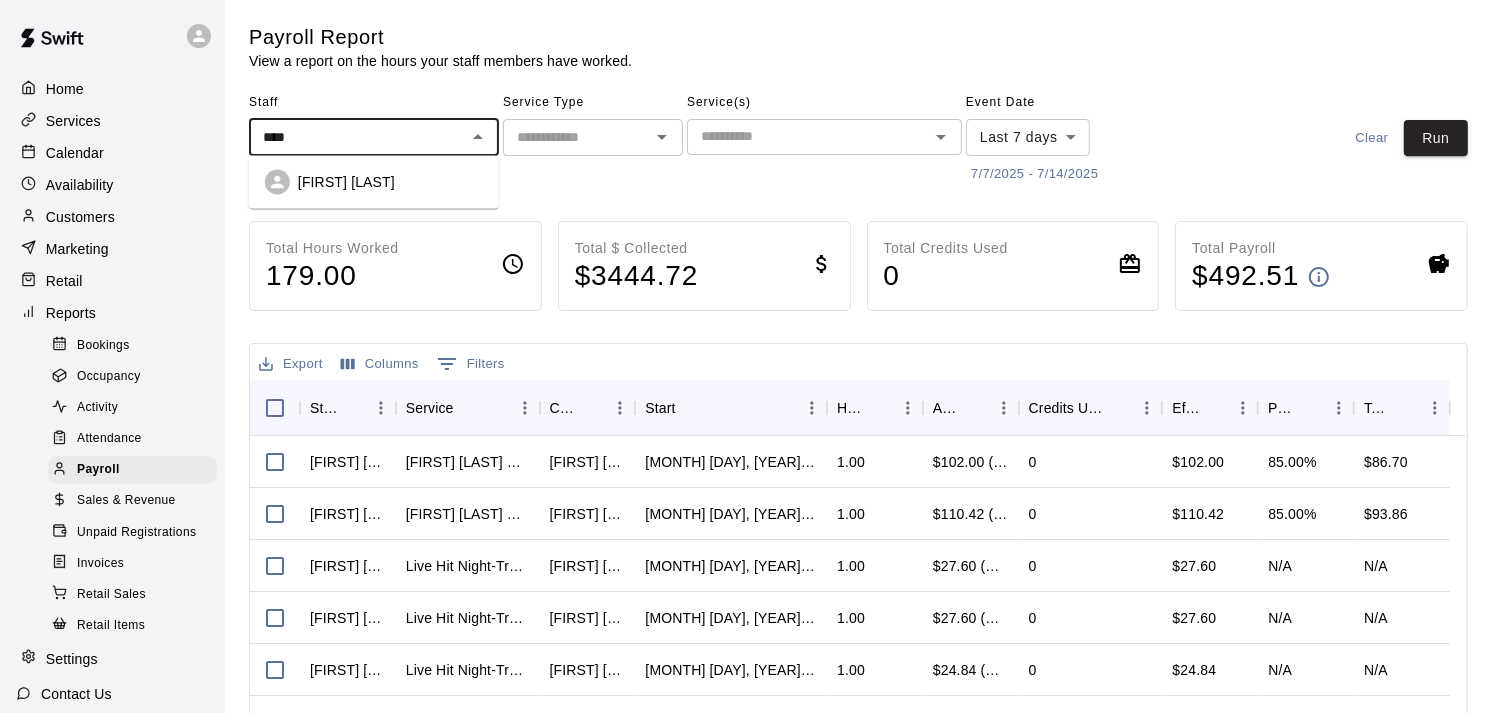 click on "[FIRST] [LAST]" at bounding box center (346, 182) 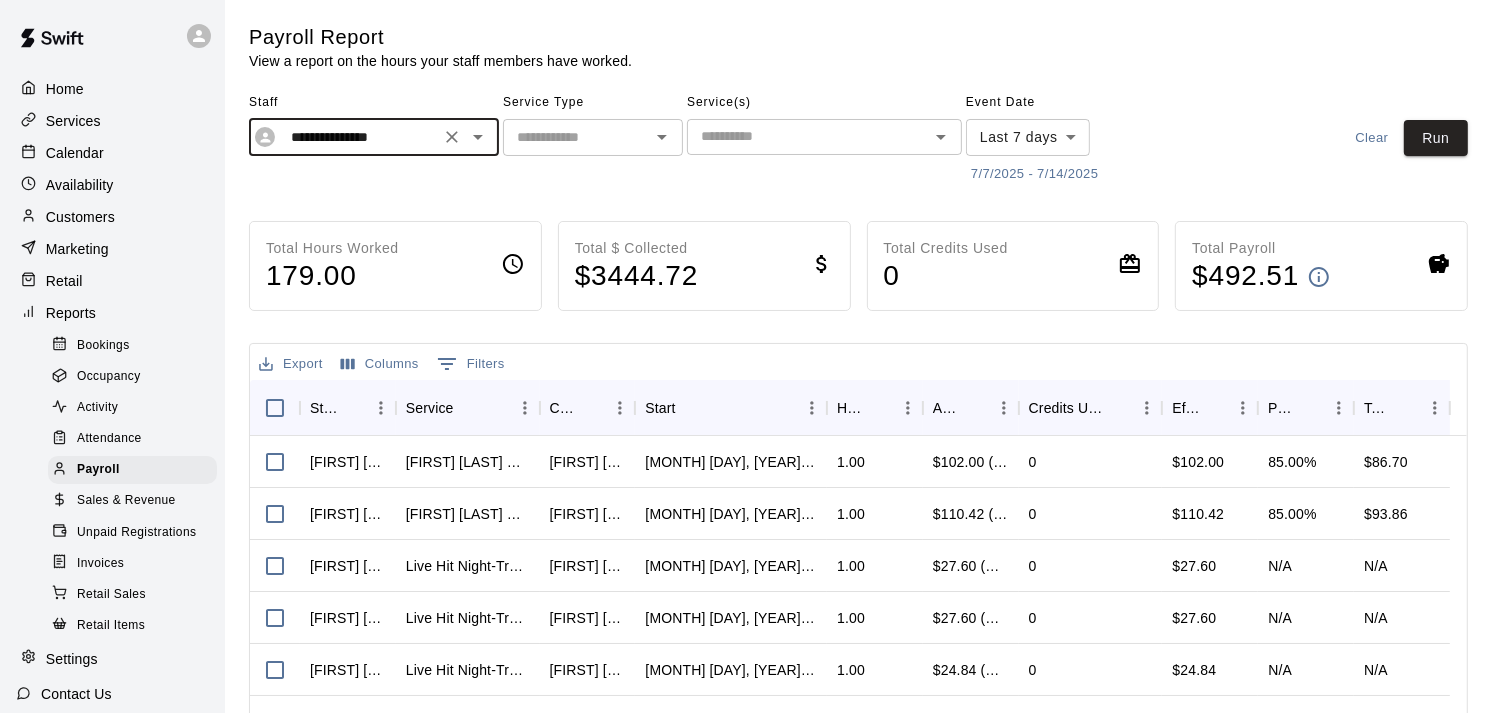 type on "**********" 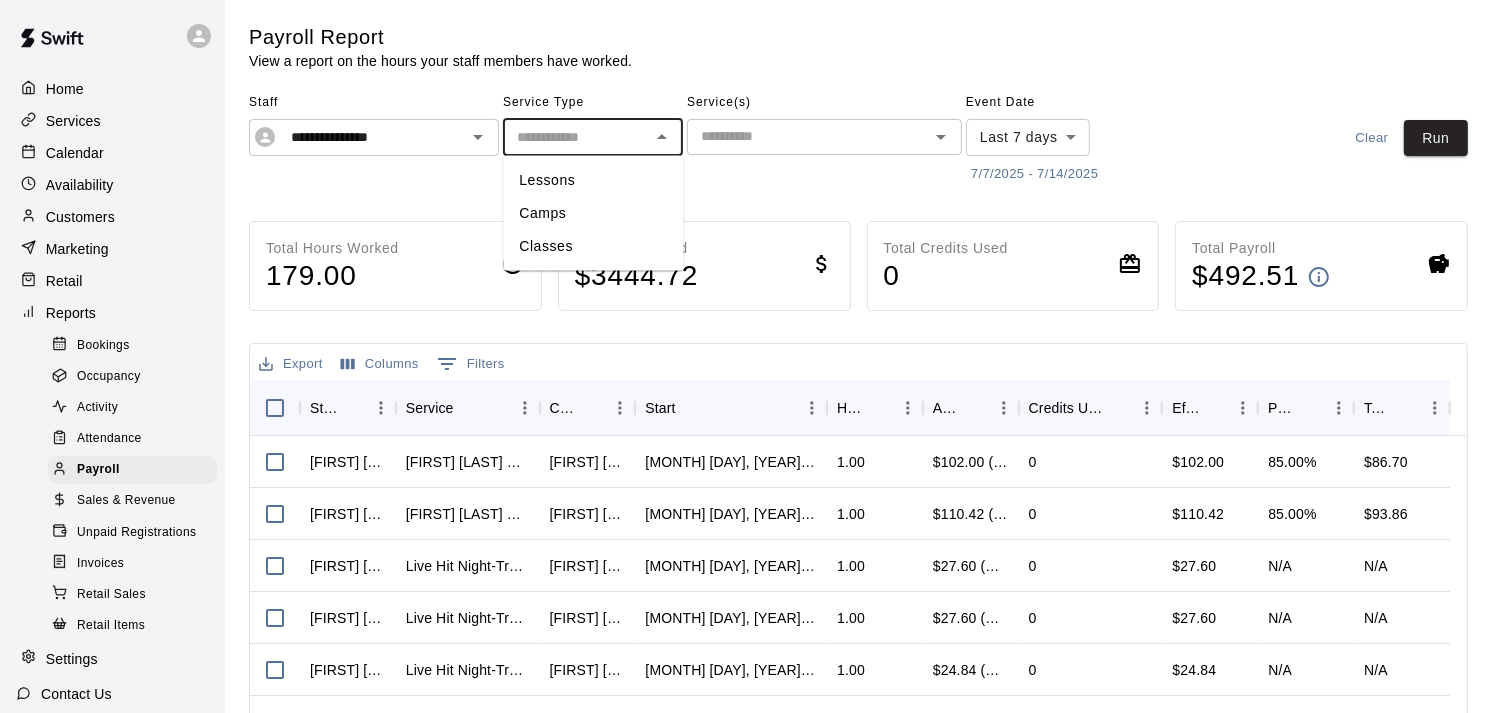 click at bounding box center (576, 137) 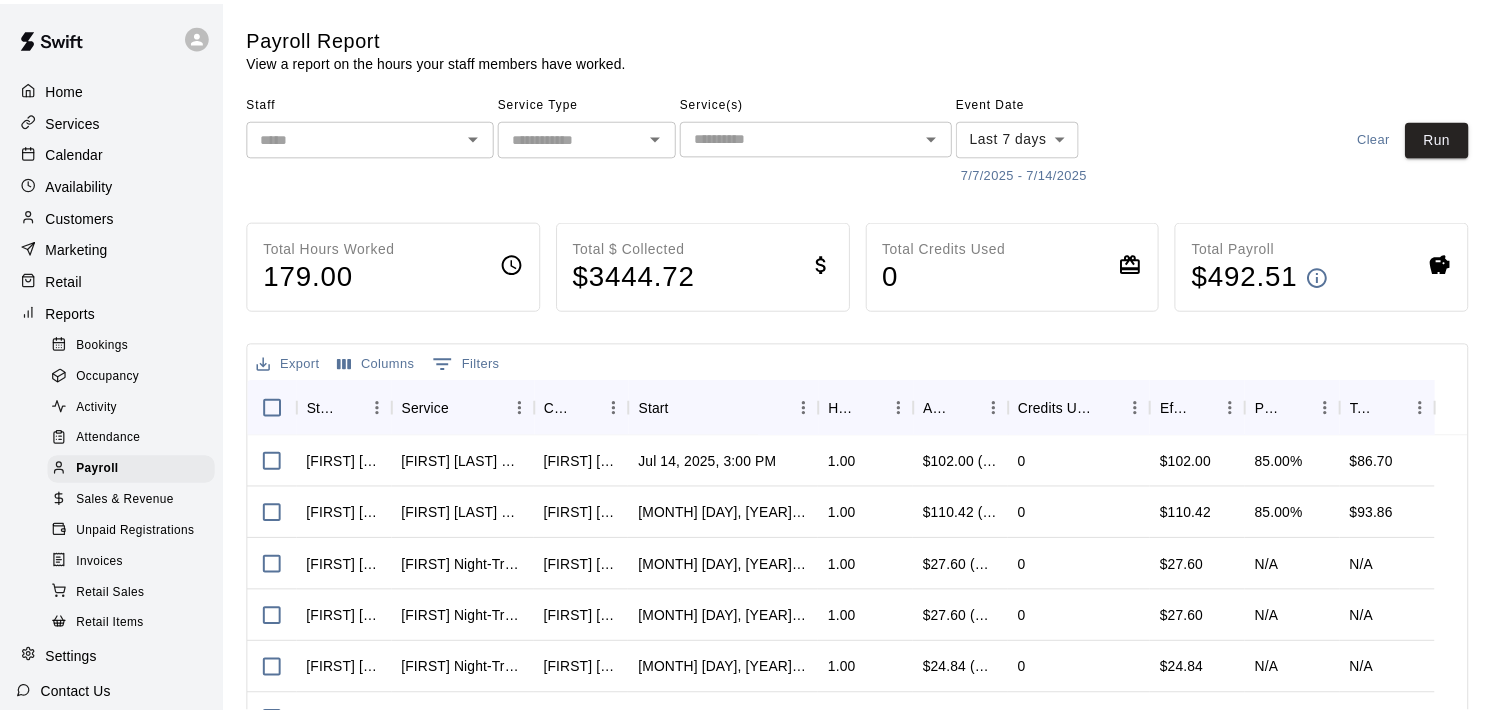 scroll, scrollTop: 0, scrollLeft: 0, axis: both 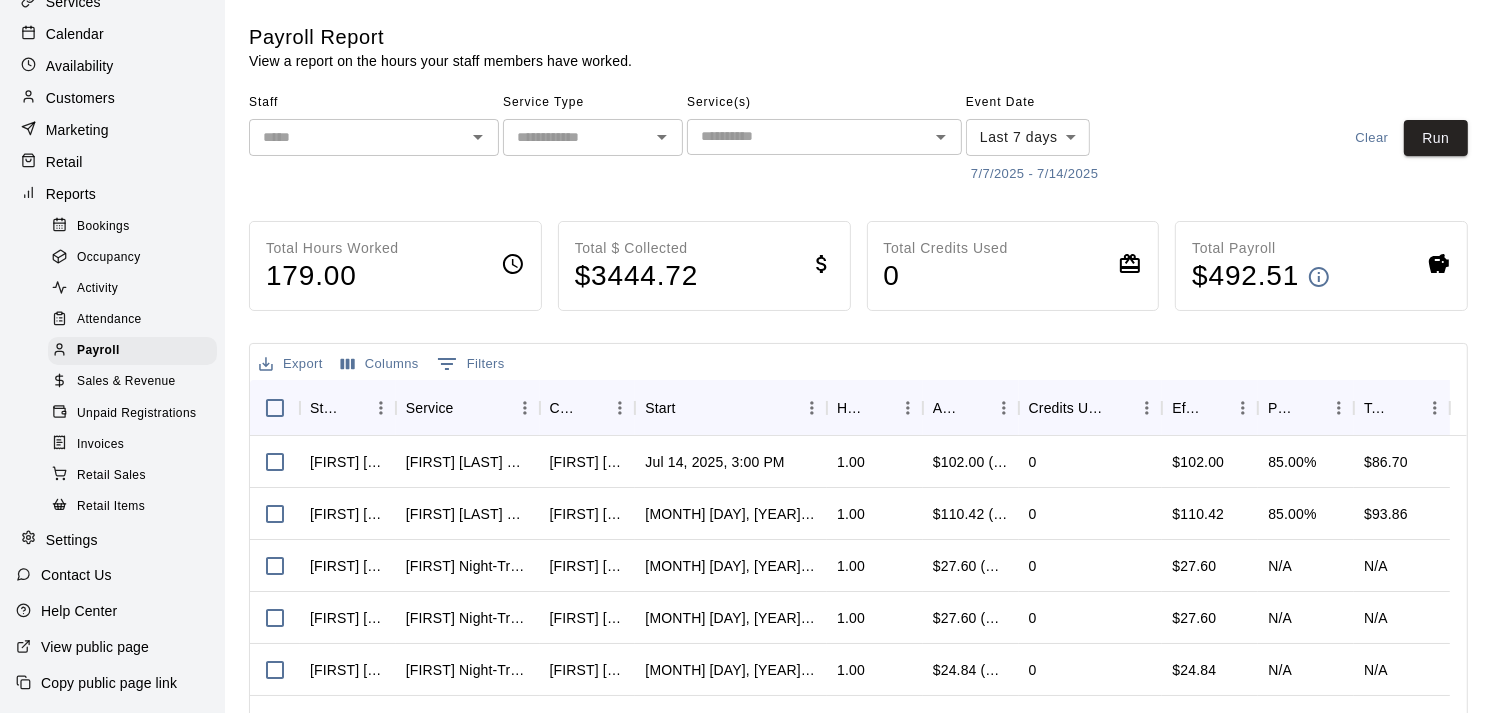 click on "Settings" at bounding box center [112, 540] 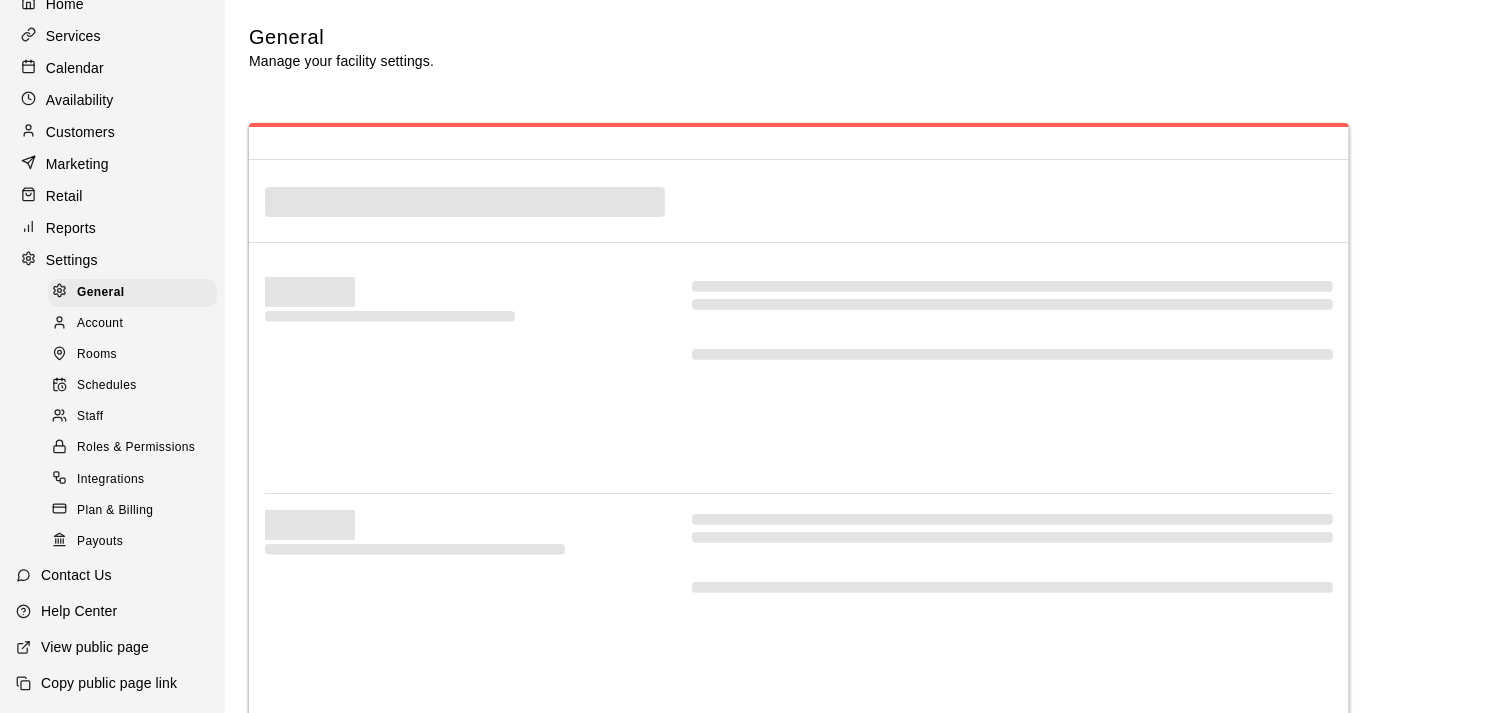 select on "**" 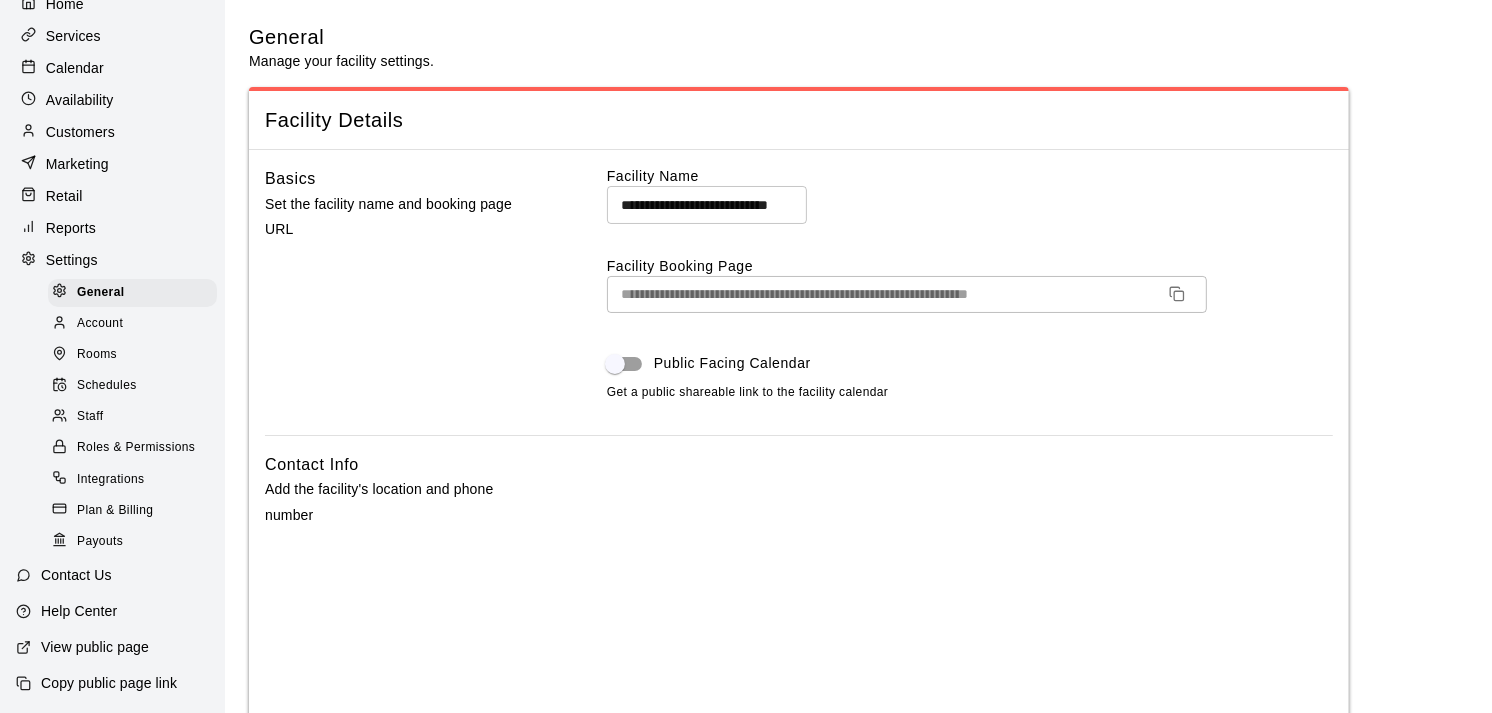 click on "Staff" at bounding box center [90, 417] 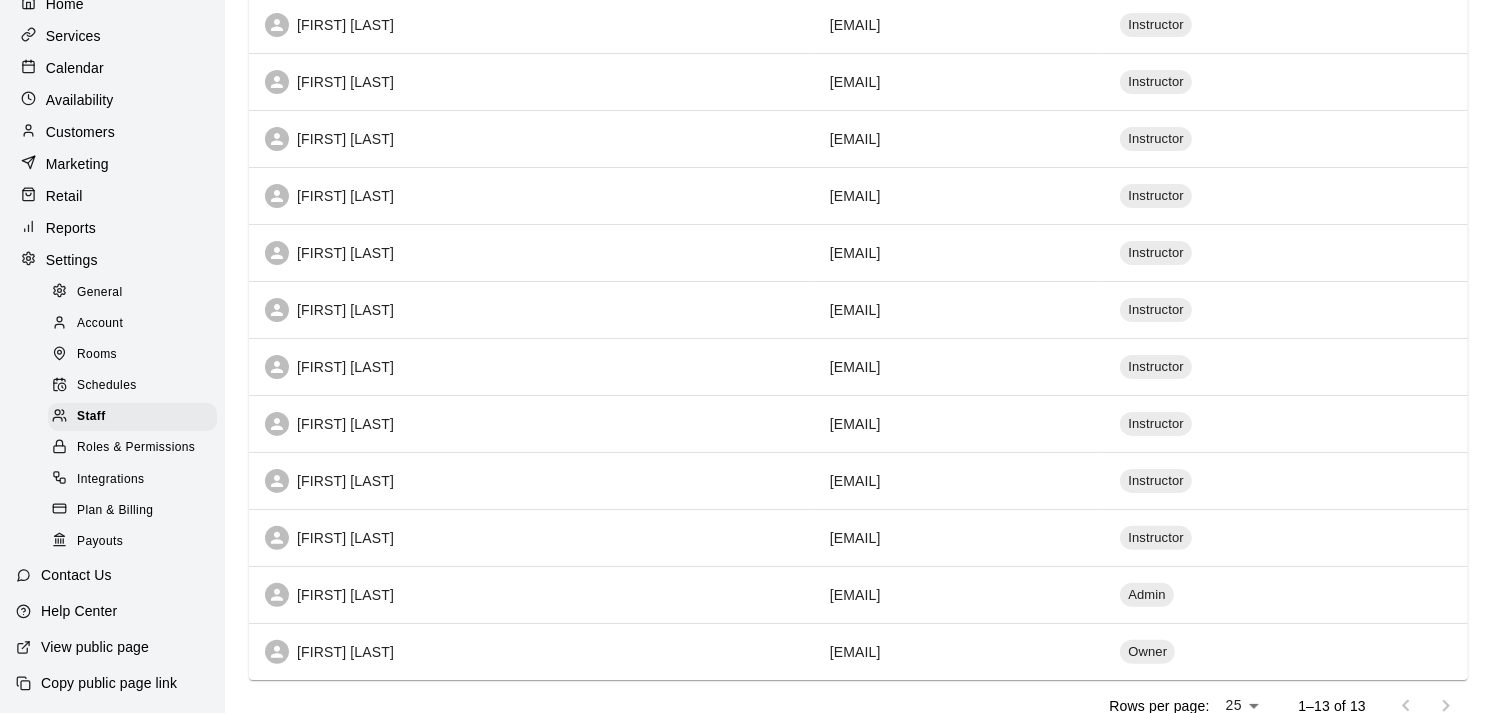 scroll, scrollTop: 402, scrollLeft: 0, axis: vertical 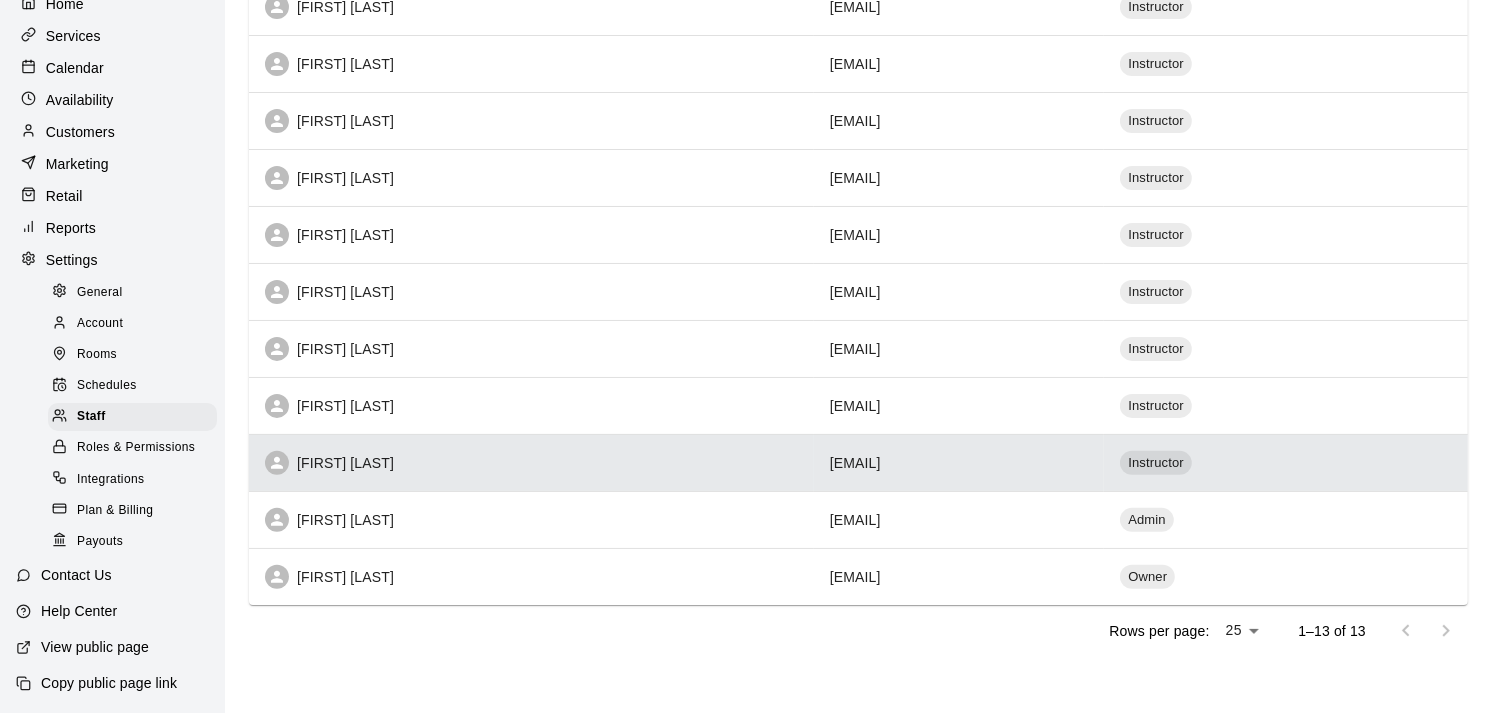 click on "coachcmass@gmail.com" at bounding box center [959, 462] 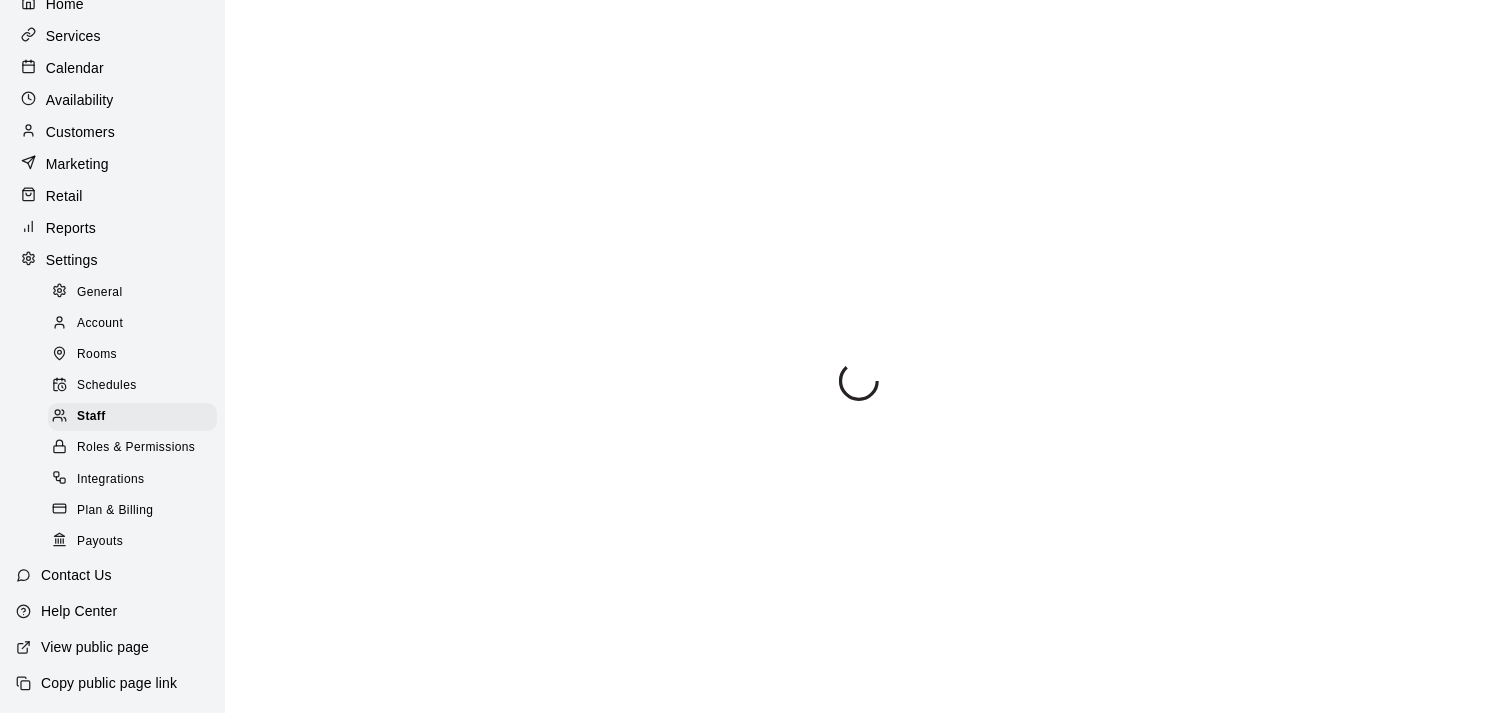 select on "**" 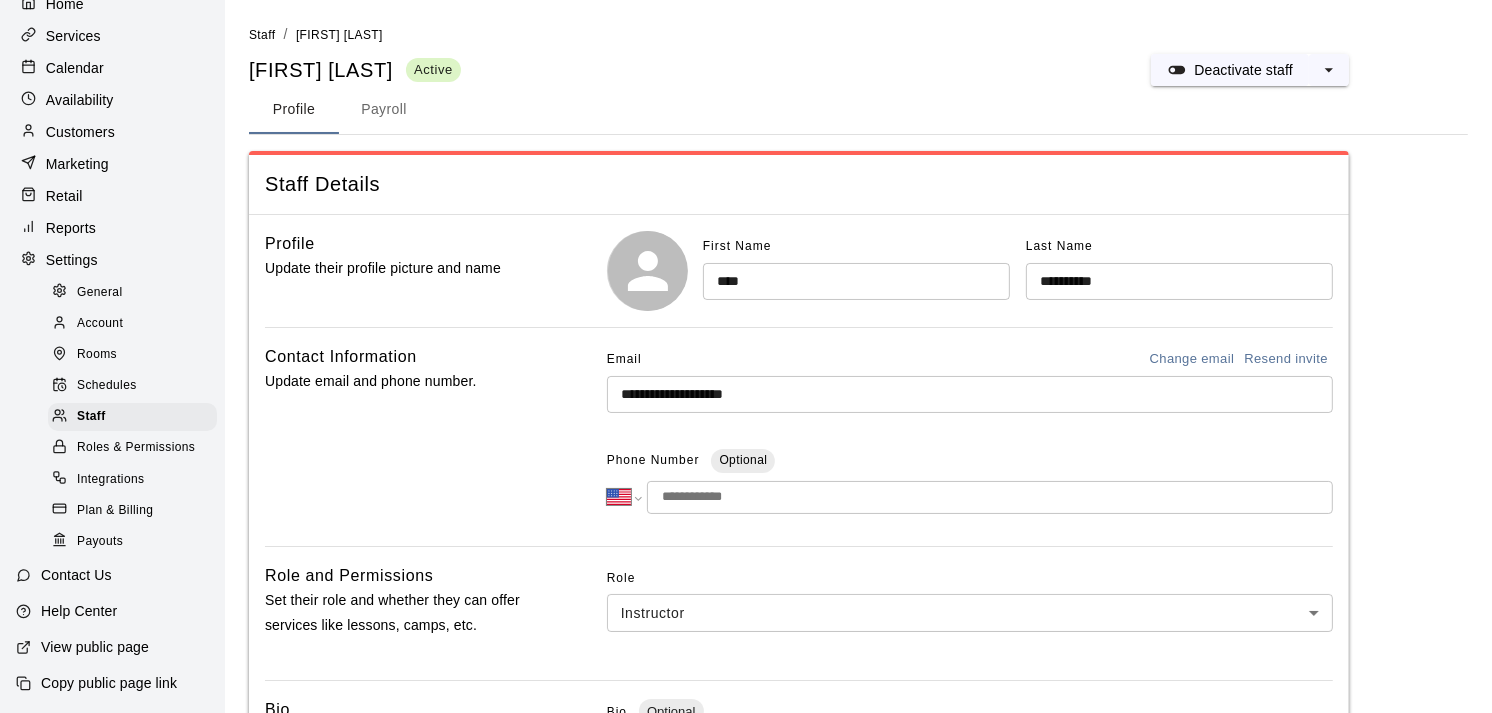 scroll, scrollTop: 202, scrollLeft: 0, axis: vertical 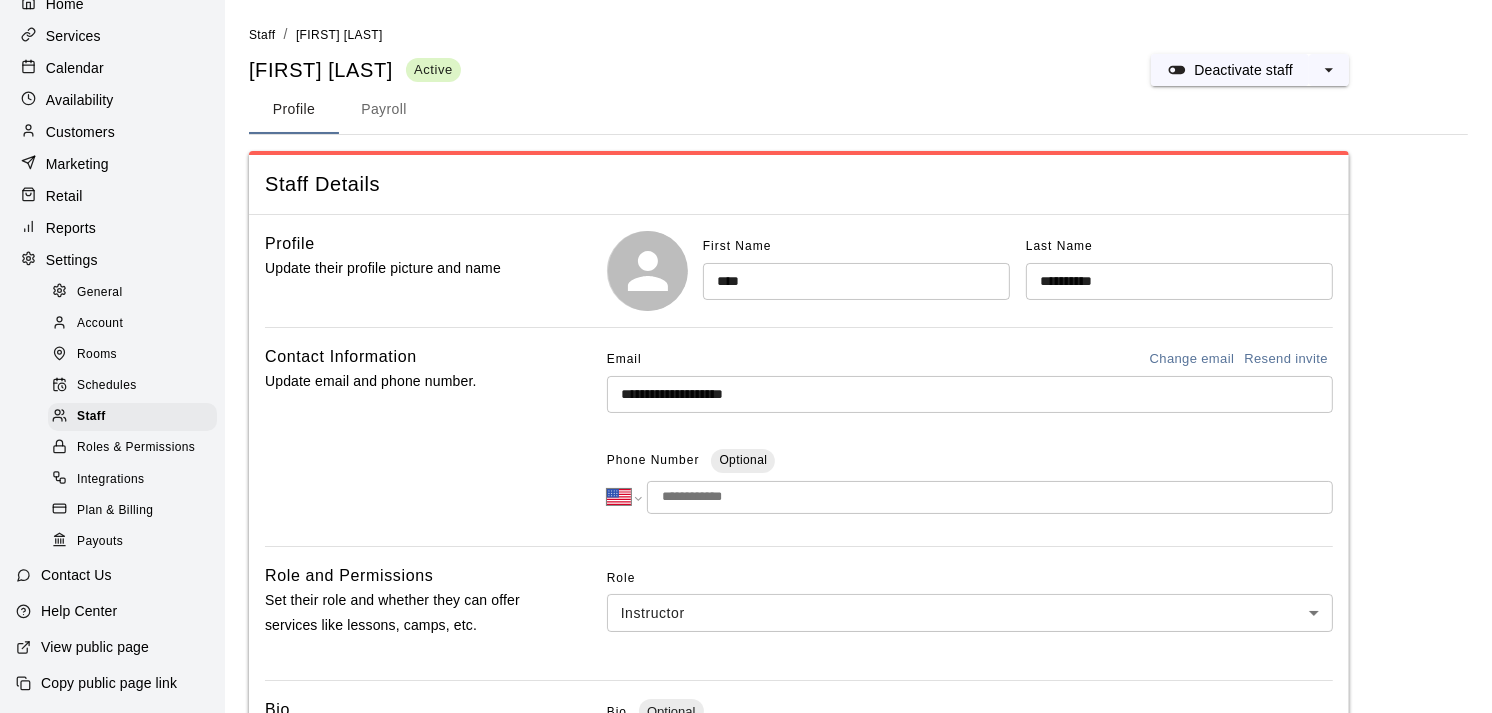click on "Payroll" at bounding box center [384, 110] 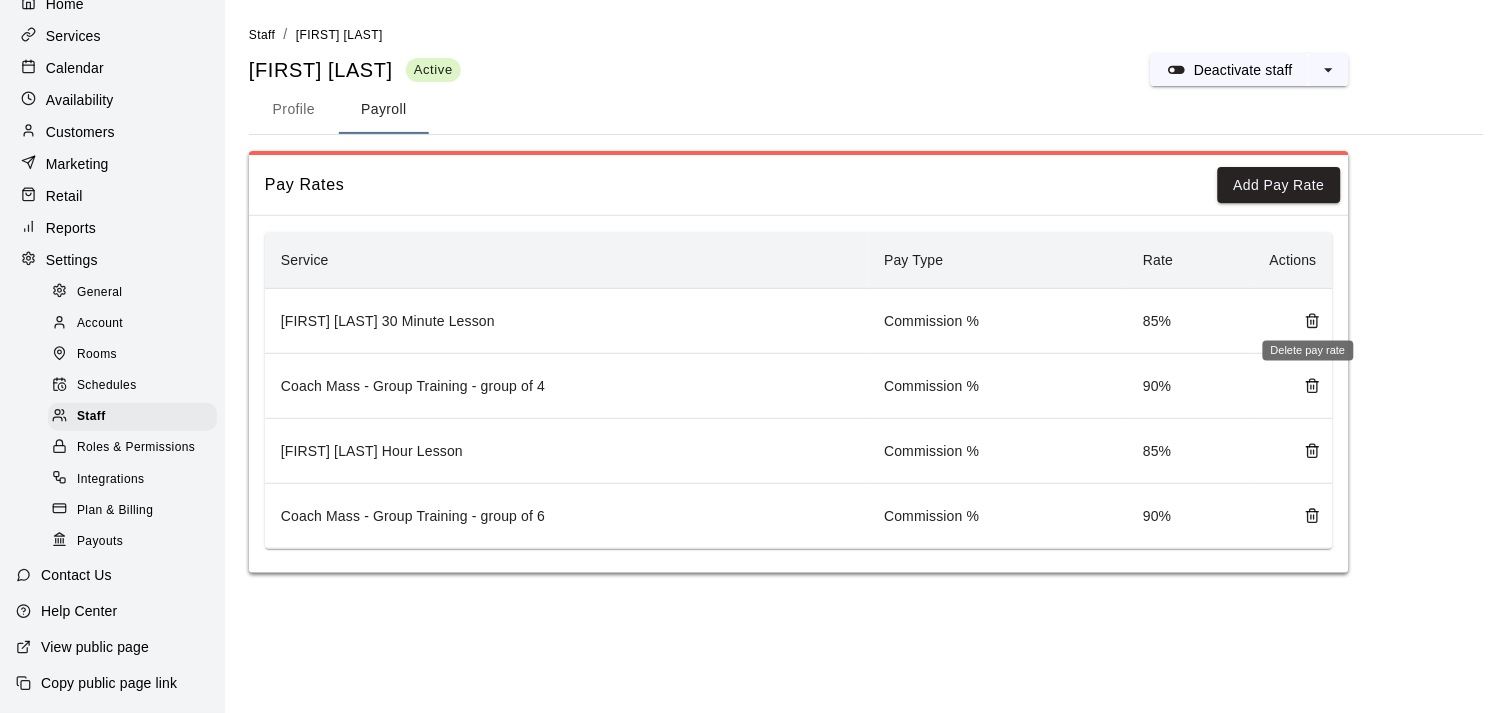 click 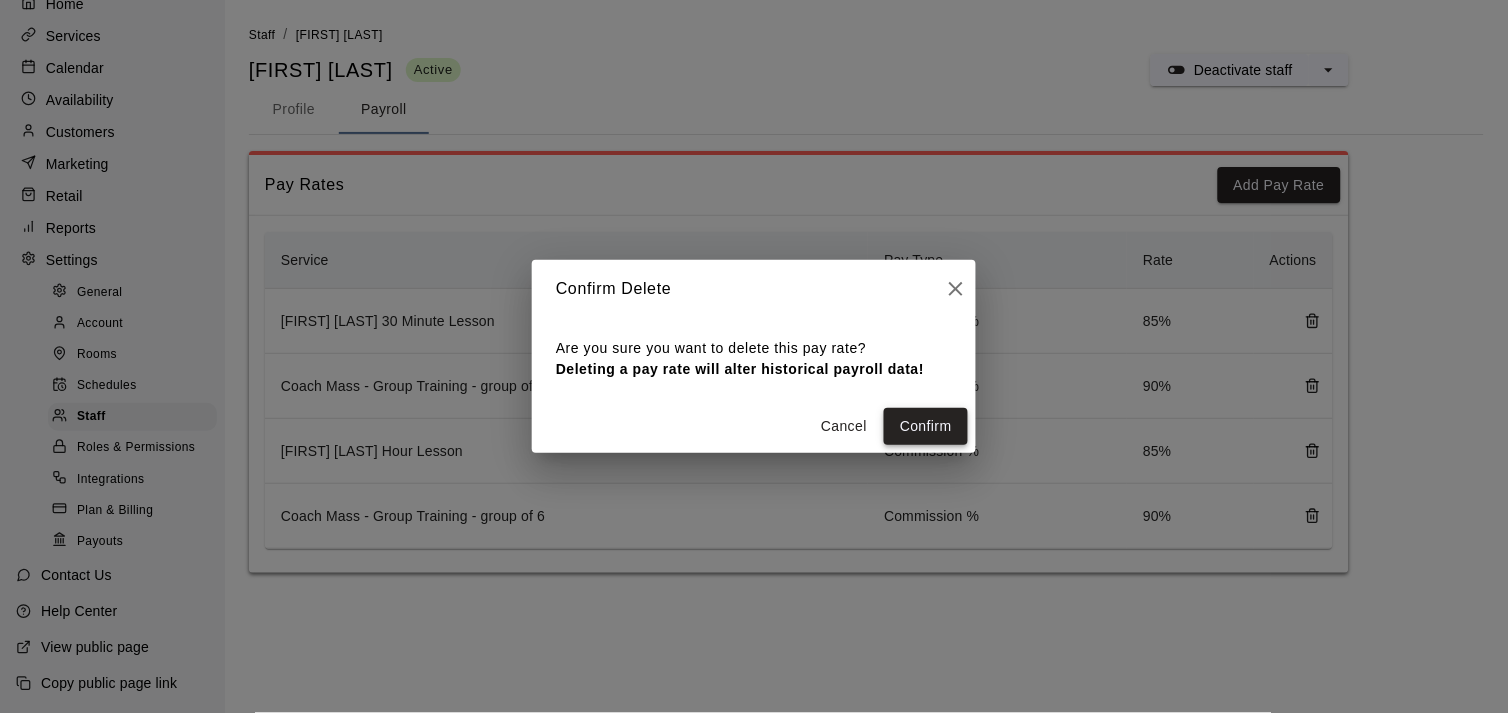 click on "Confirm" at bounding box center (926, 426) 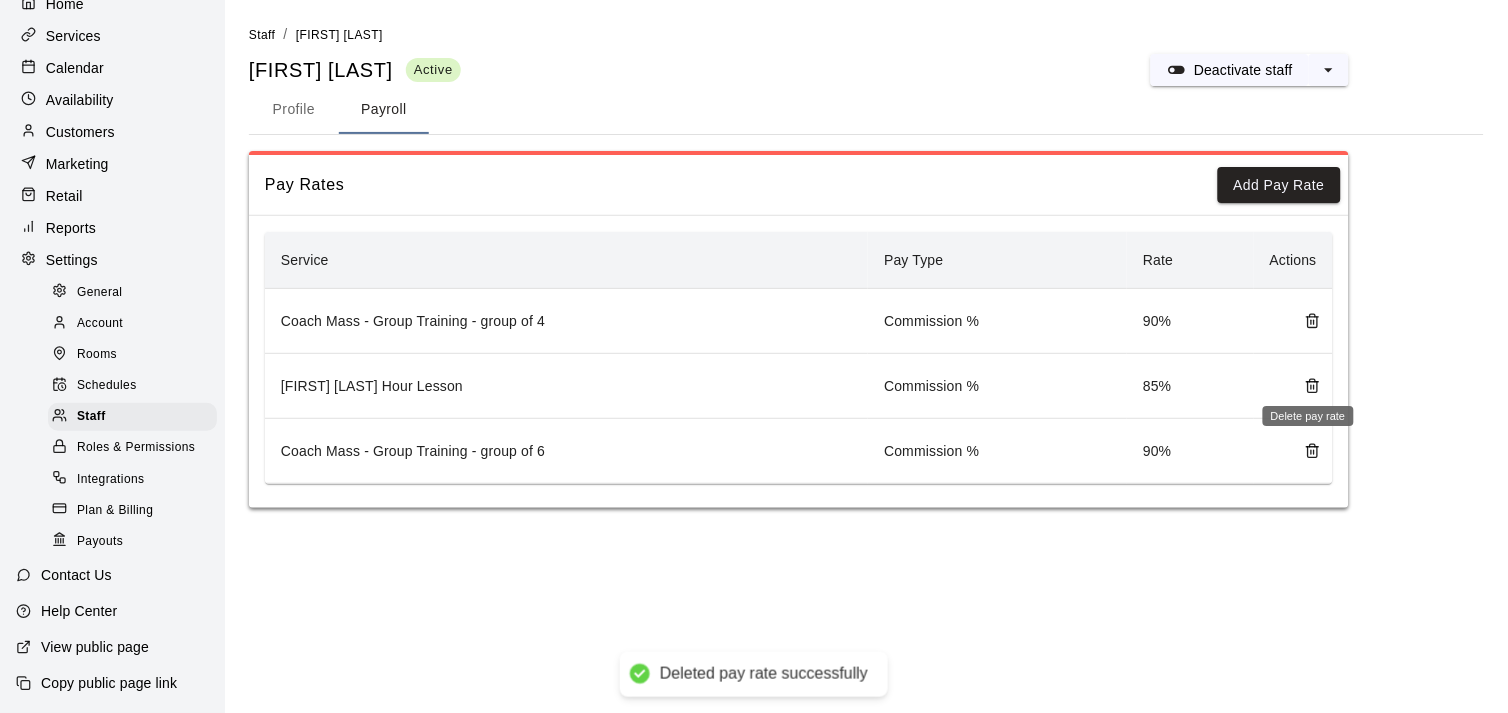 click 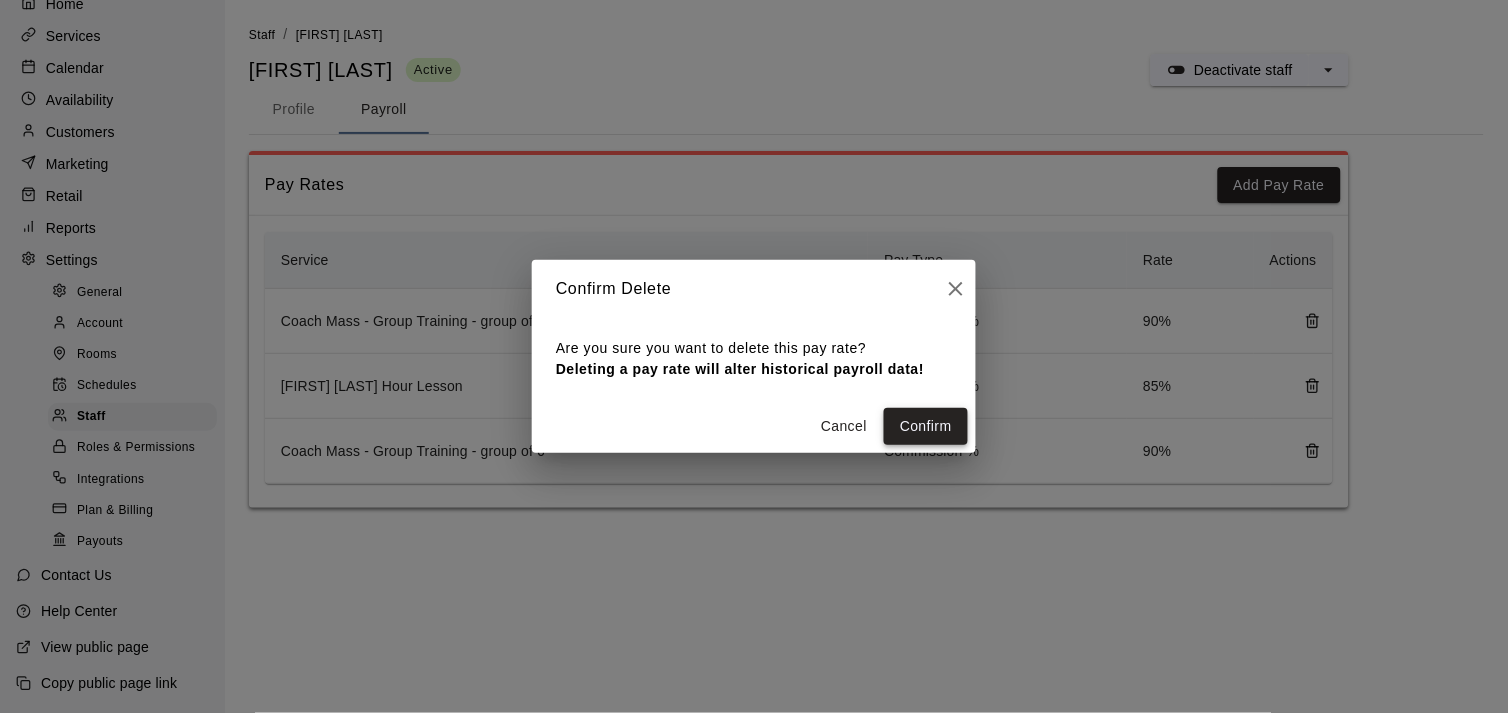click on "Confirm" at bounding box center (926, 426) 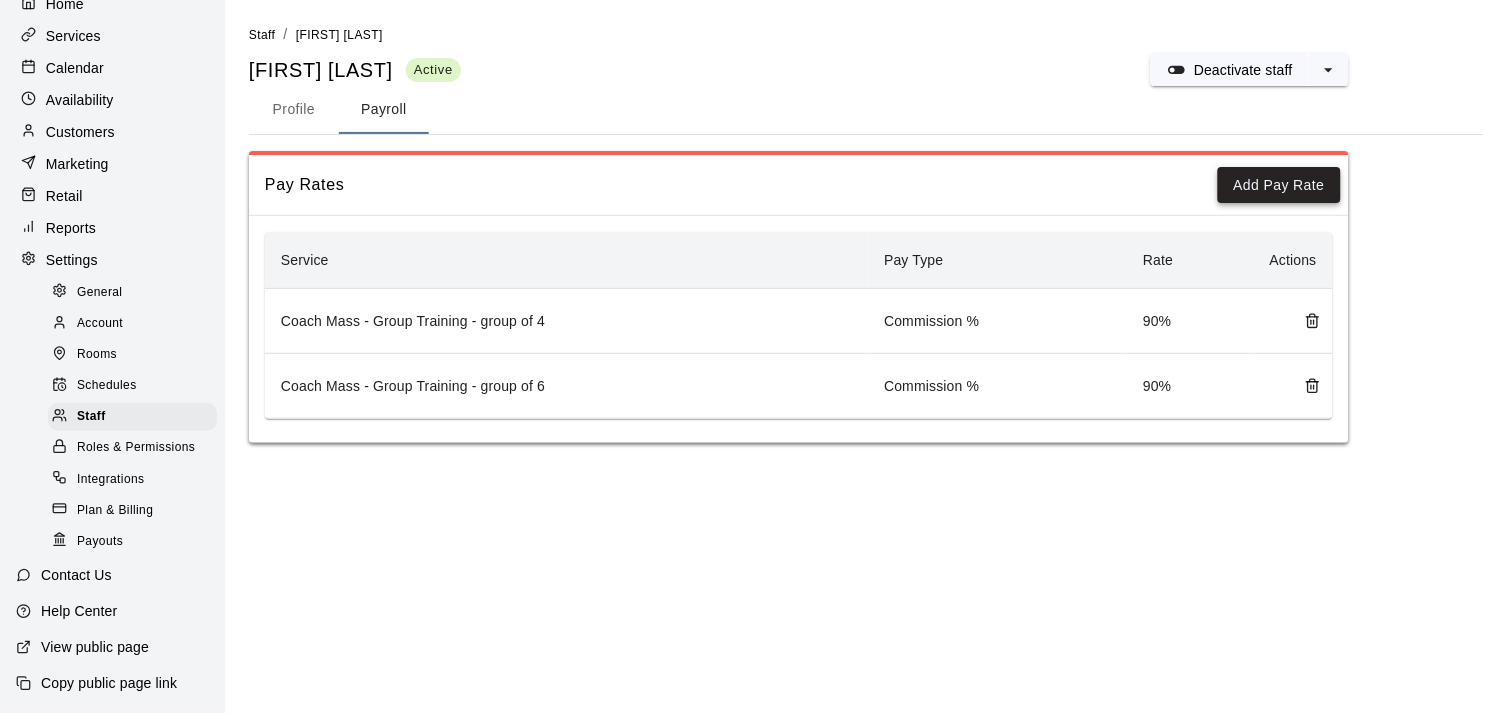 click on "Add Pay Rate" at bounding box center [1279, 185] 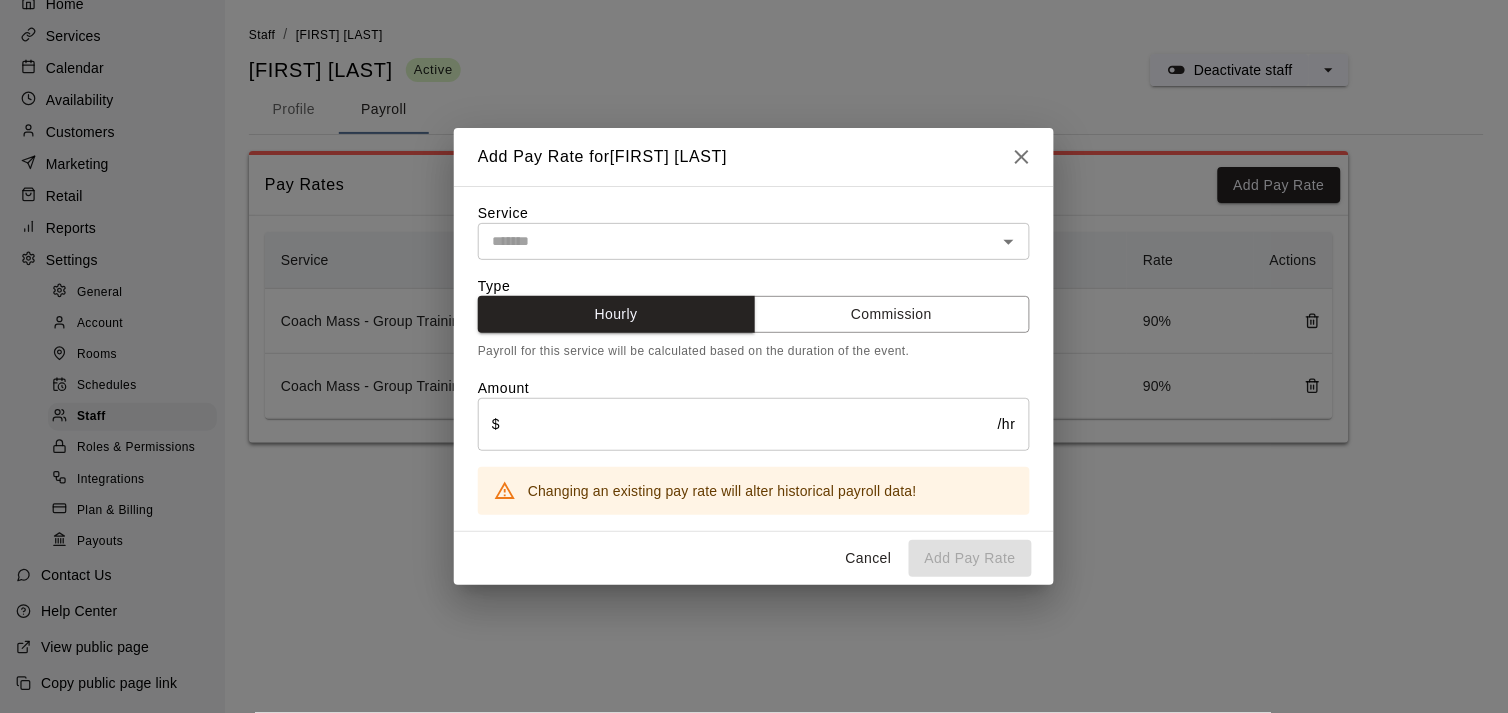 click on "​" at bounding box center (754, 241) 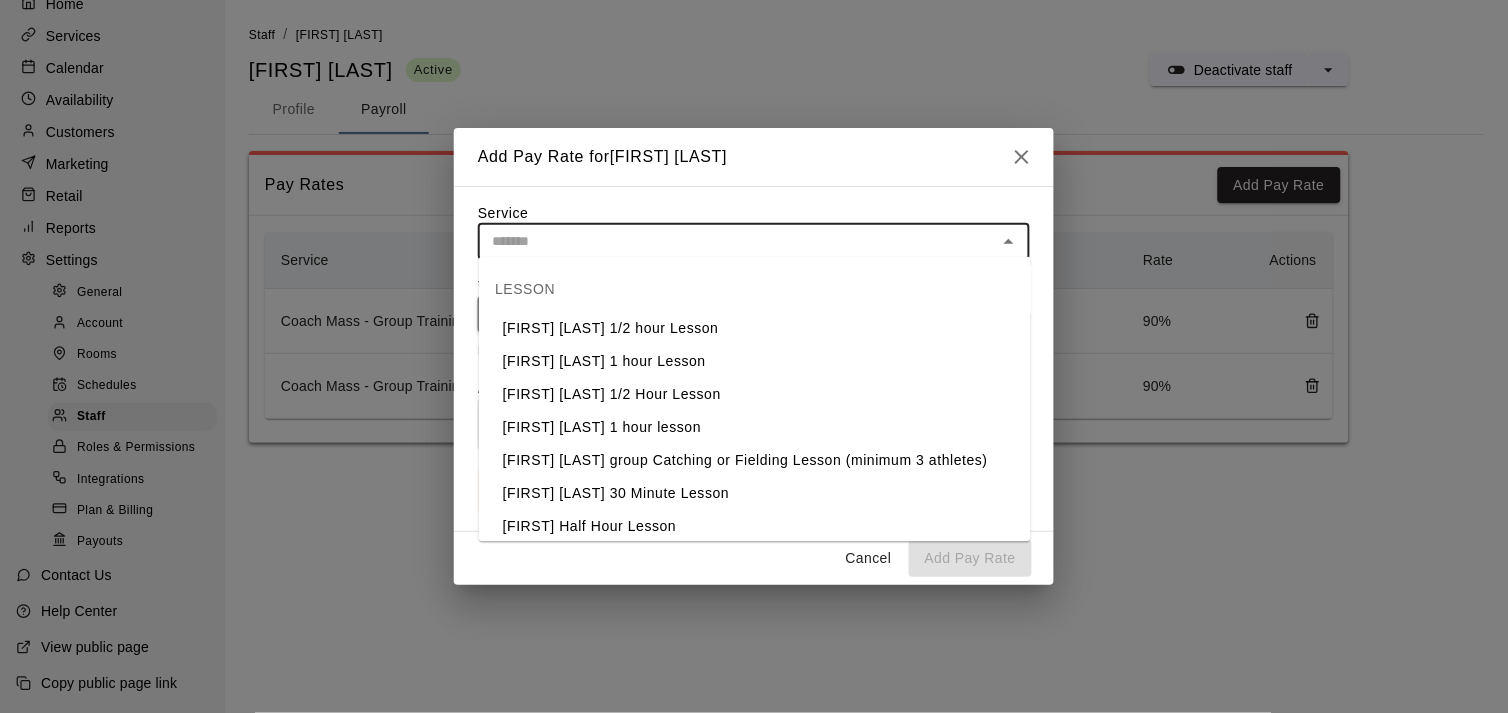 click on "[FIRST] [LAST] [DURATION]" at bounding box center (755, 494) 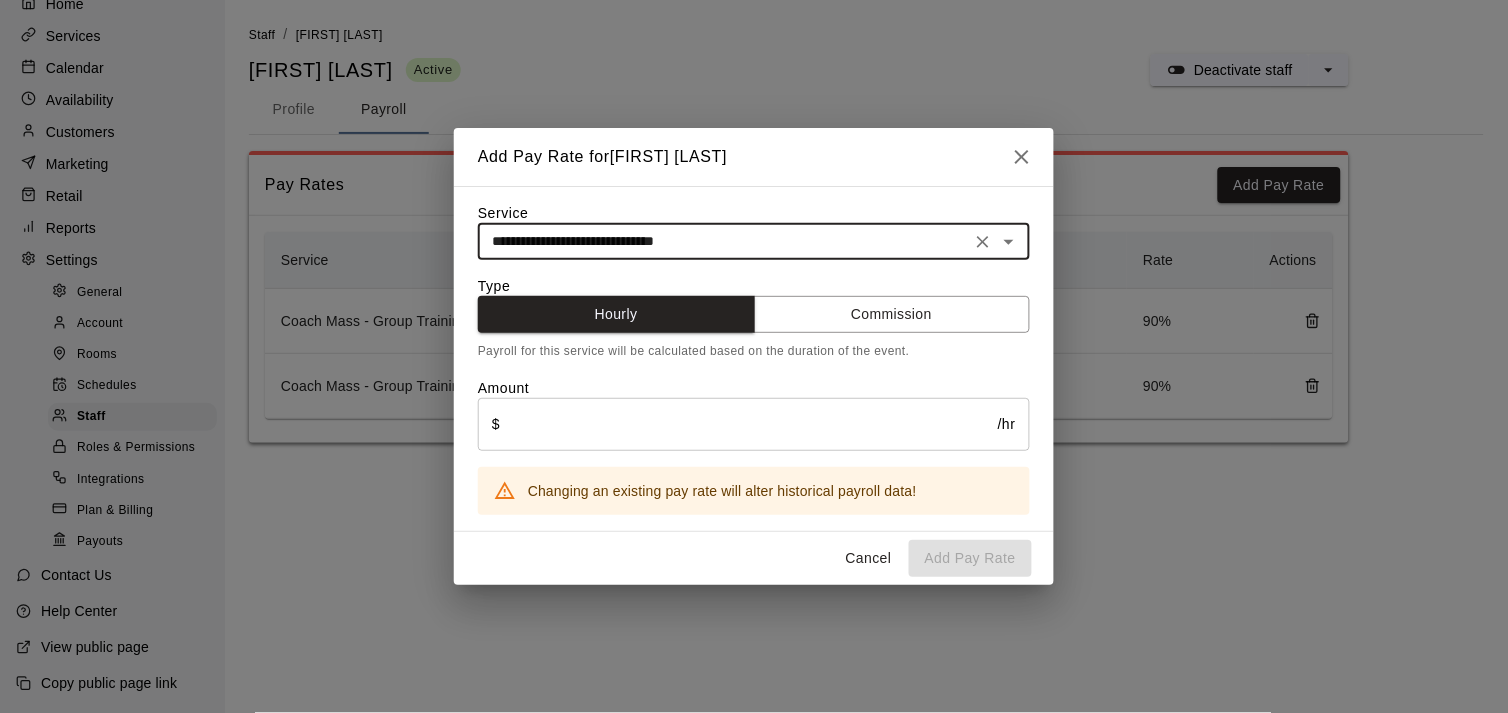 click at bounding box center (749, 424) 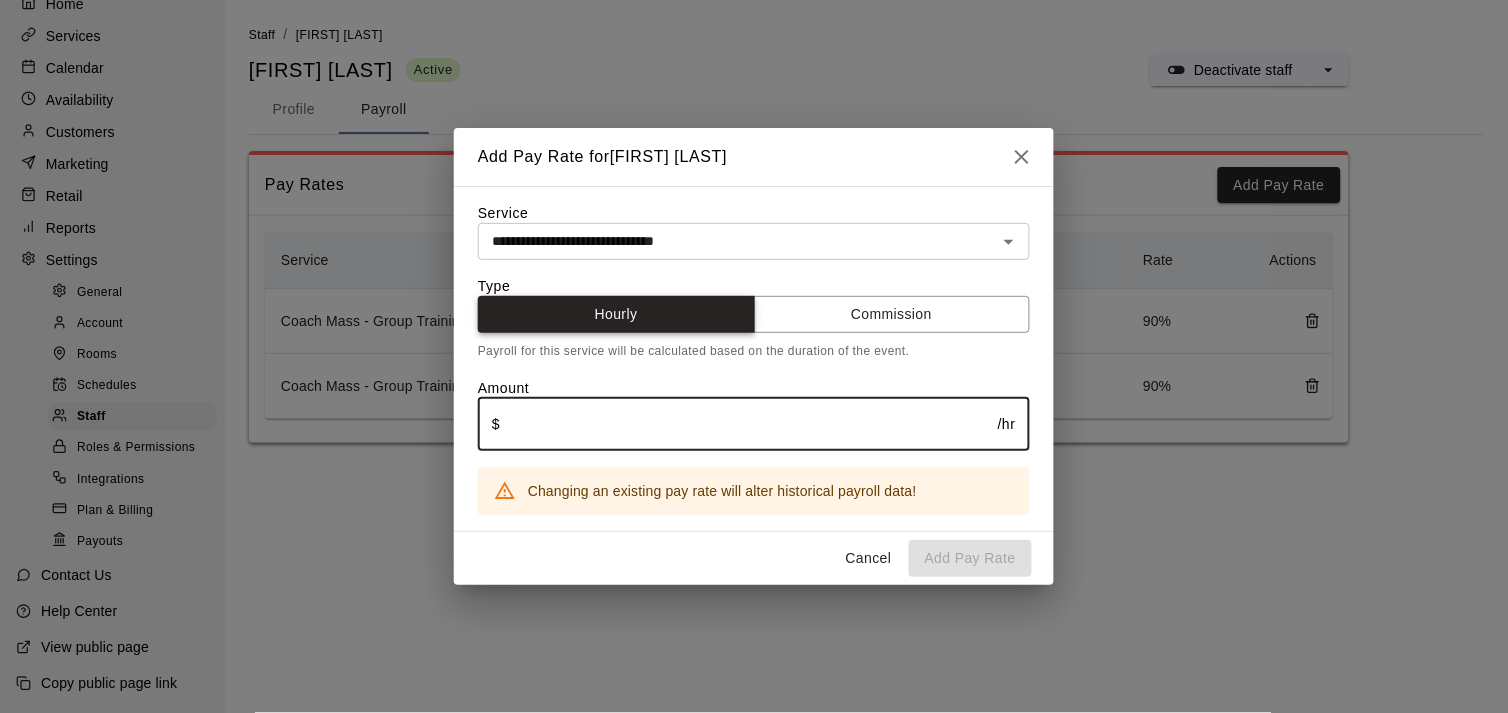 click on "Hourly" at bounding box center (616, 314) 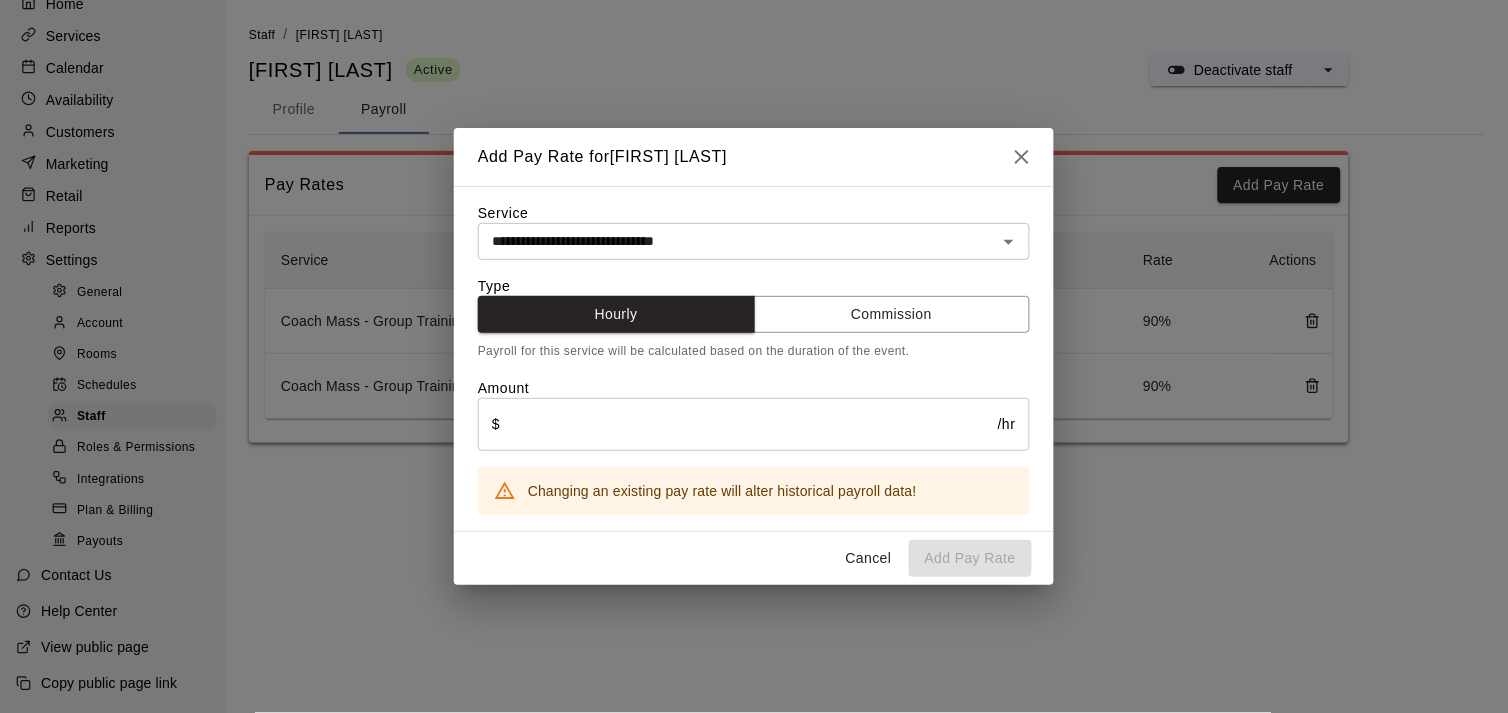 click at bounding box center [749, 424] 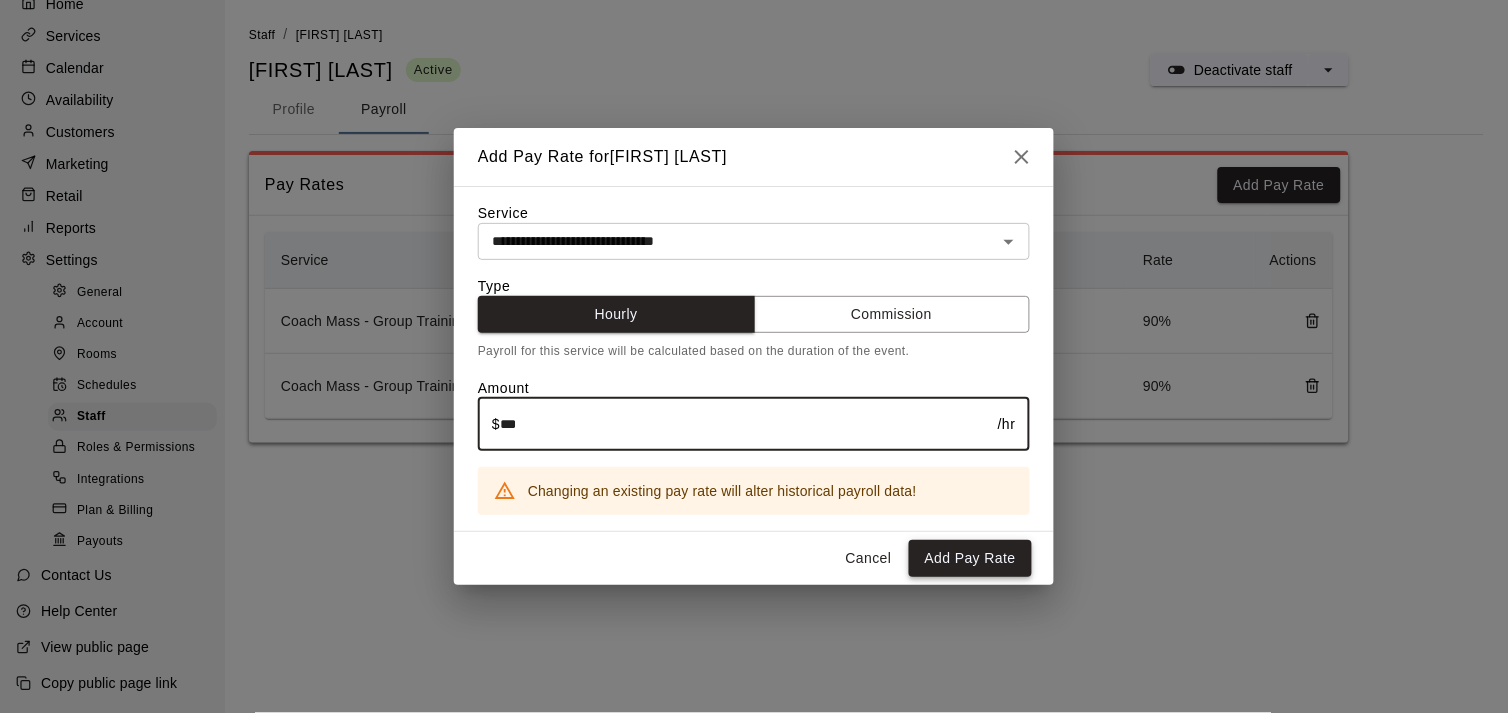 type on "***" 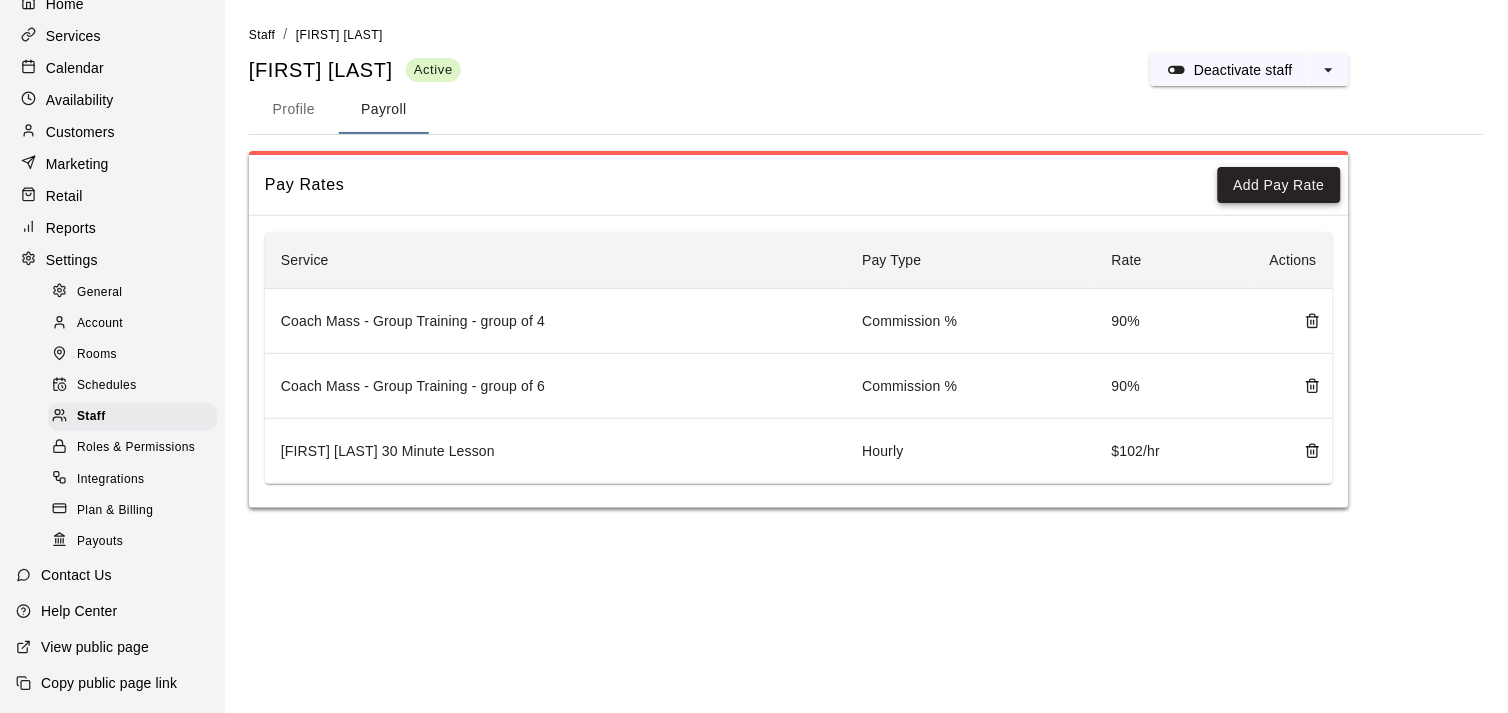 click on "Add Pay Rate" at bounding box center [1279, 185] 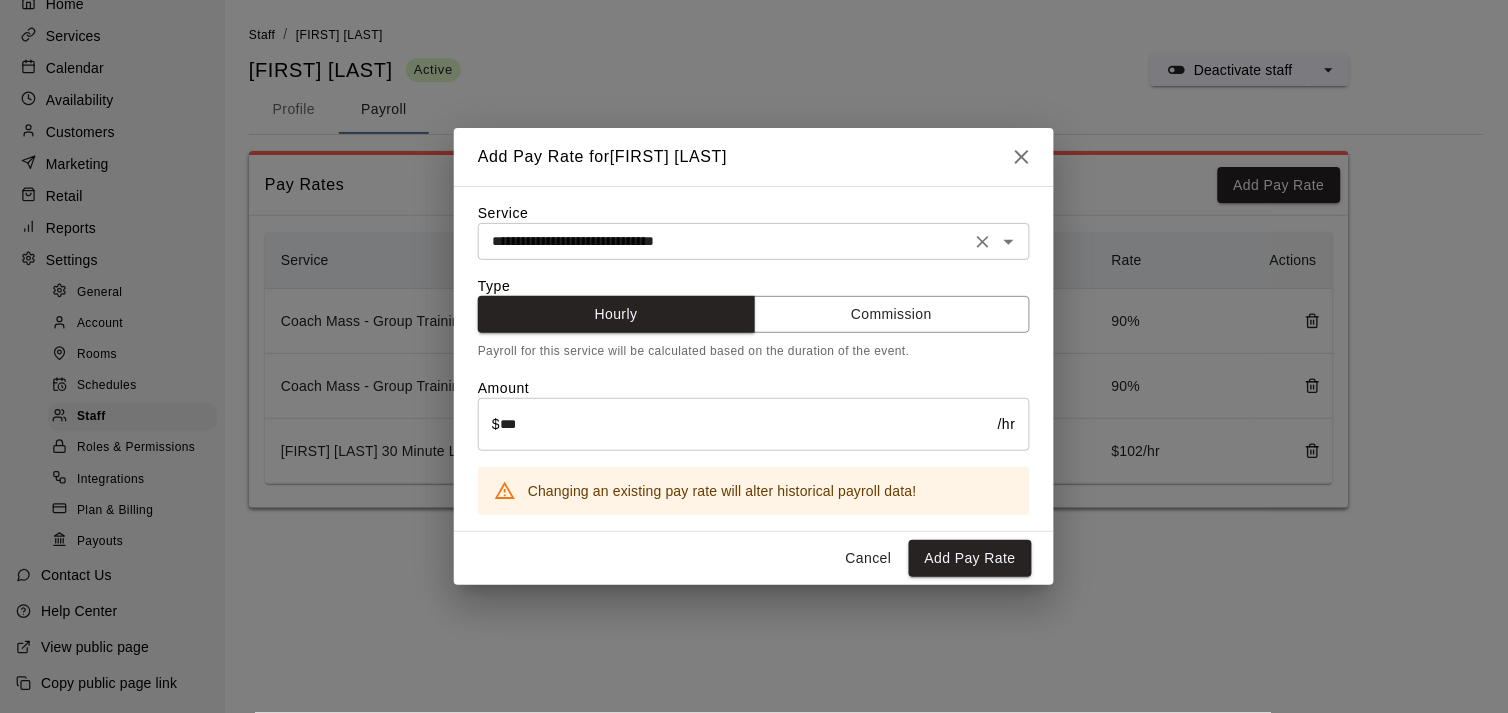 click on "**********" at bounding box center (724, 241) 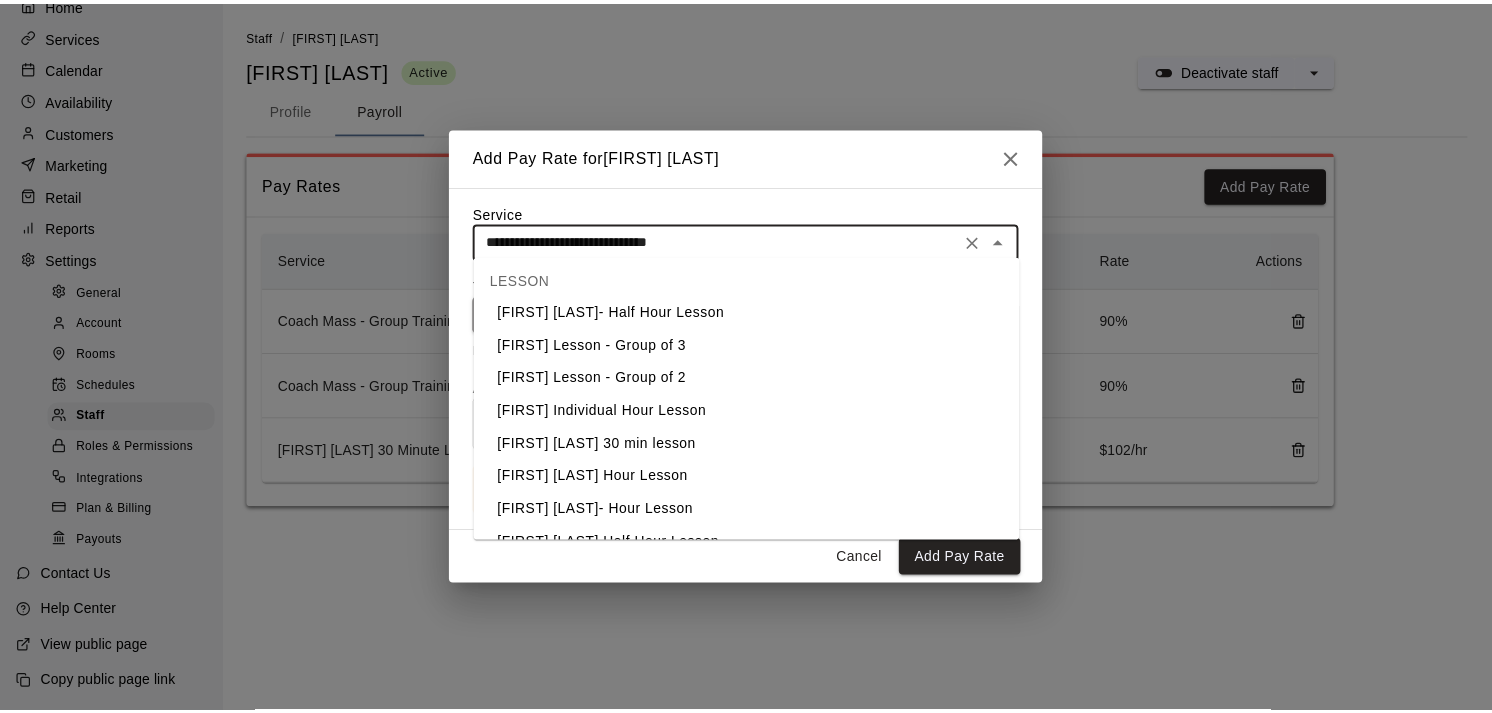 scroll, scrollTop: 400, scrollLeft: 0, axis: vertical 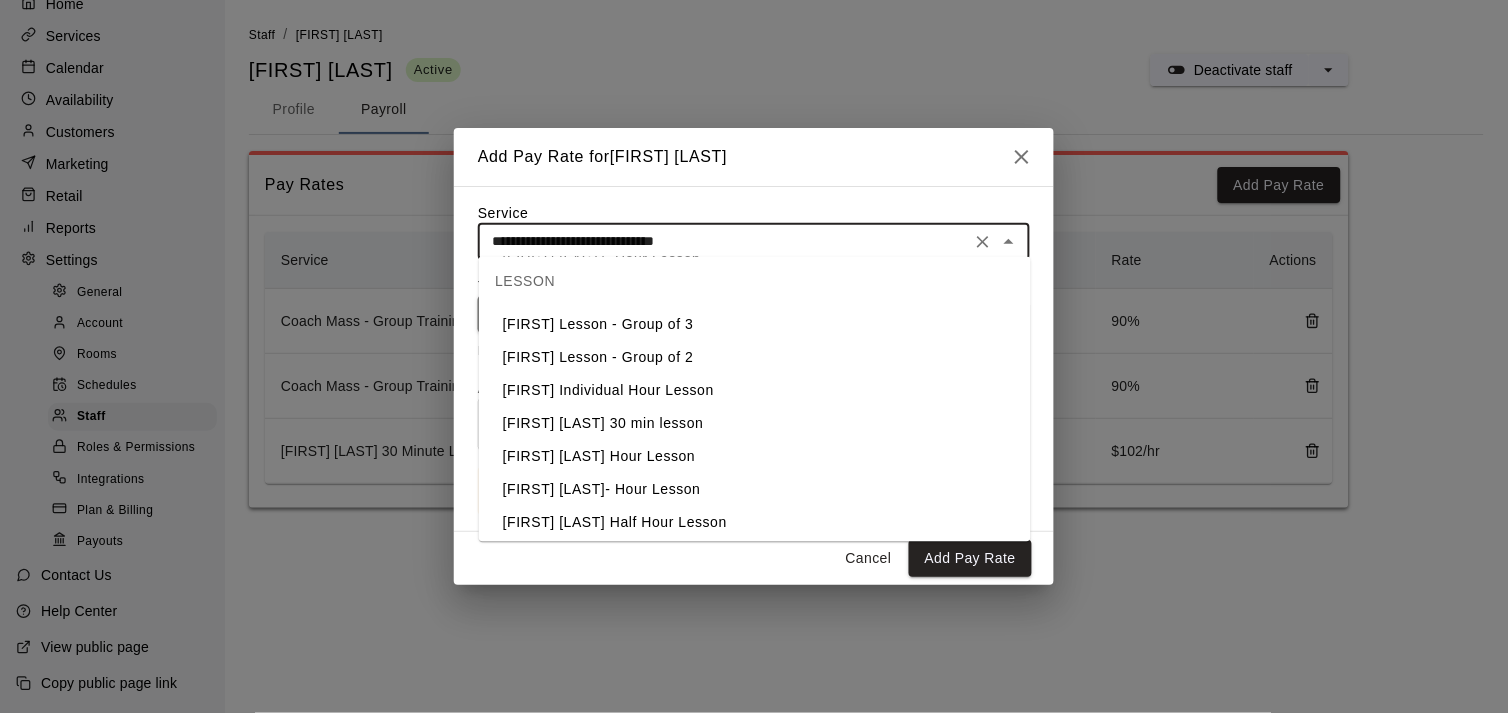click on "[FIRST] [LAST] [DURATION]" at bounding box center [755, 457] 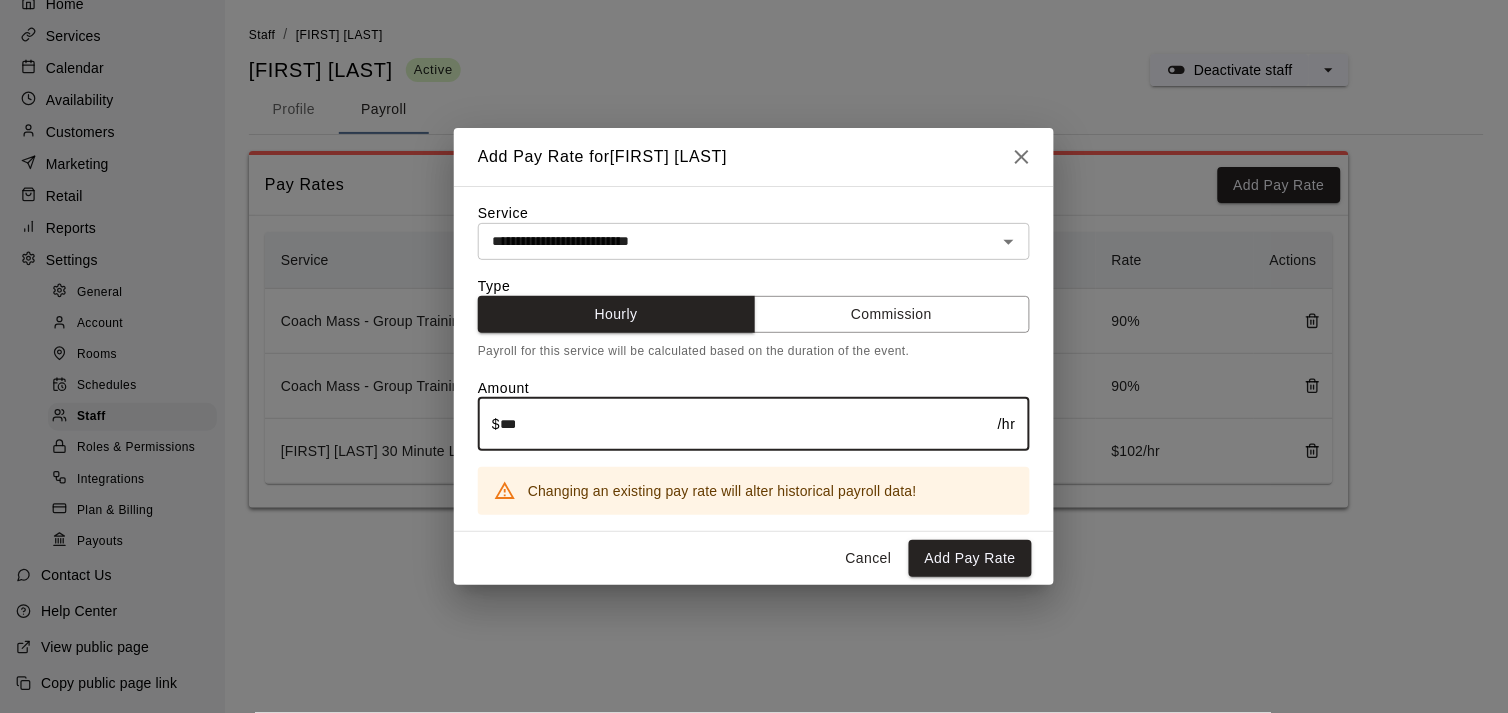 drag, startPoint x: 798, startPoint y: 441, endPoint x: 485, endPoint y: 415, distance: 314.078 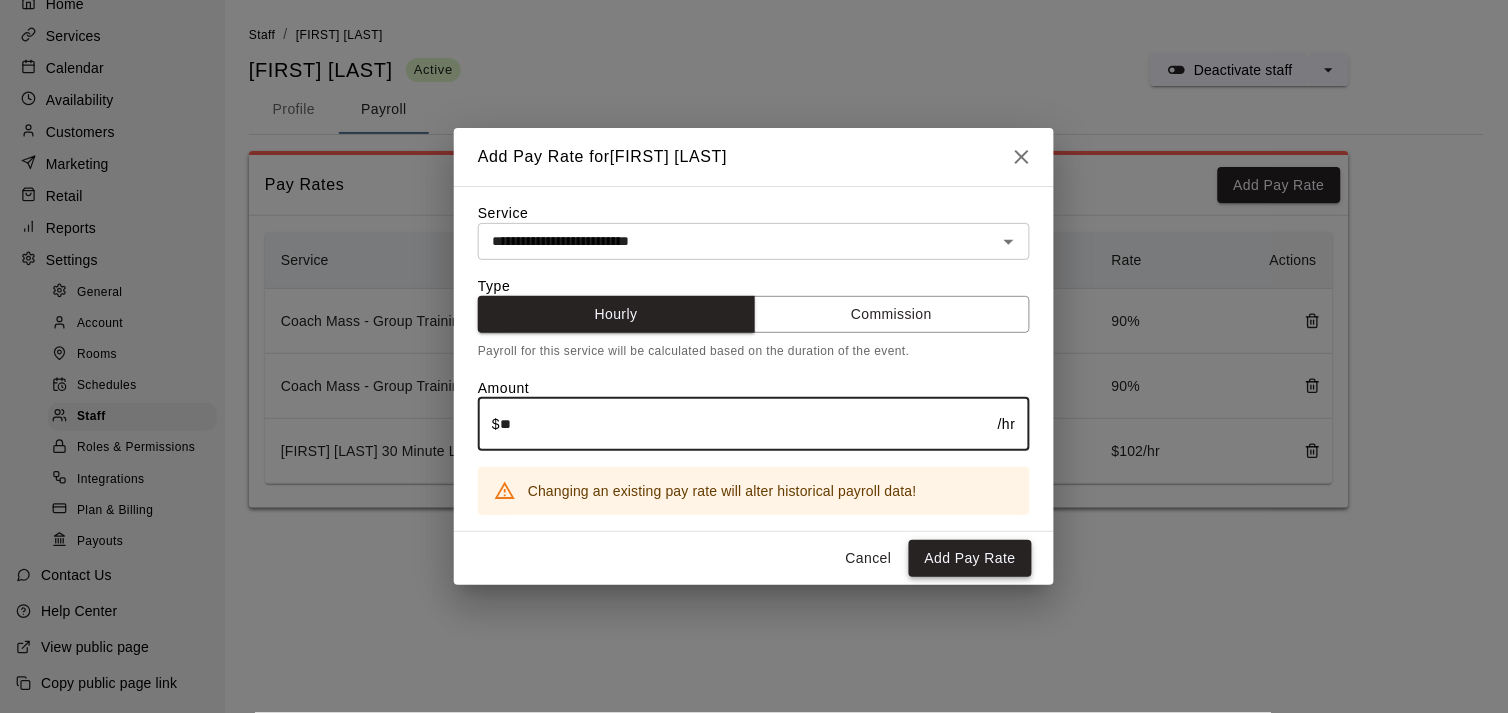 type on "**" 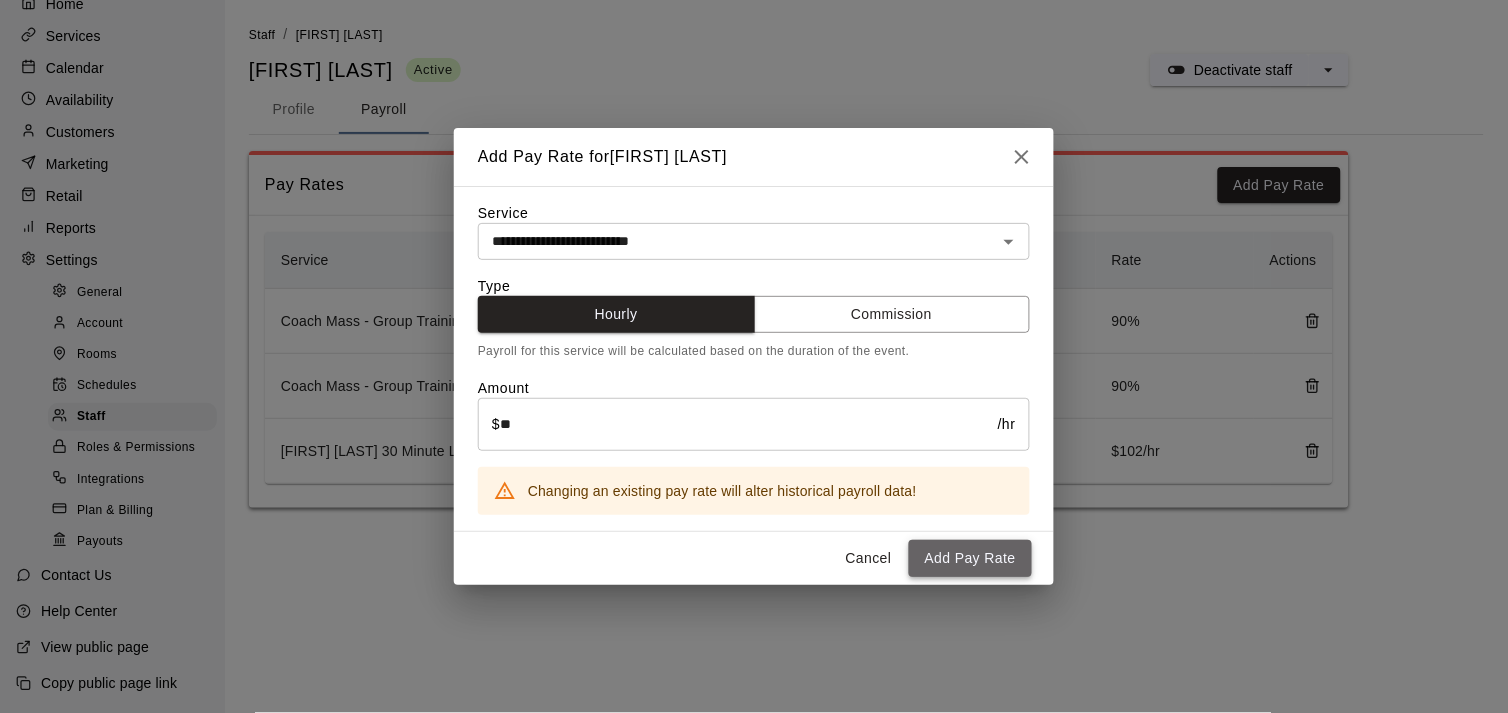 click on "Add Pay Rate" at bounding box center (970, 558) 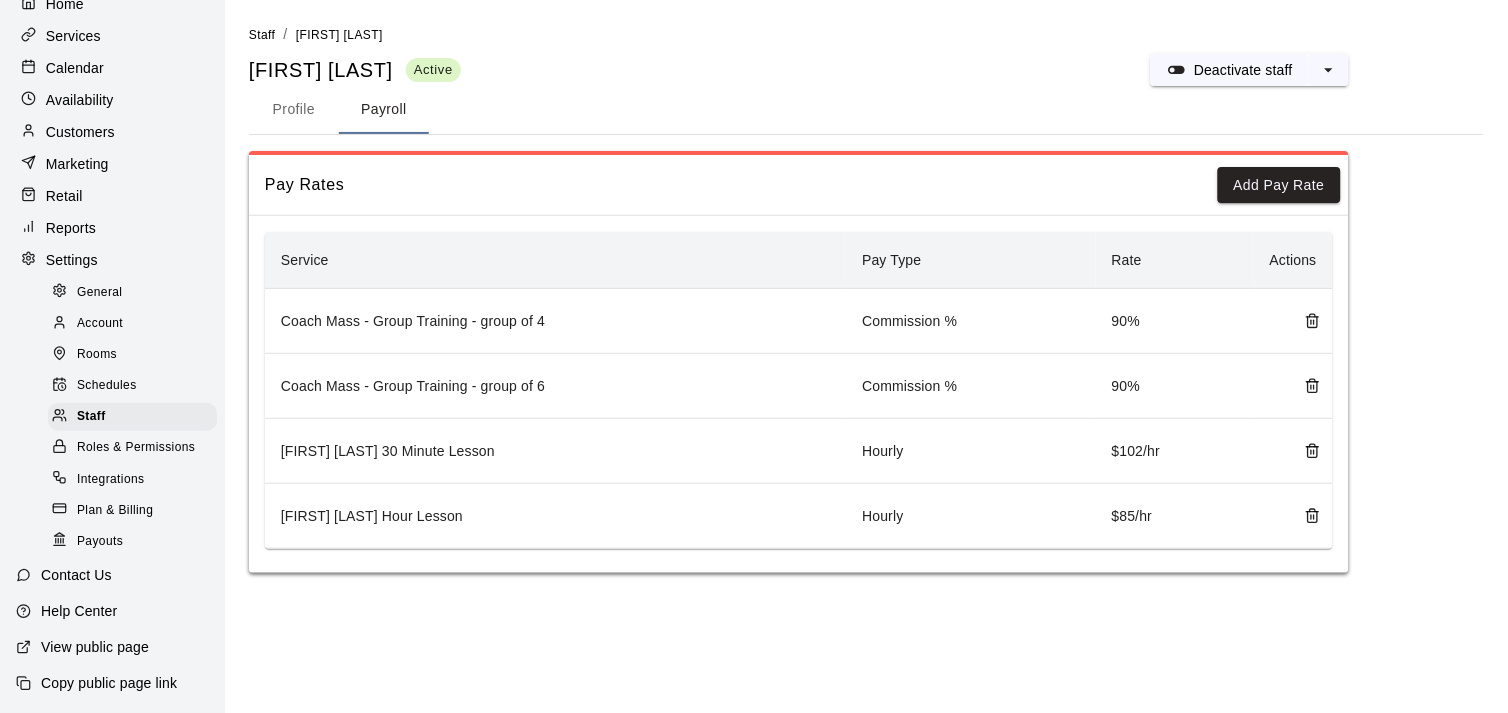 click on "Reports" at bounding box center (71, 228) 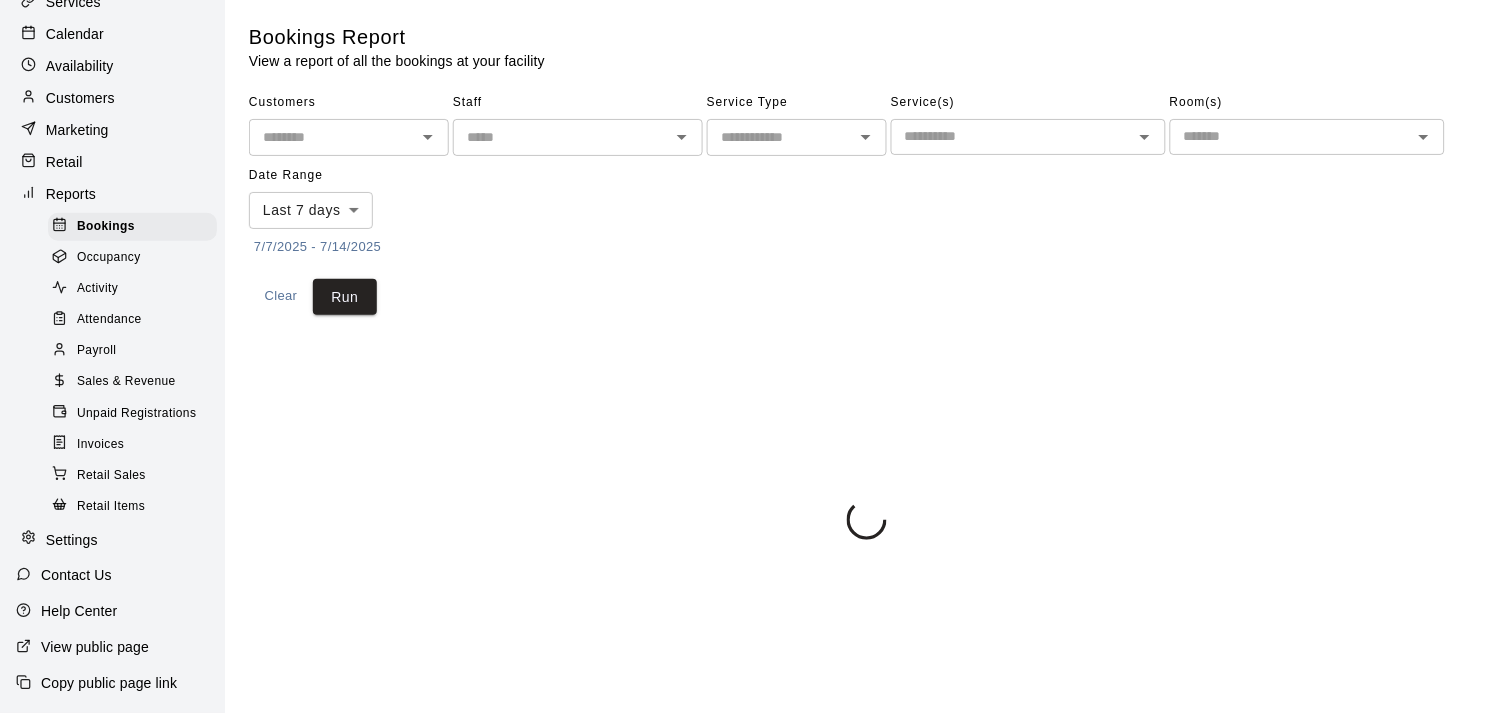 click on "Payroll" at bounding box center [96, 351] 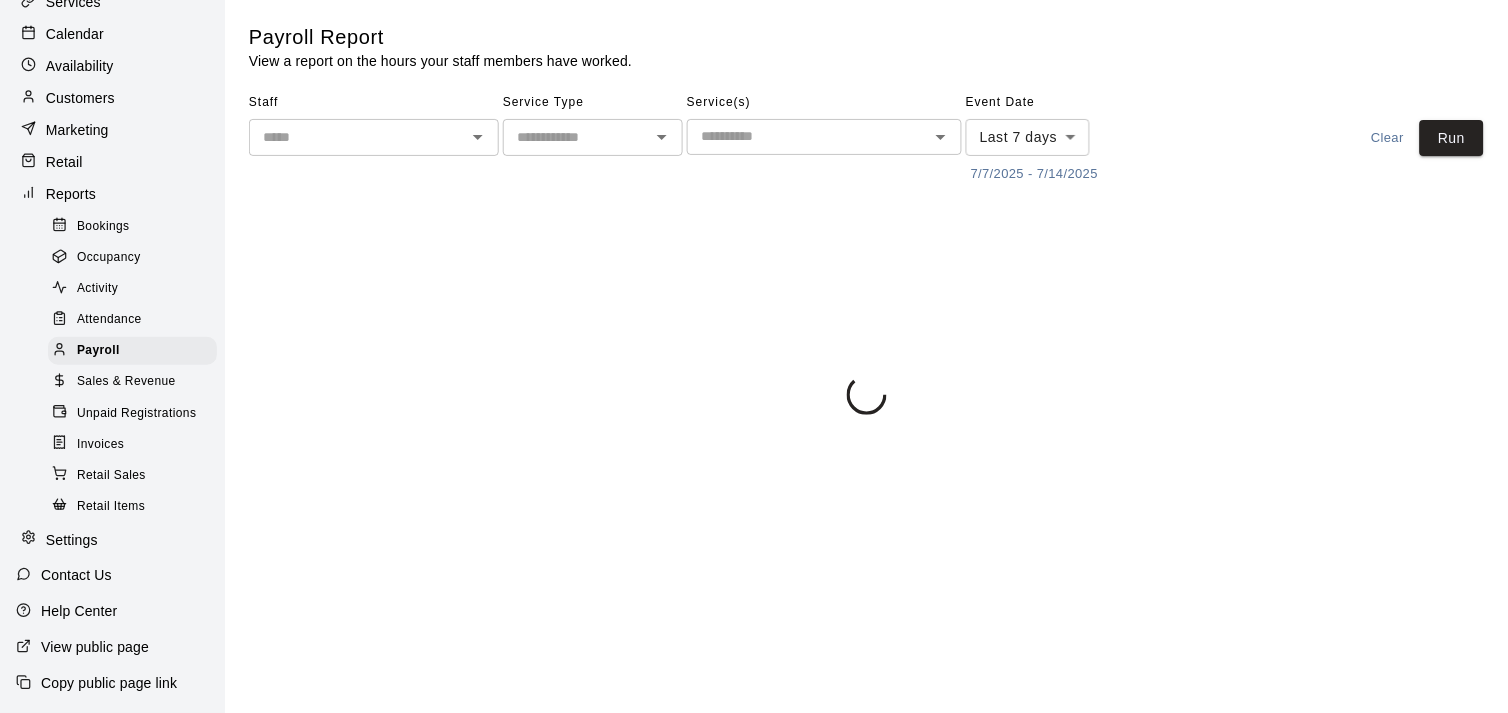 click at bounding box center (357, 137) 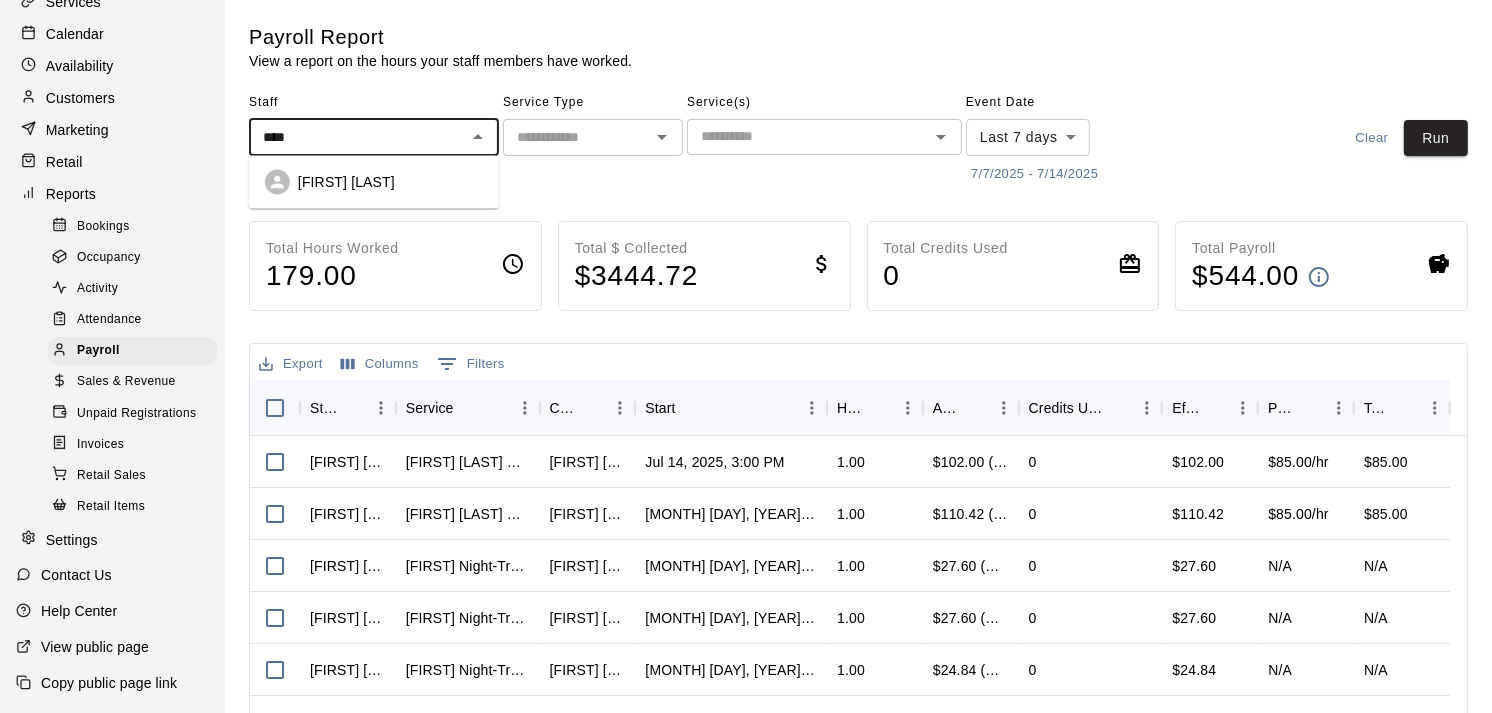 click on "[FIRST] [LAST]" at bounding box center (346, 182) 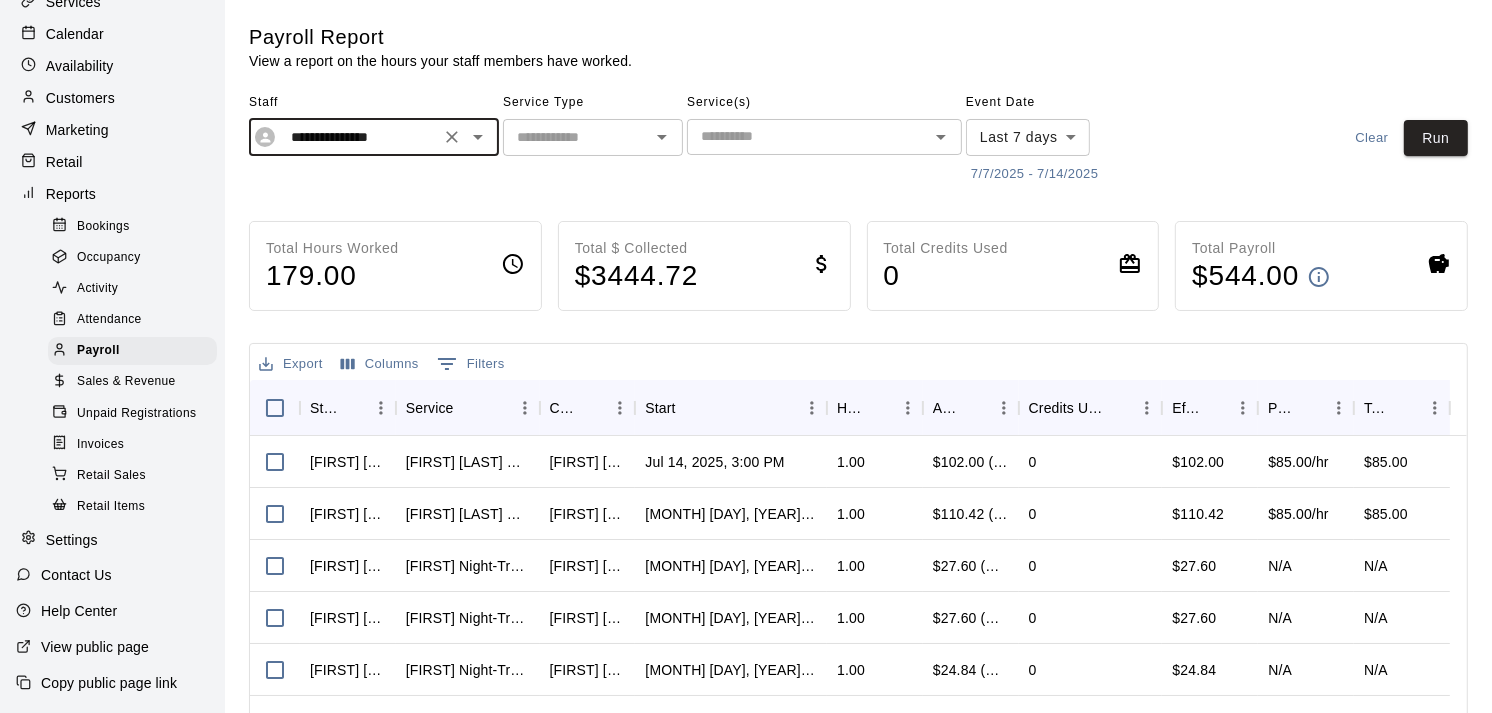 type on "**********" 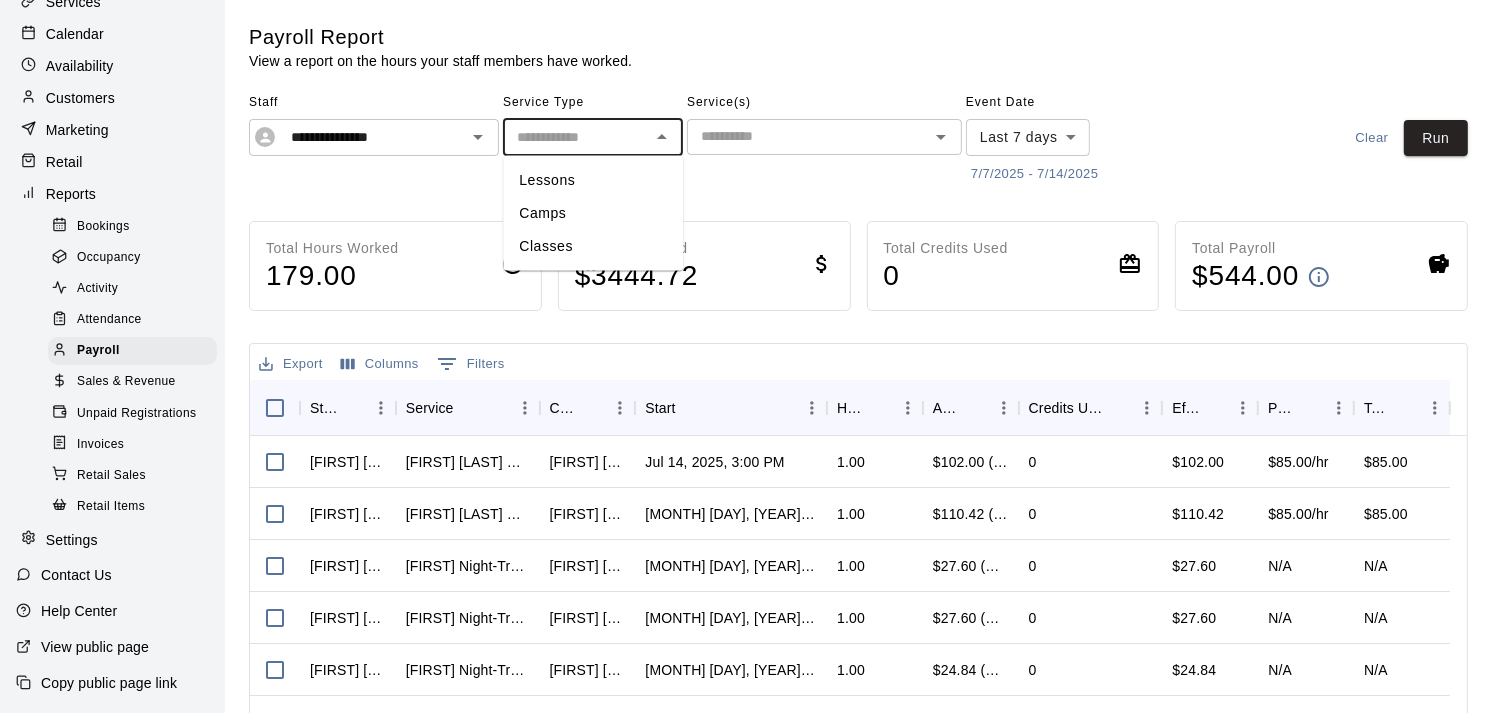 click on "Classes" at bounding box center [593, 246] 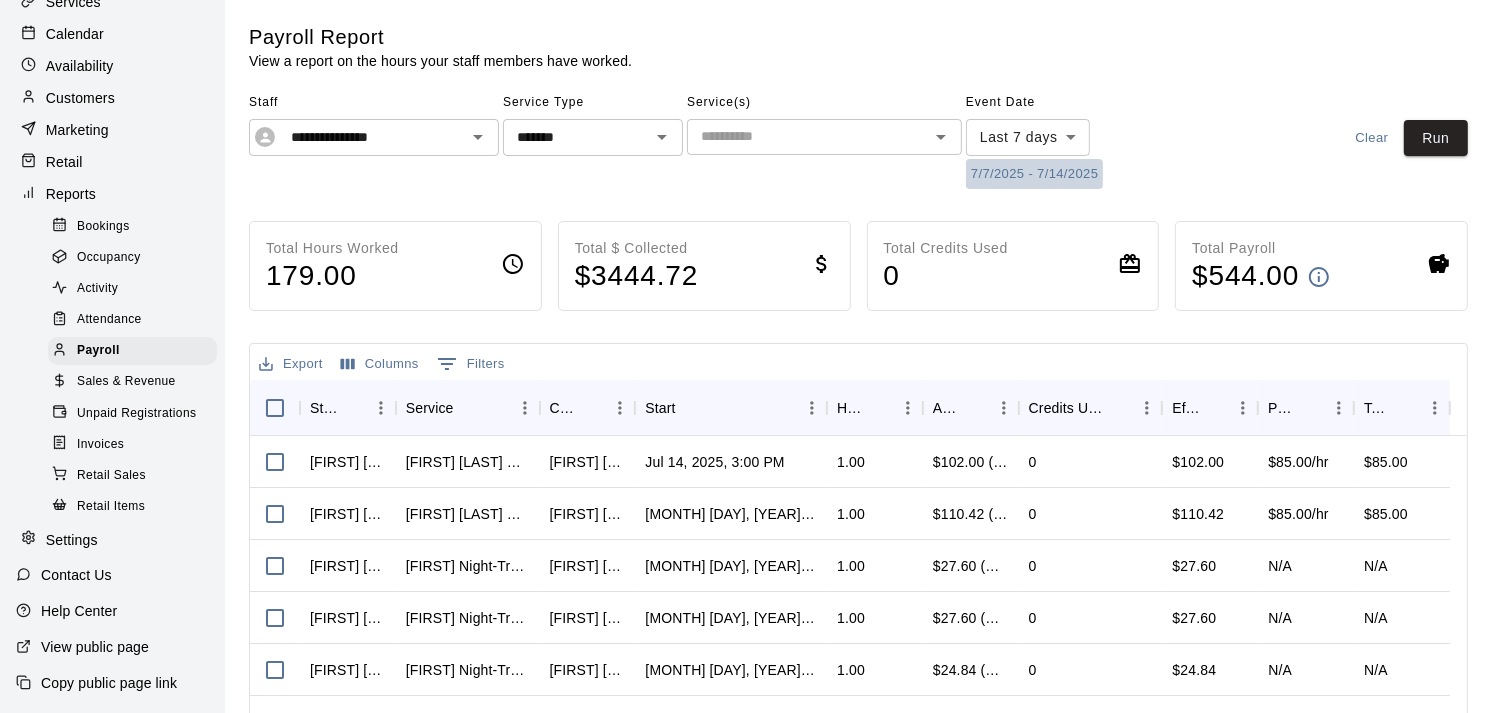 click on "7/7/2025 - 7/14/2025" at bounding box center (1034, 174) 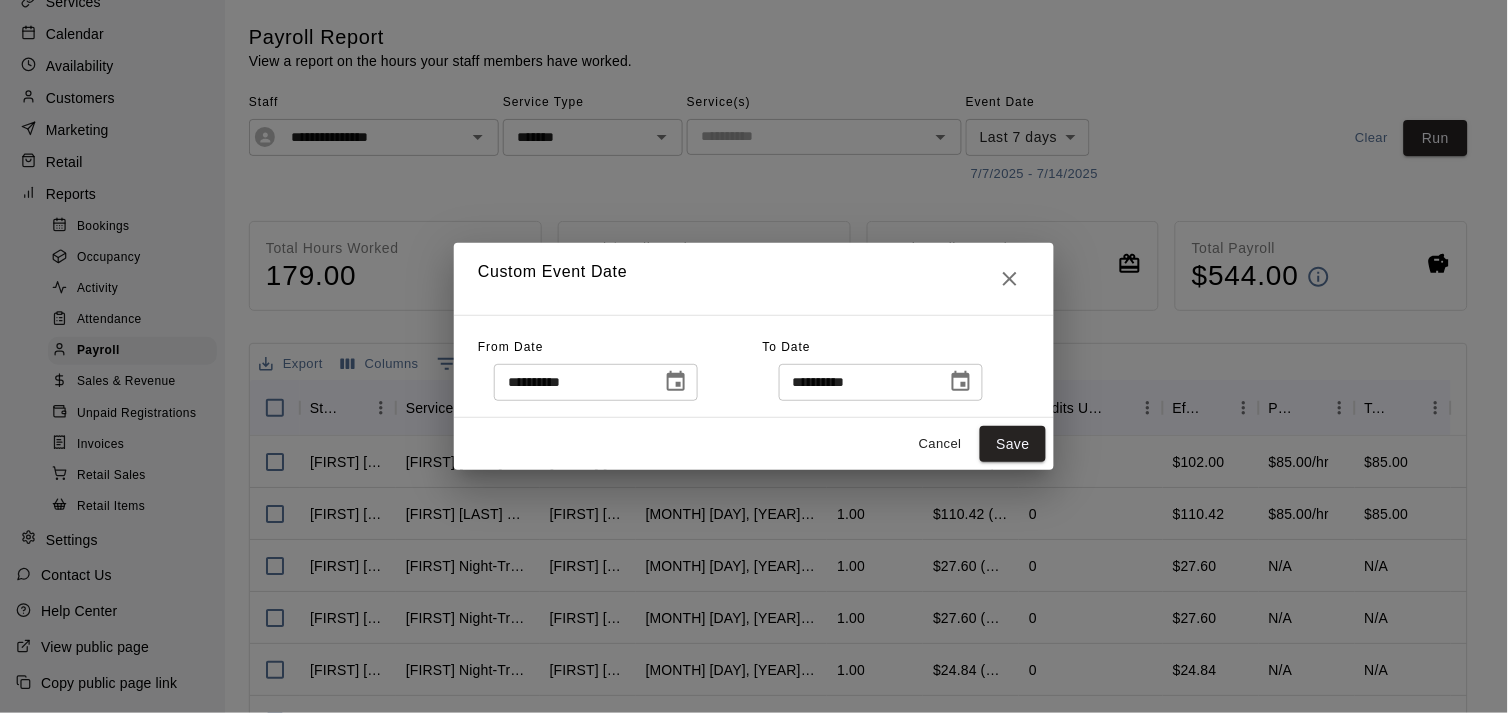 click 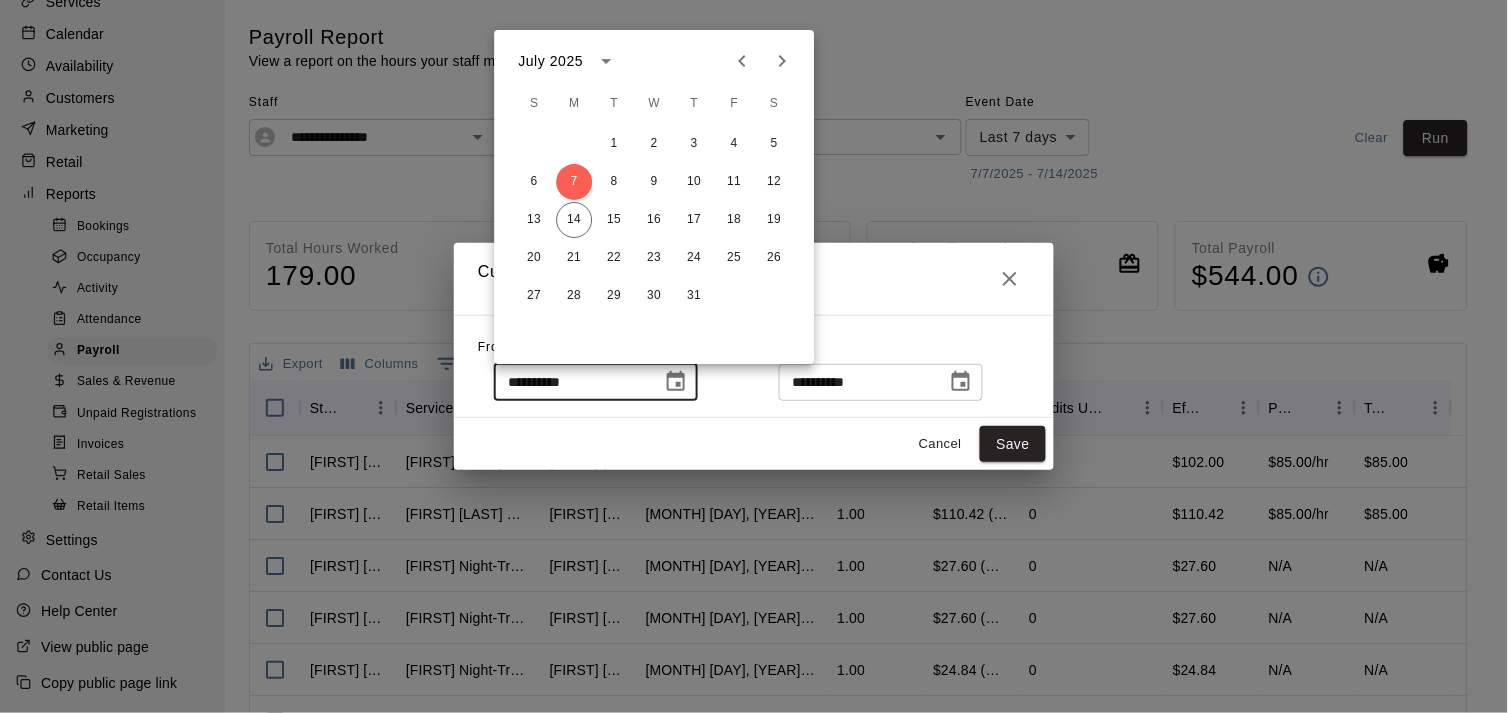click 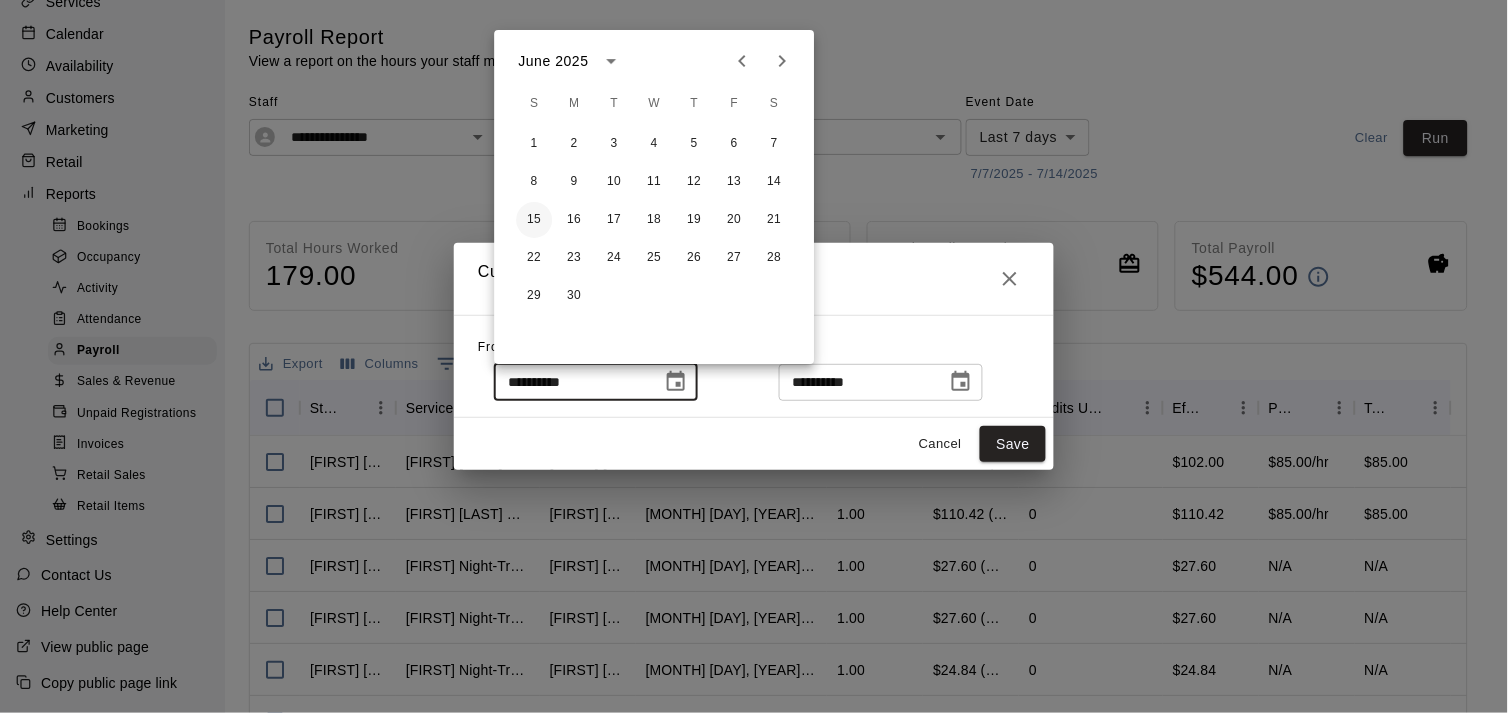click on "15" at bounding box center [534, 220] 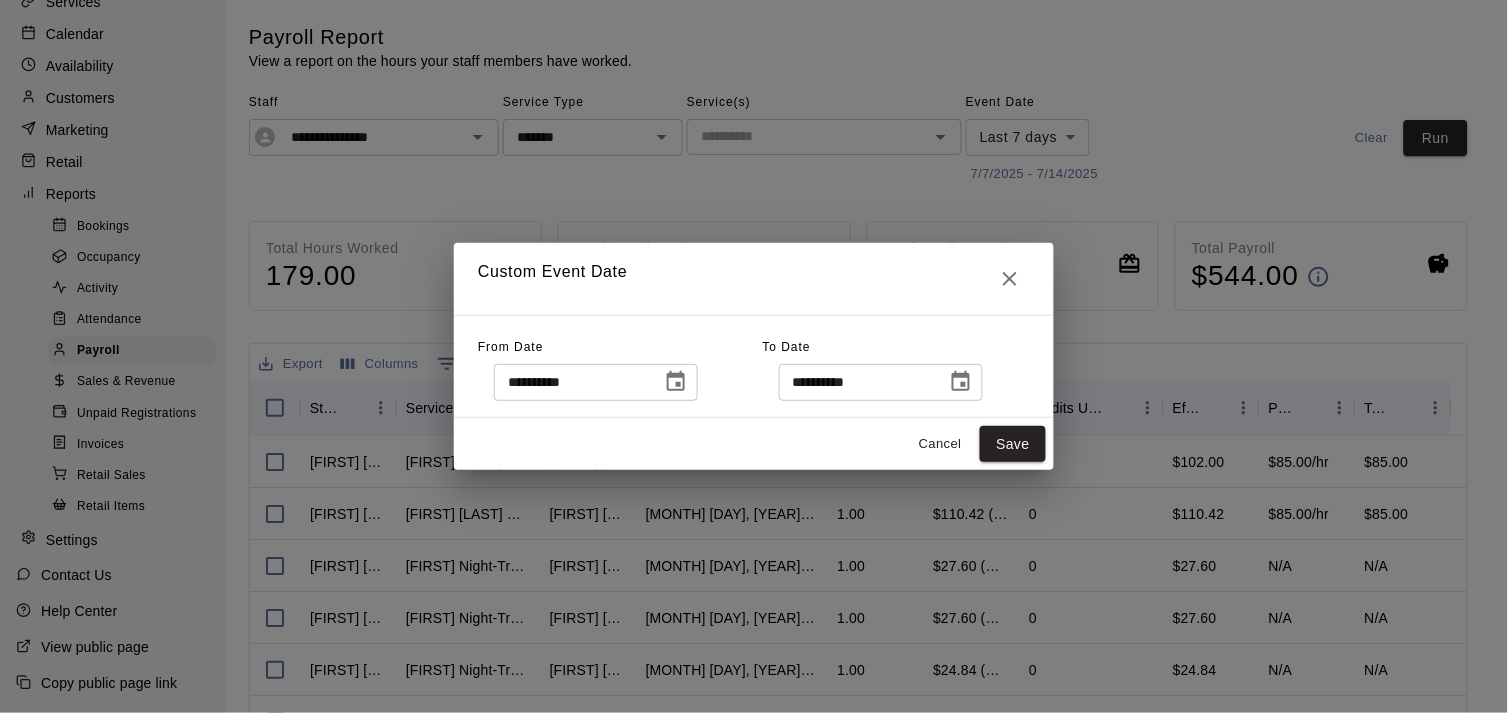 type on "**********" 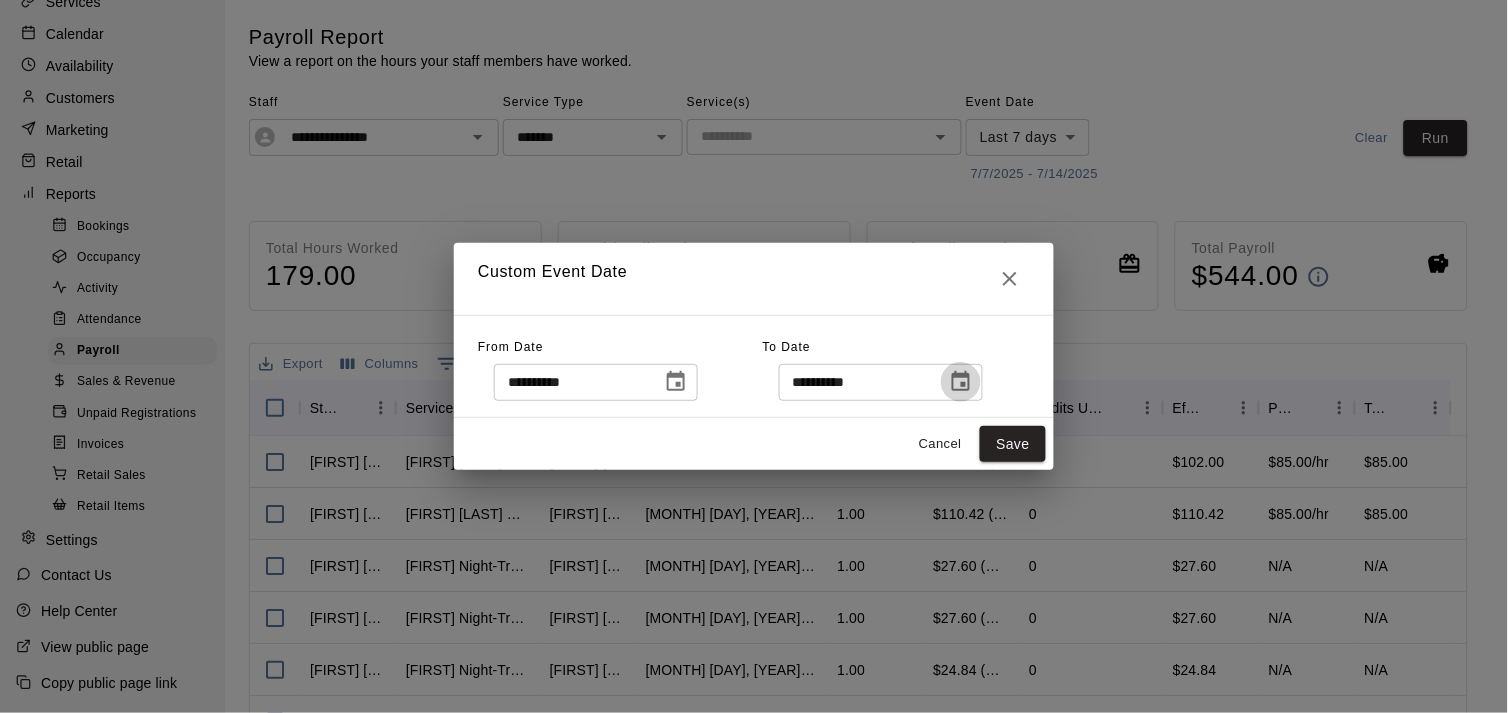 click 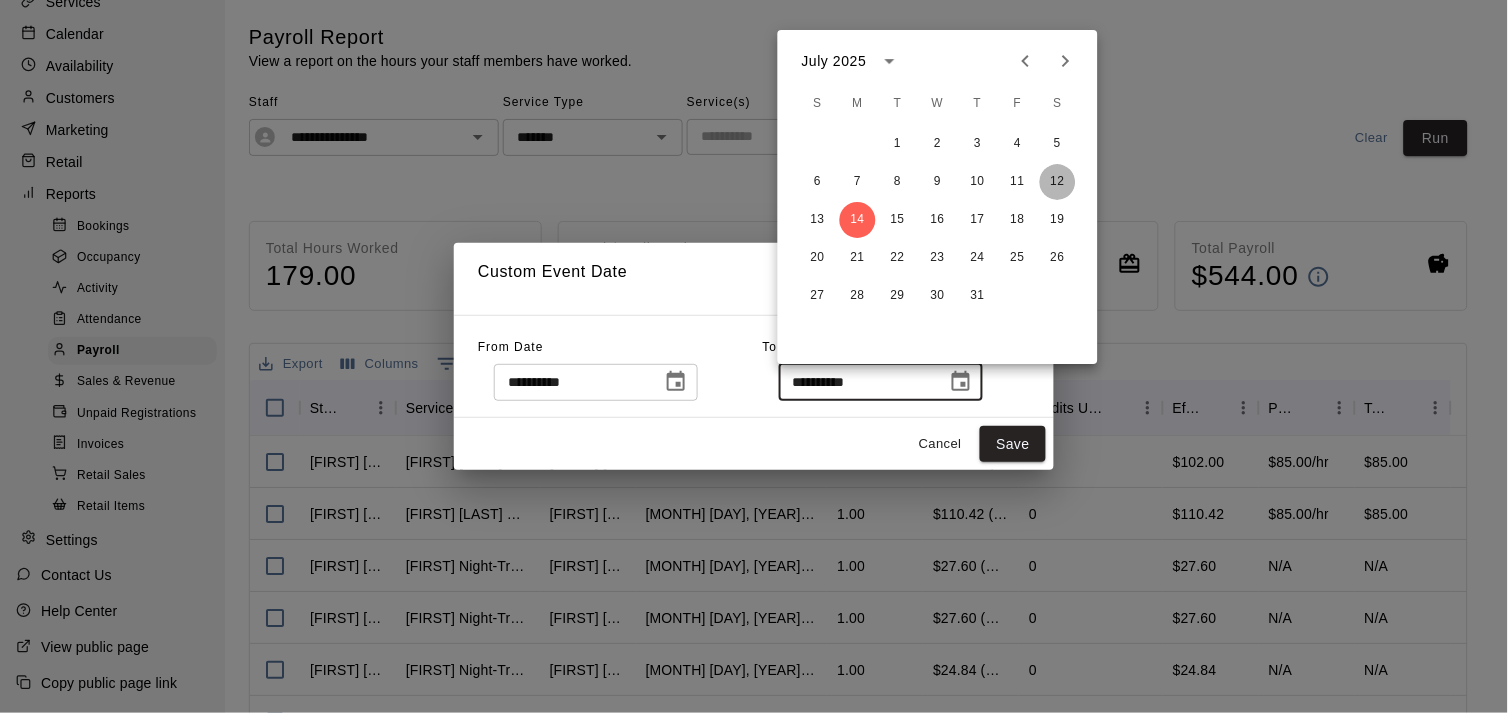 click on "12" at bounding box center (1058, 182) 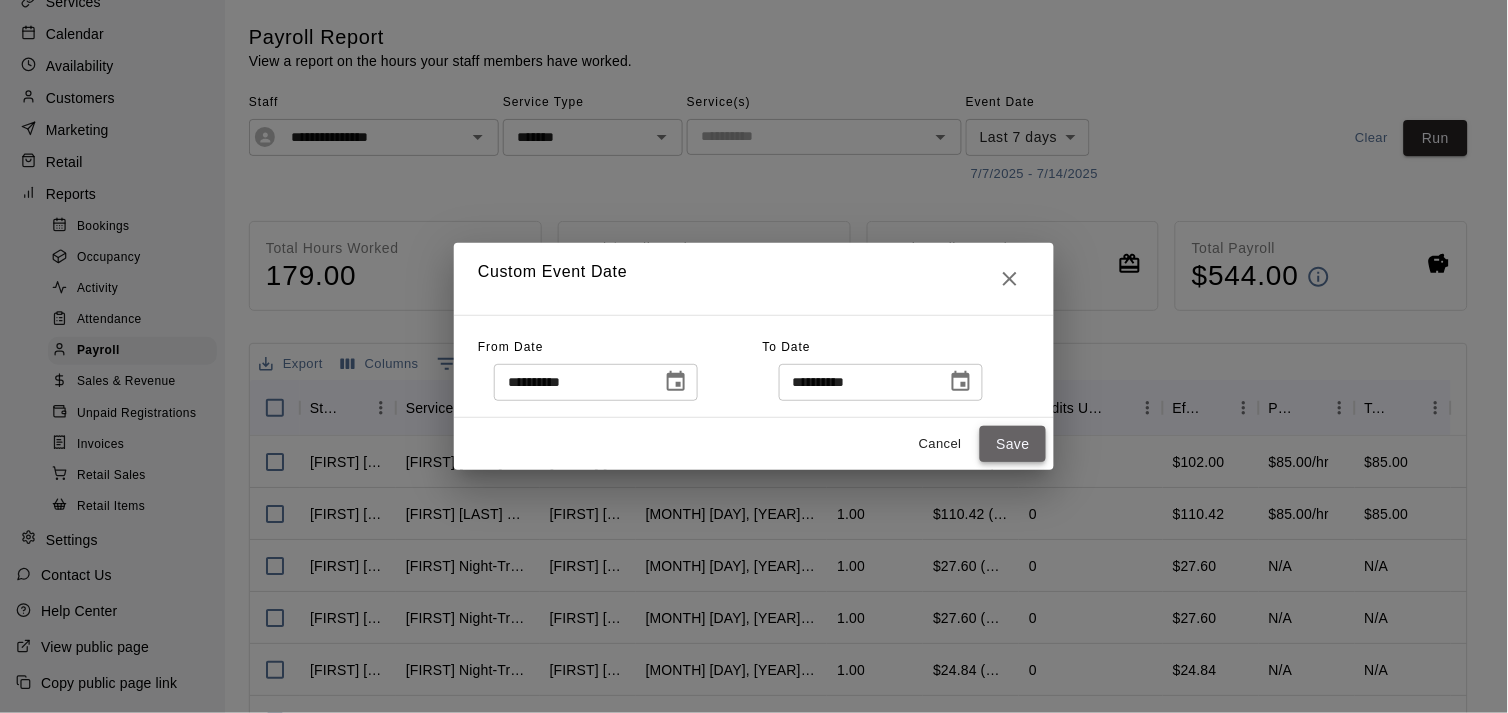 click on "Save" at bounding box center (1013, 444) 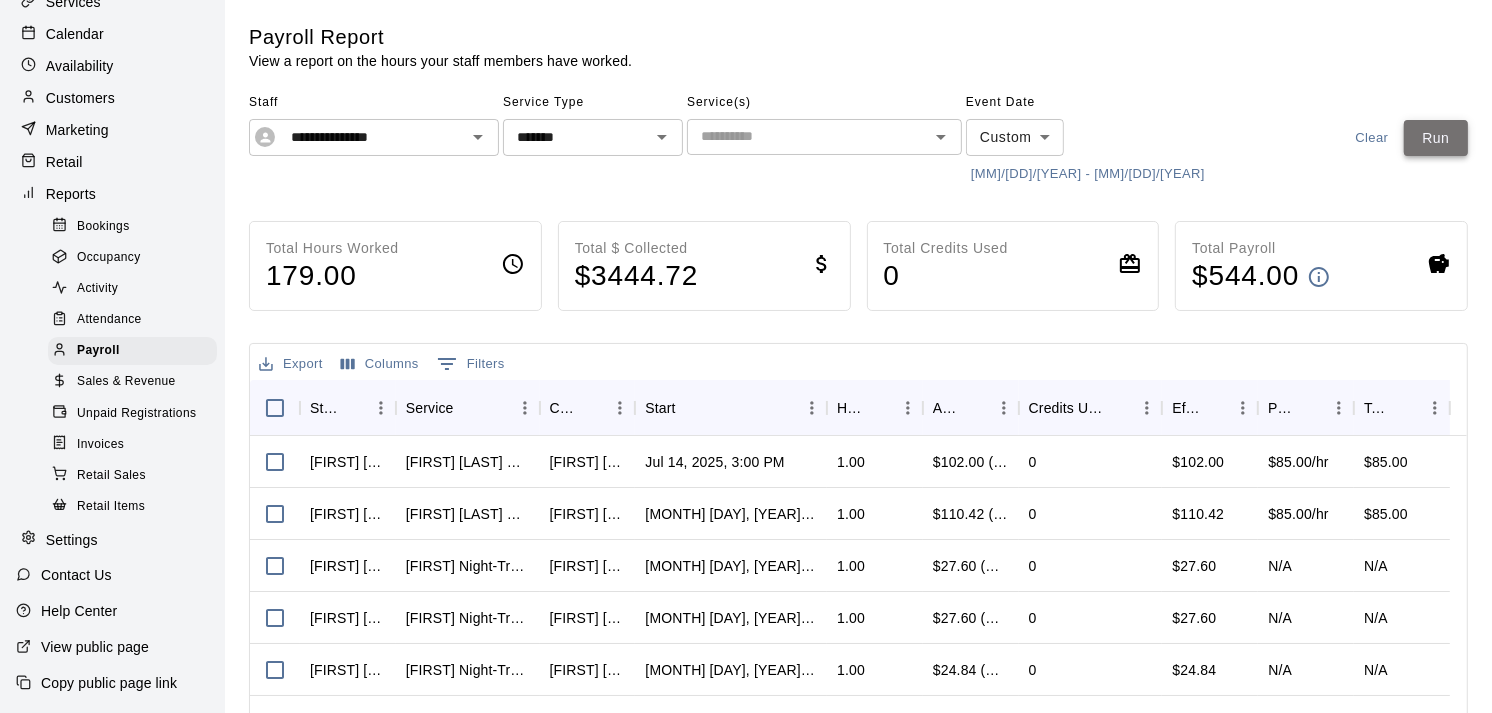 click on "Run" at bounding box center [1436, 138] 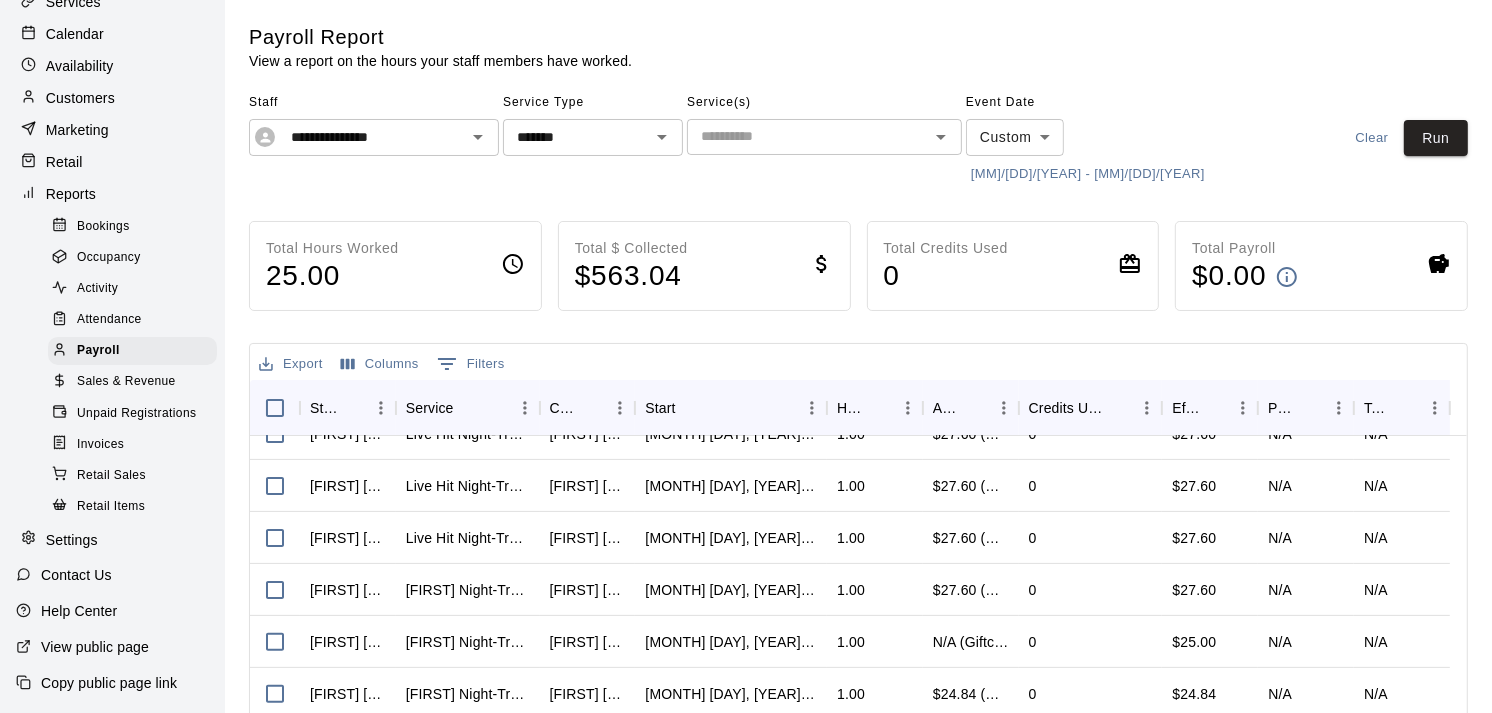 scroll, scrollTop: 672, scrollLeft: 0, axis: vertical 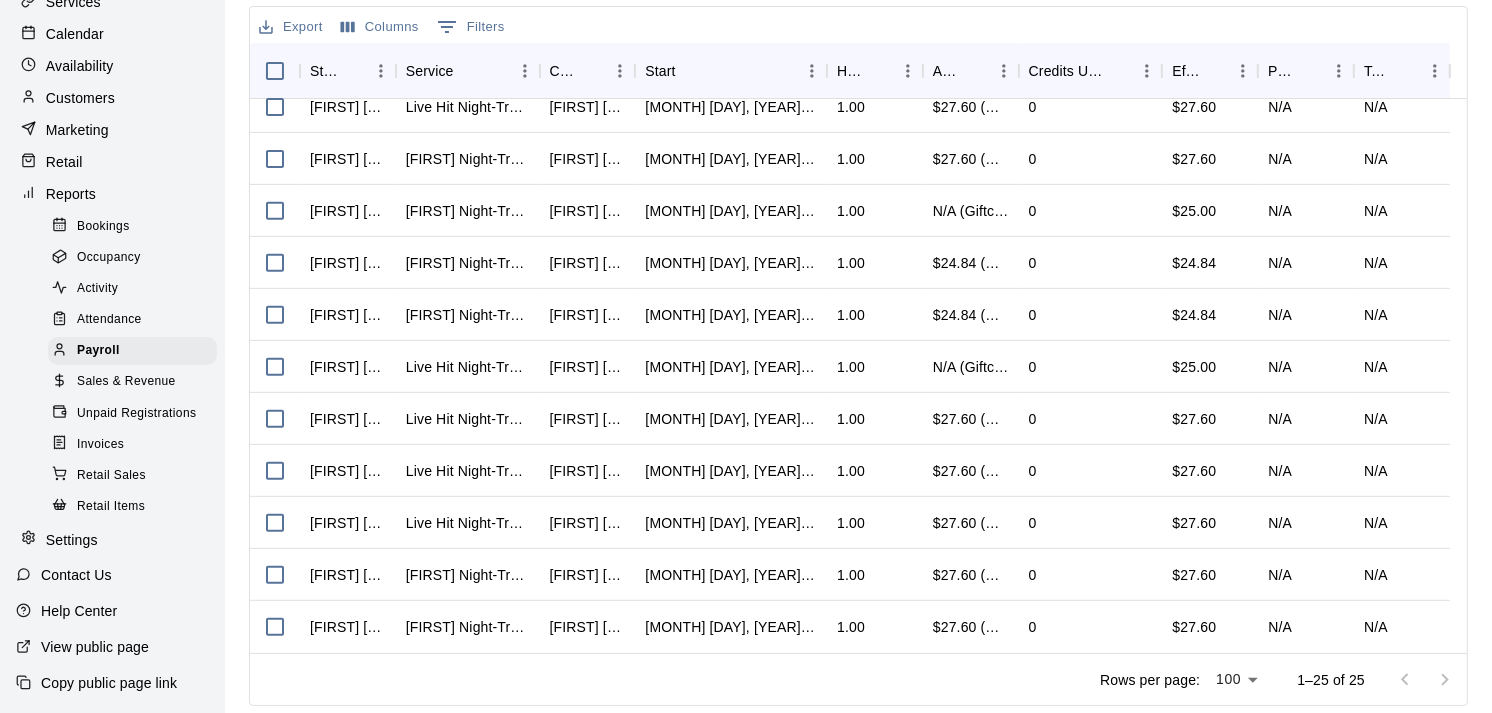 click on "Settings" at bounding box center [112, 540] 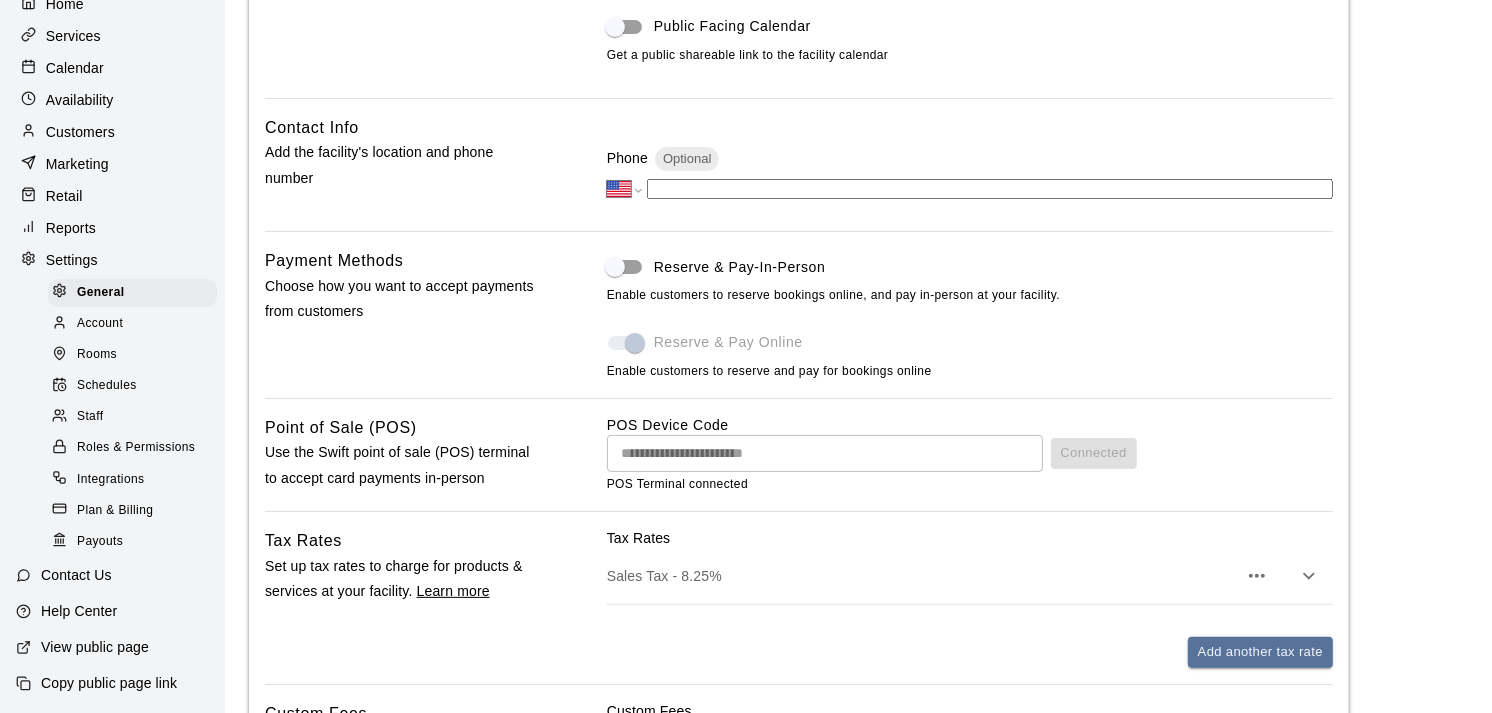 scroll, scrollTop: 0, scrollLeft: 0, axis: both 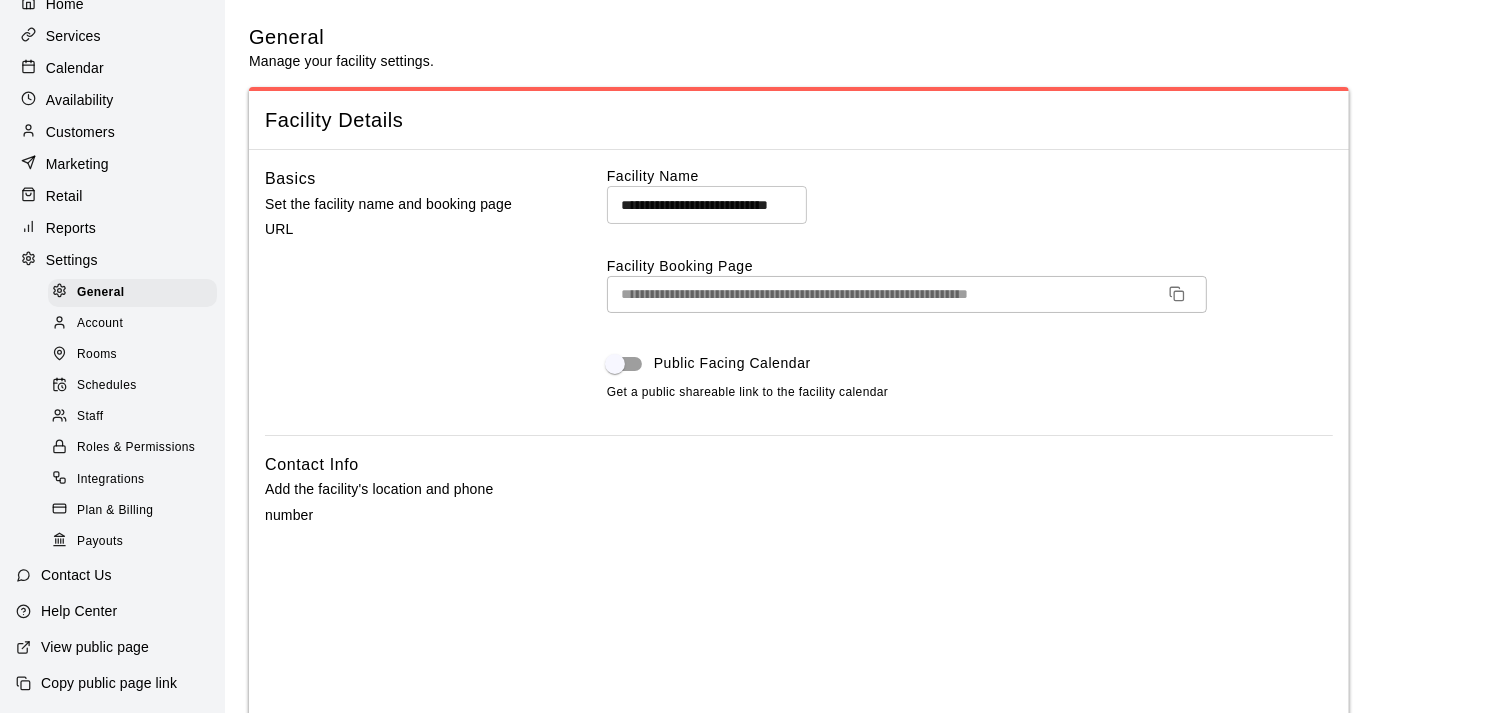 click on "Staff" at bounding box center [90, 417] 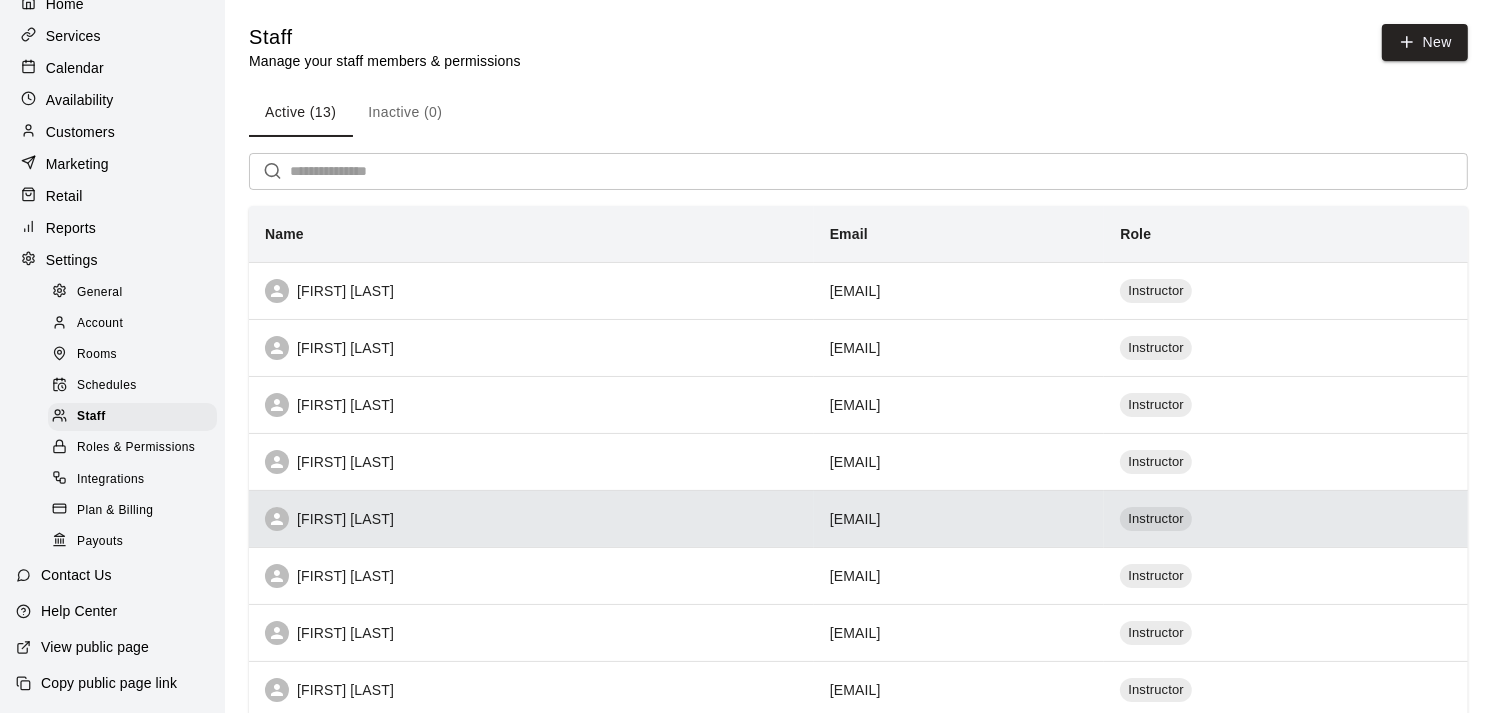 click on "armandomanrrique121@gmail.com" at bounding box center (959, 518) 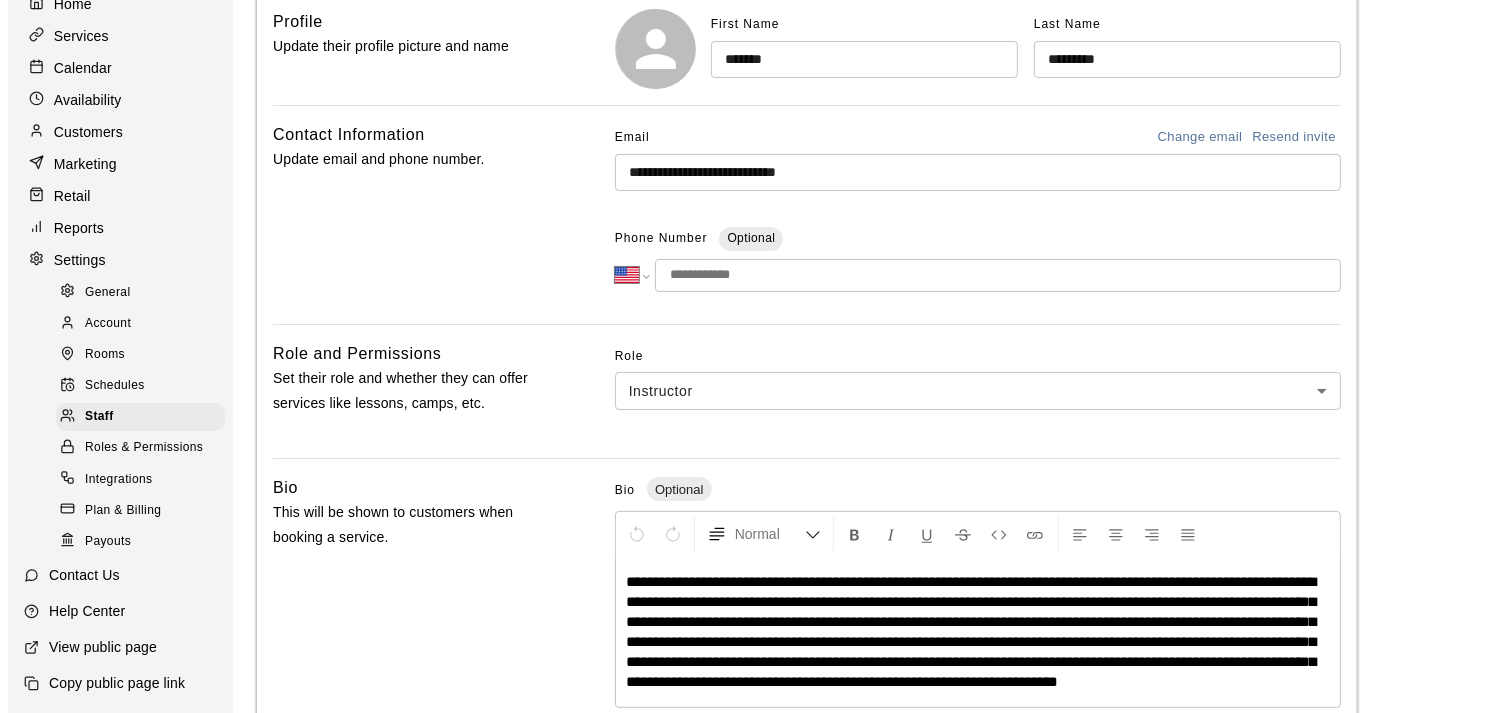 scroll, scrollTop: 0, scrollLeft: 0, axis: both 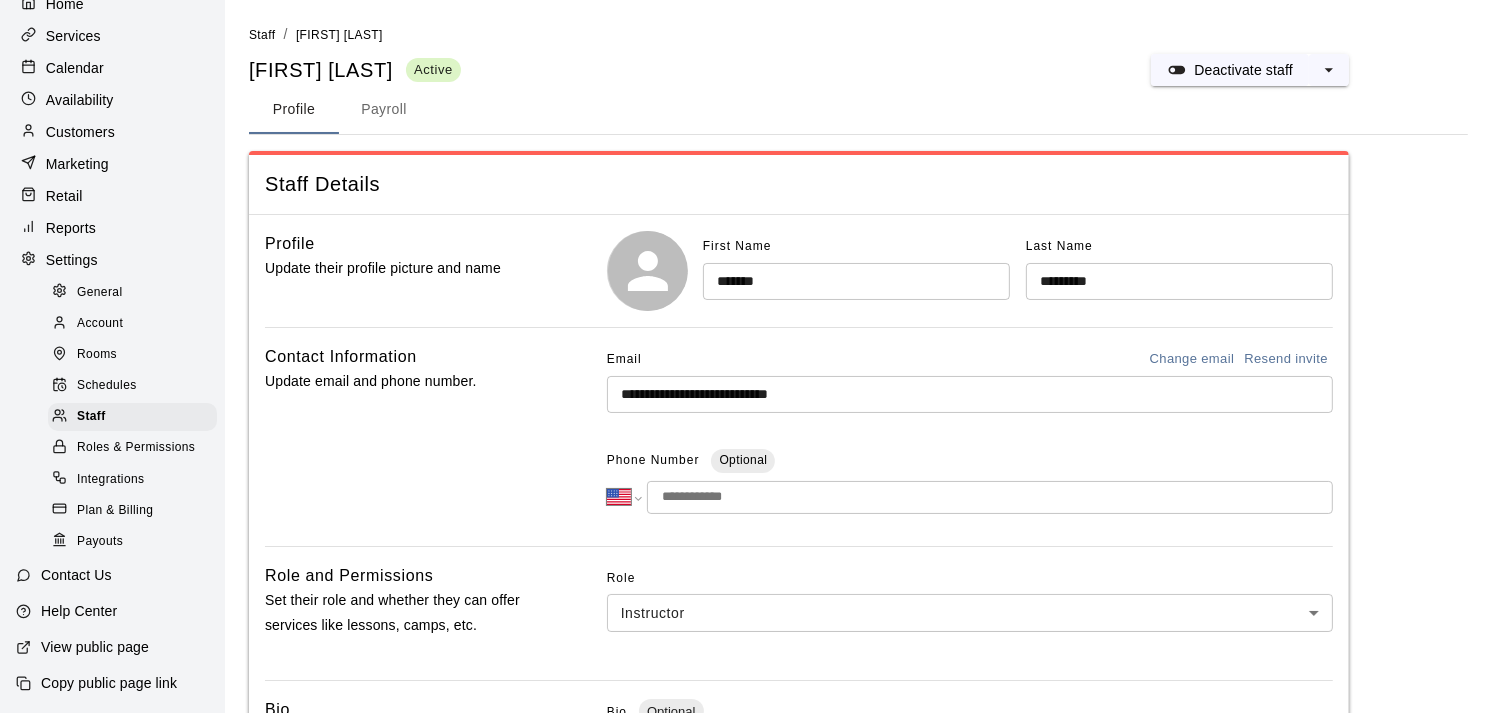 click on "Payroll" at bounding box center [384, 110] 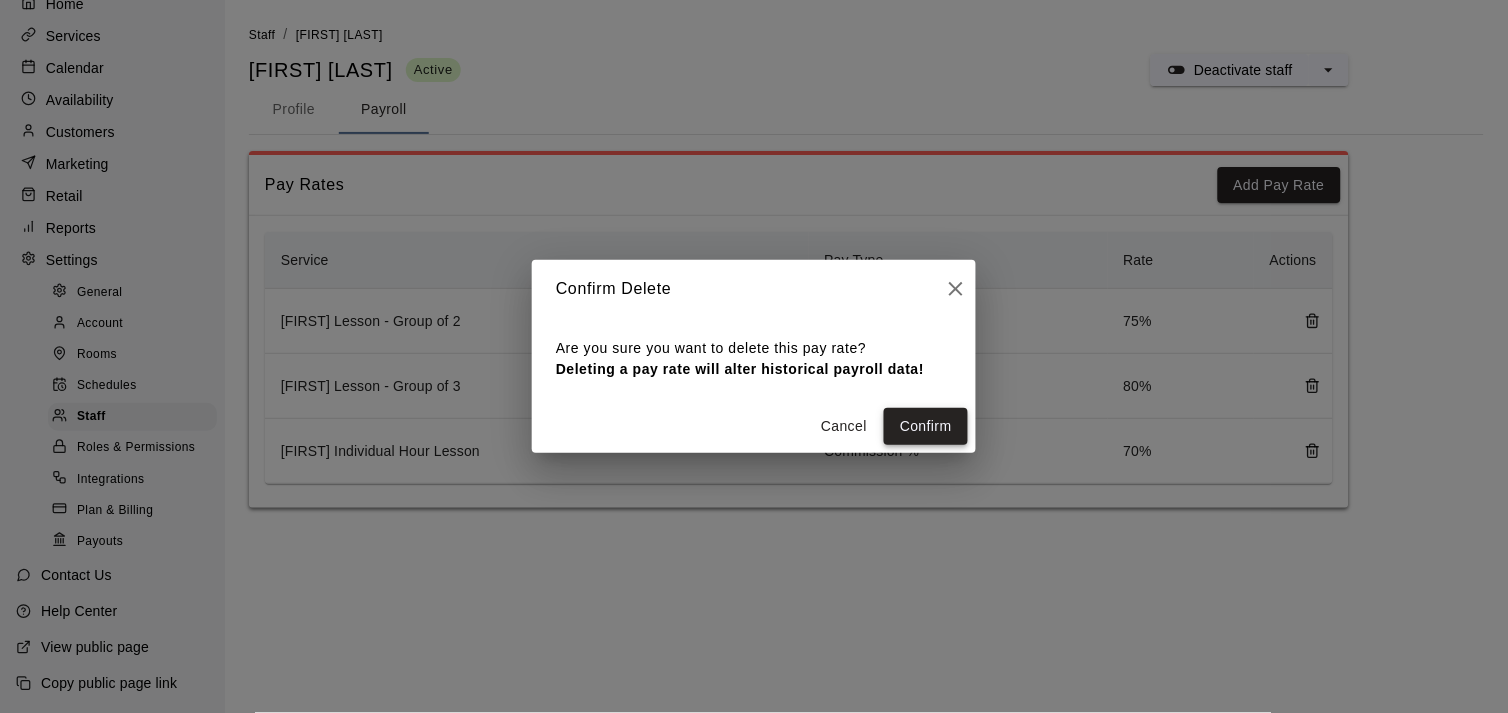 click on "Confirm" at bounding box center [926, 426] 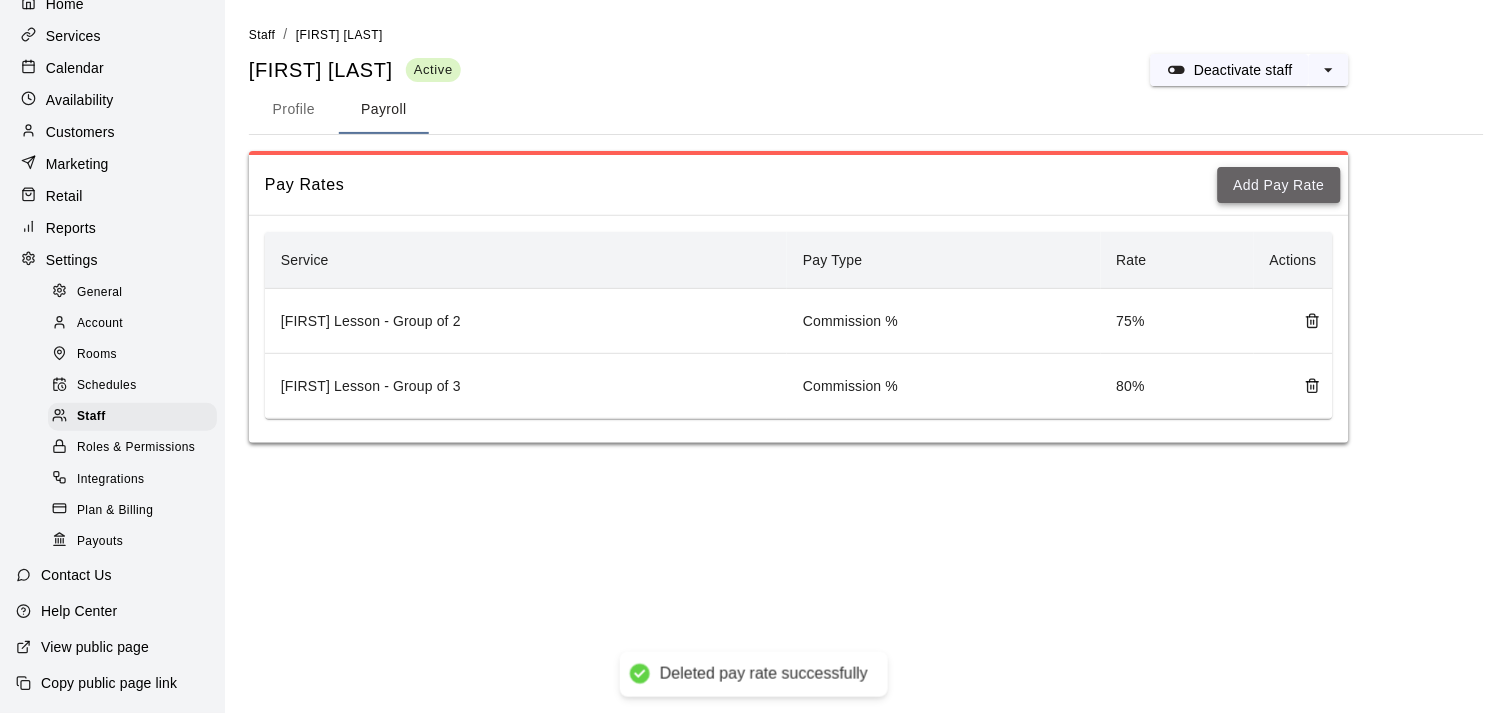 click on "Add Pay Rate" at bounding box center (1279, 185) 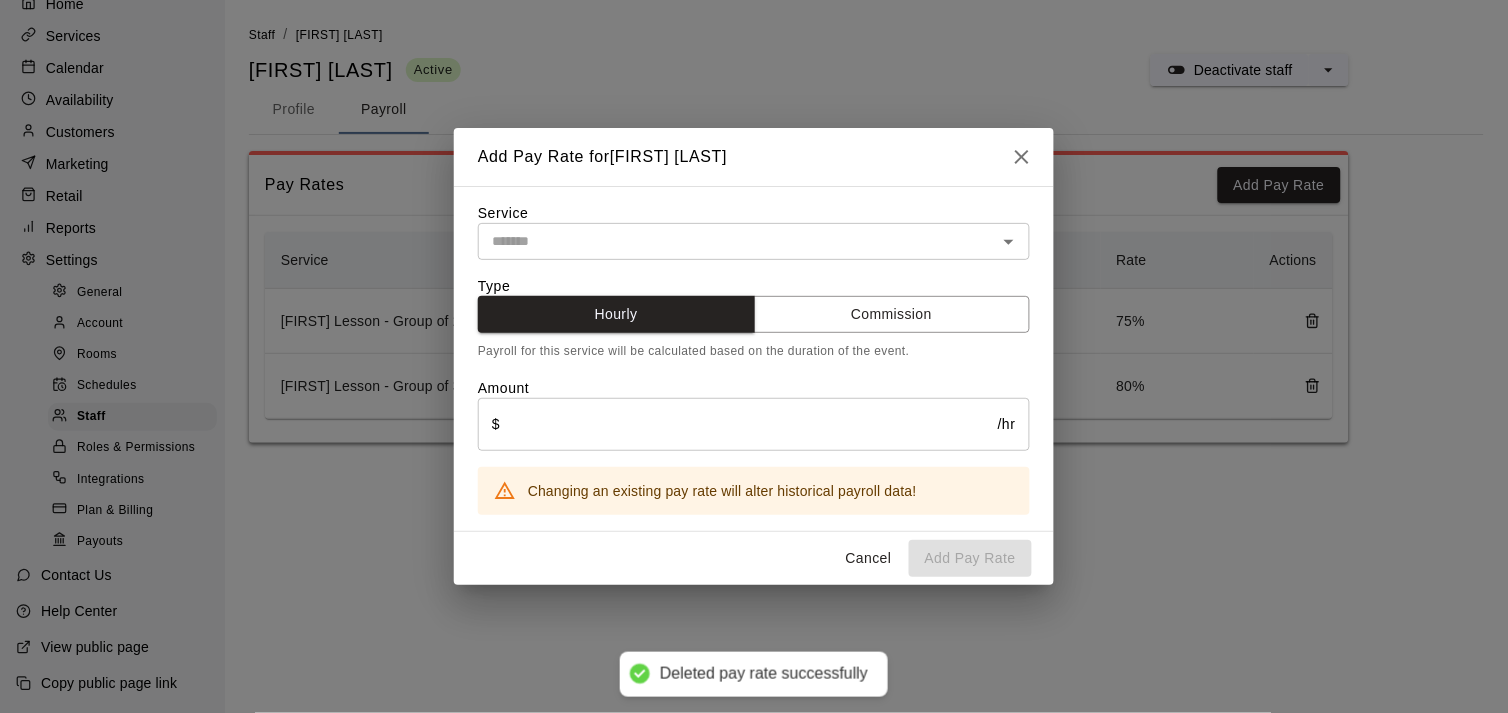 click at bounding box center [737, 241] 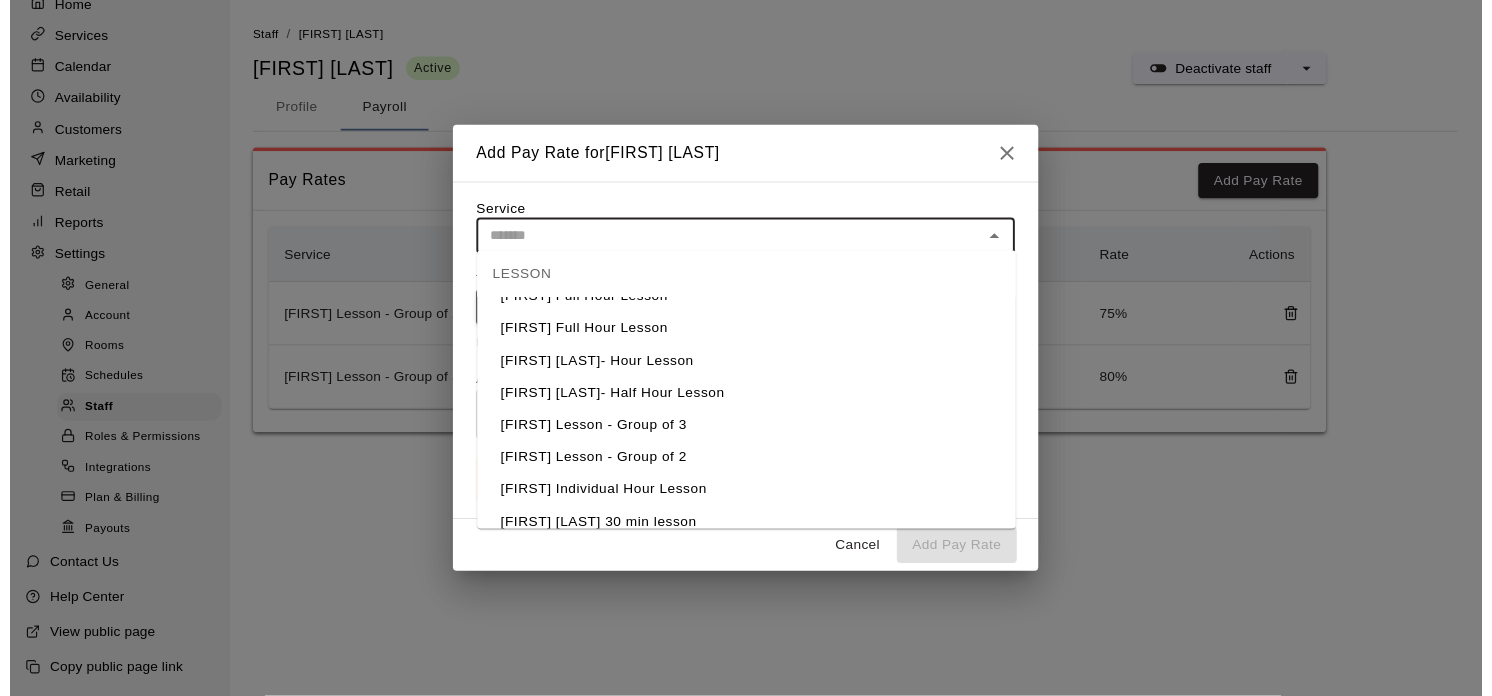 scroll, scrollTop: 311, scrollLeft: 0, axis: vertical 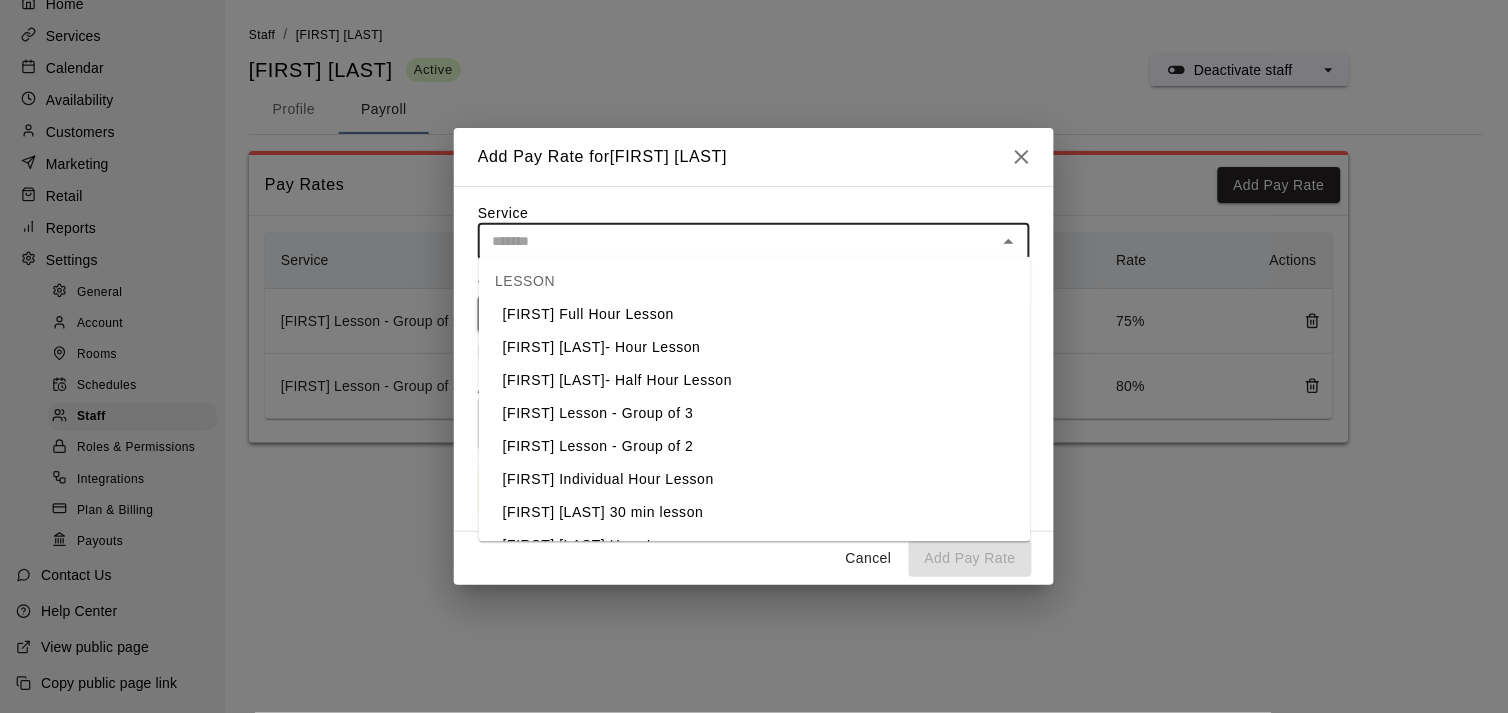 click on "[FIRST] [DURATION]" at bounding box center (755, 480) 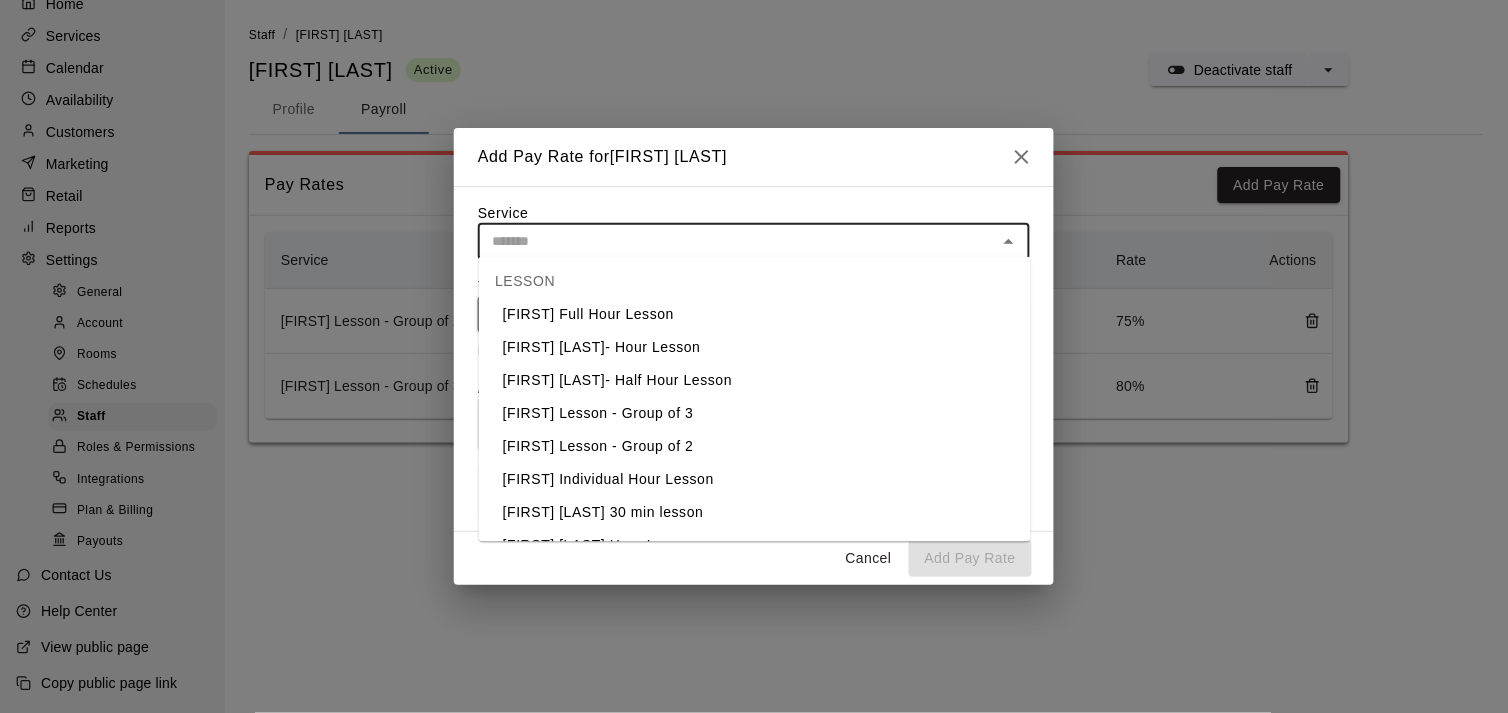 type on "**********" 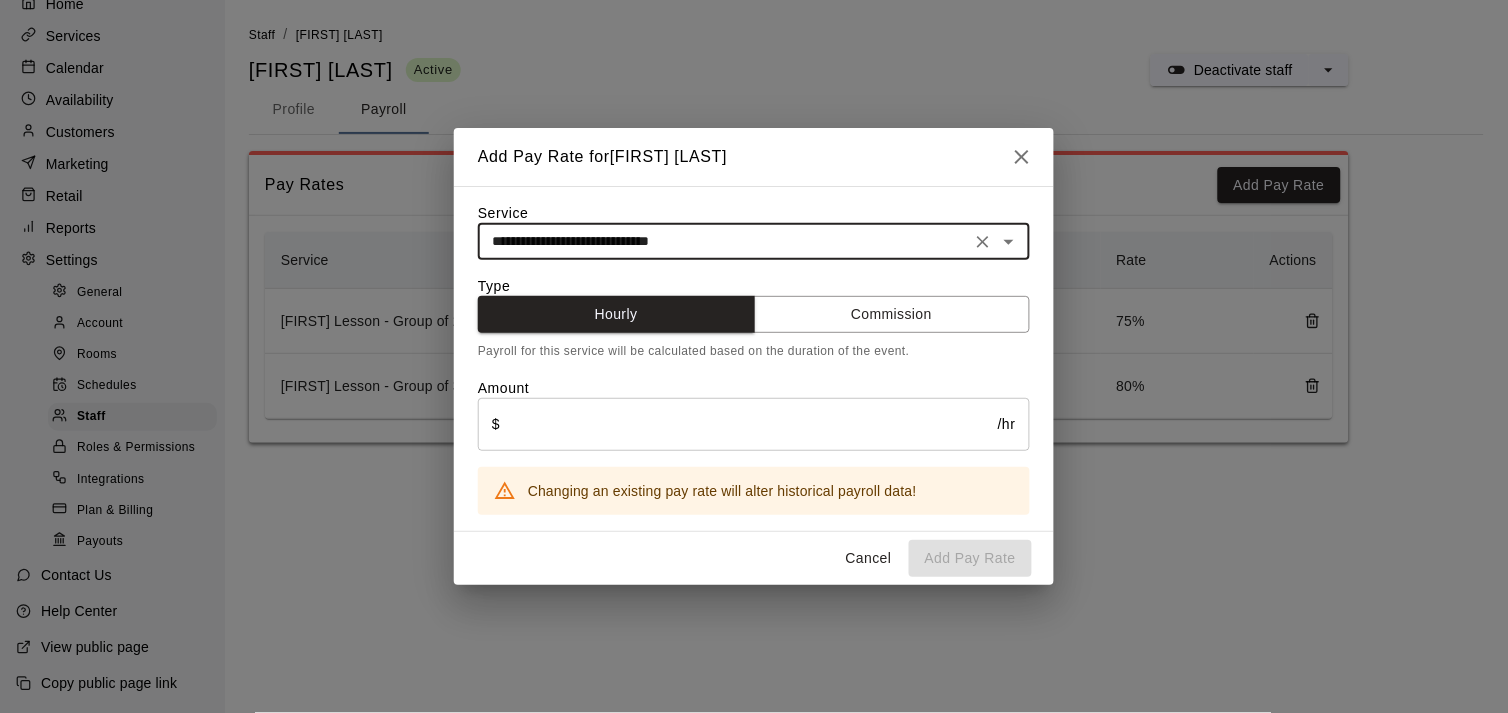 click at bounding box center [749, 424] 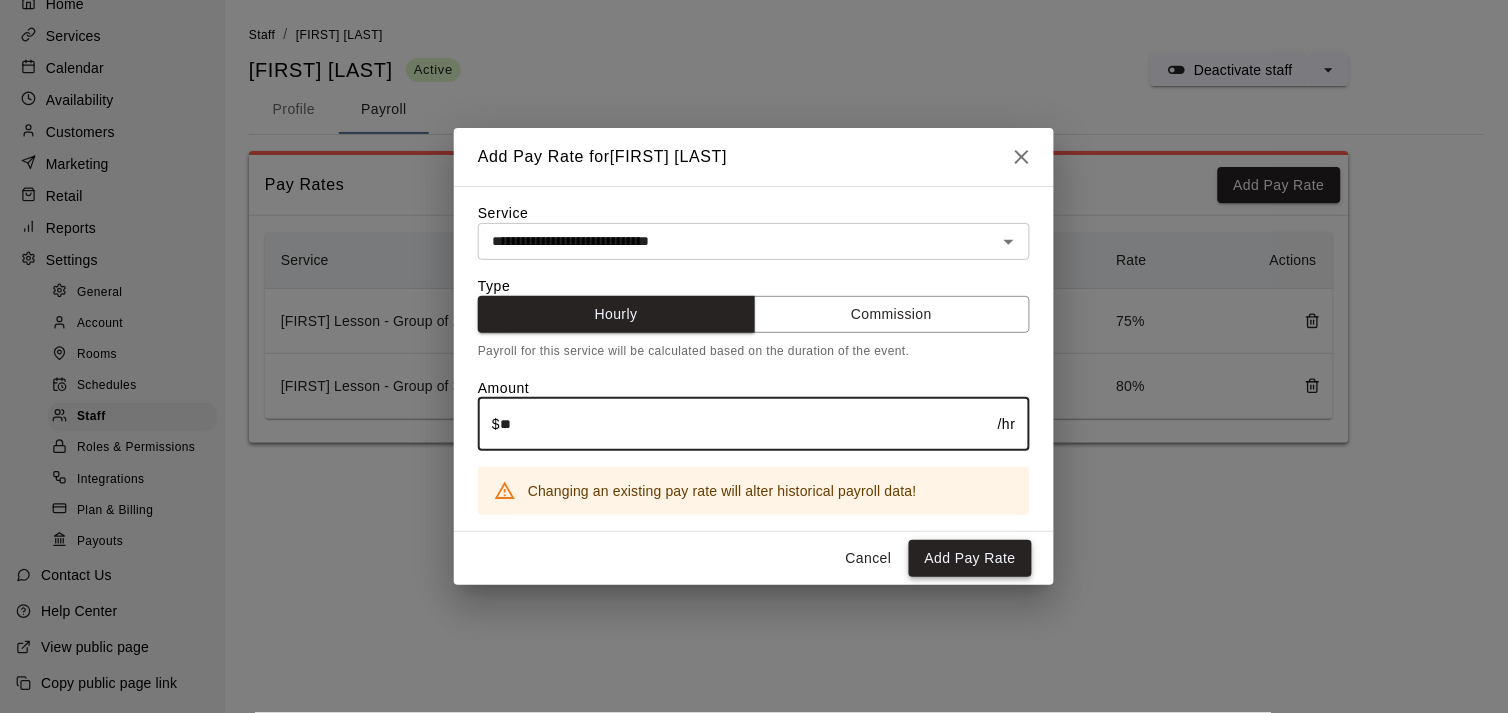 type on "**" 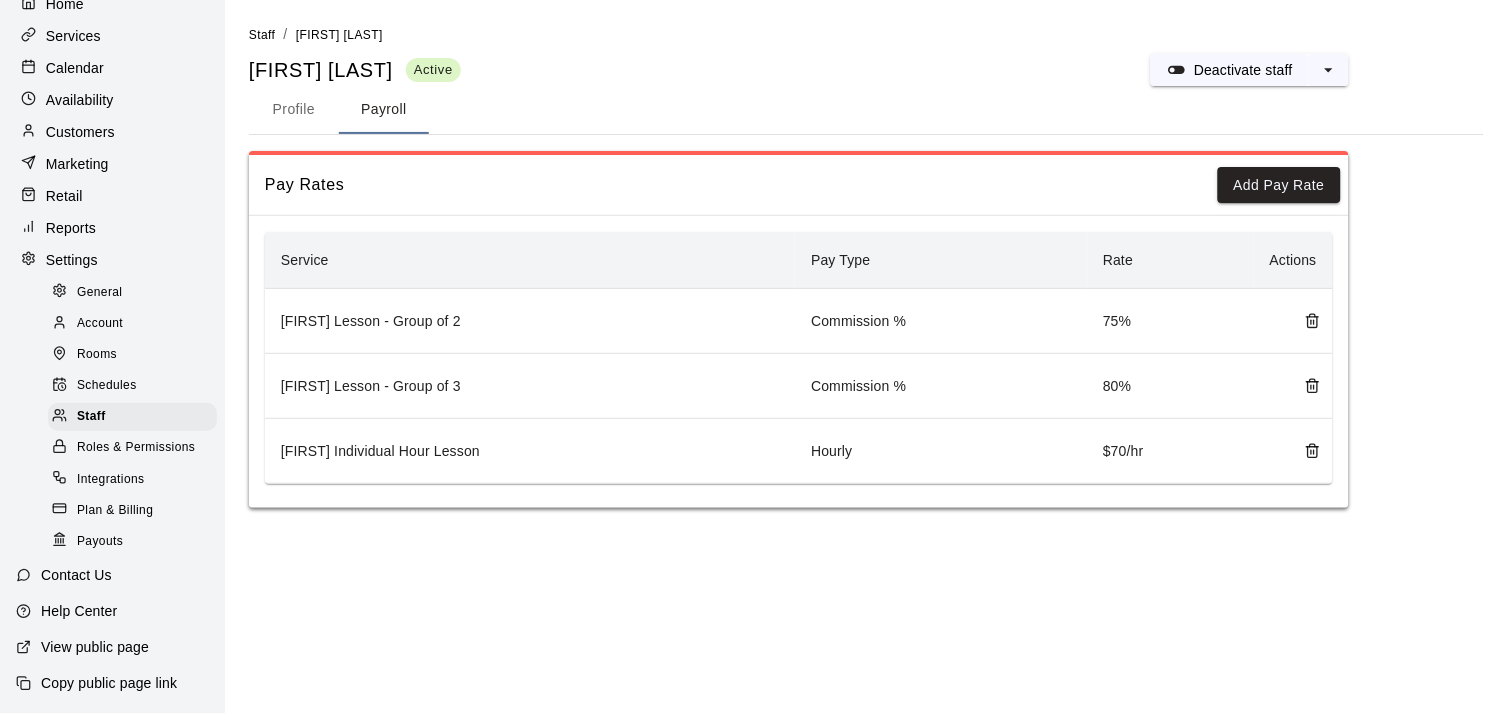 click on "Calendar" at bounding box center [75, 68] 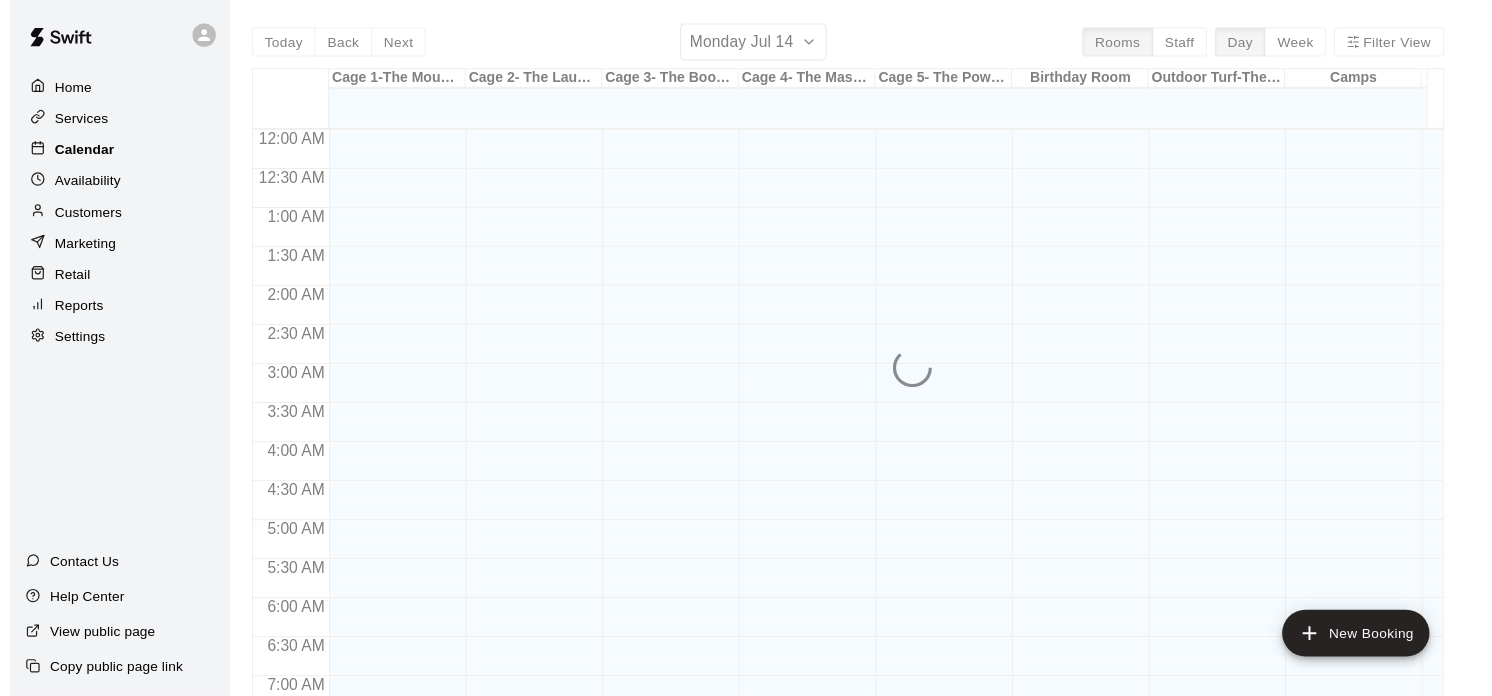 scroll, scrollTop: 0, scrollLeft: 0, axis: both 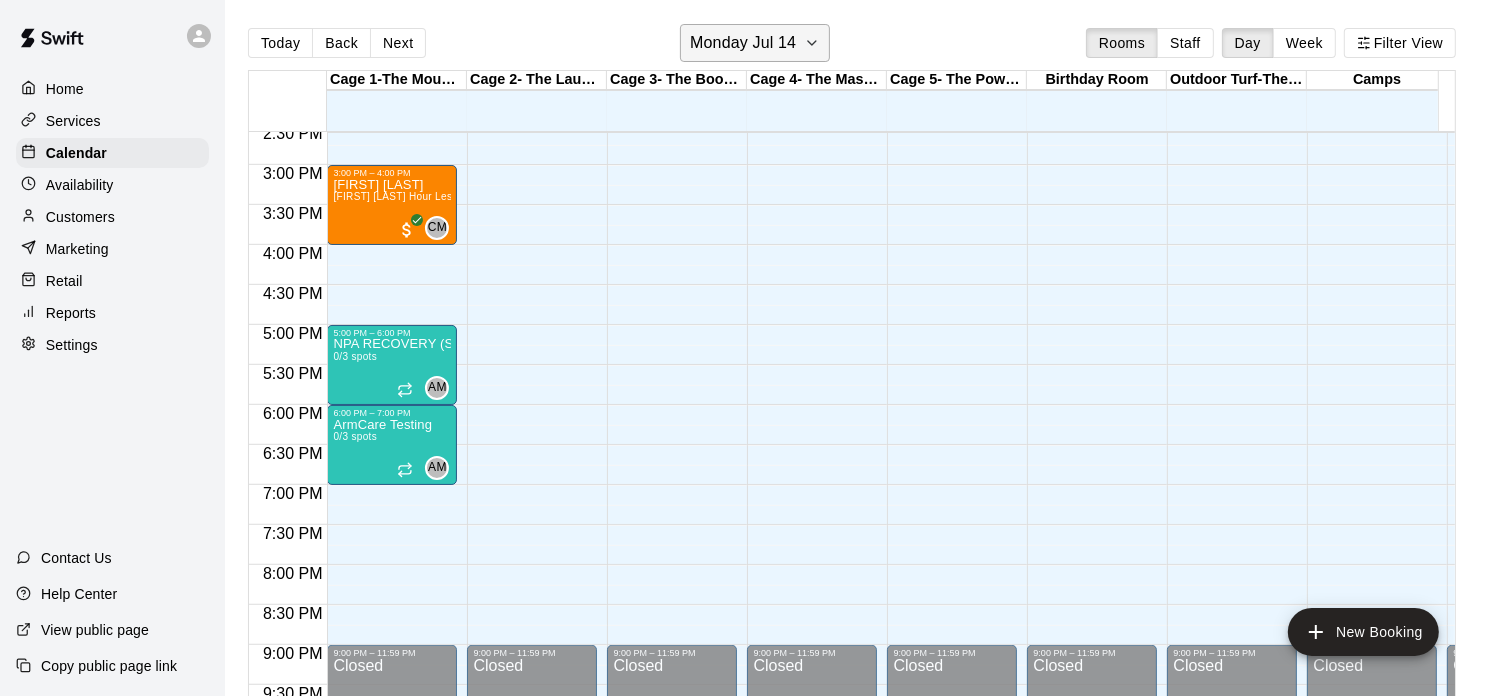 click on "Monday Jul 14" at bounding box center [743, 43] 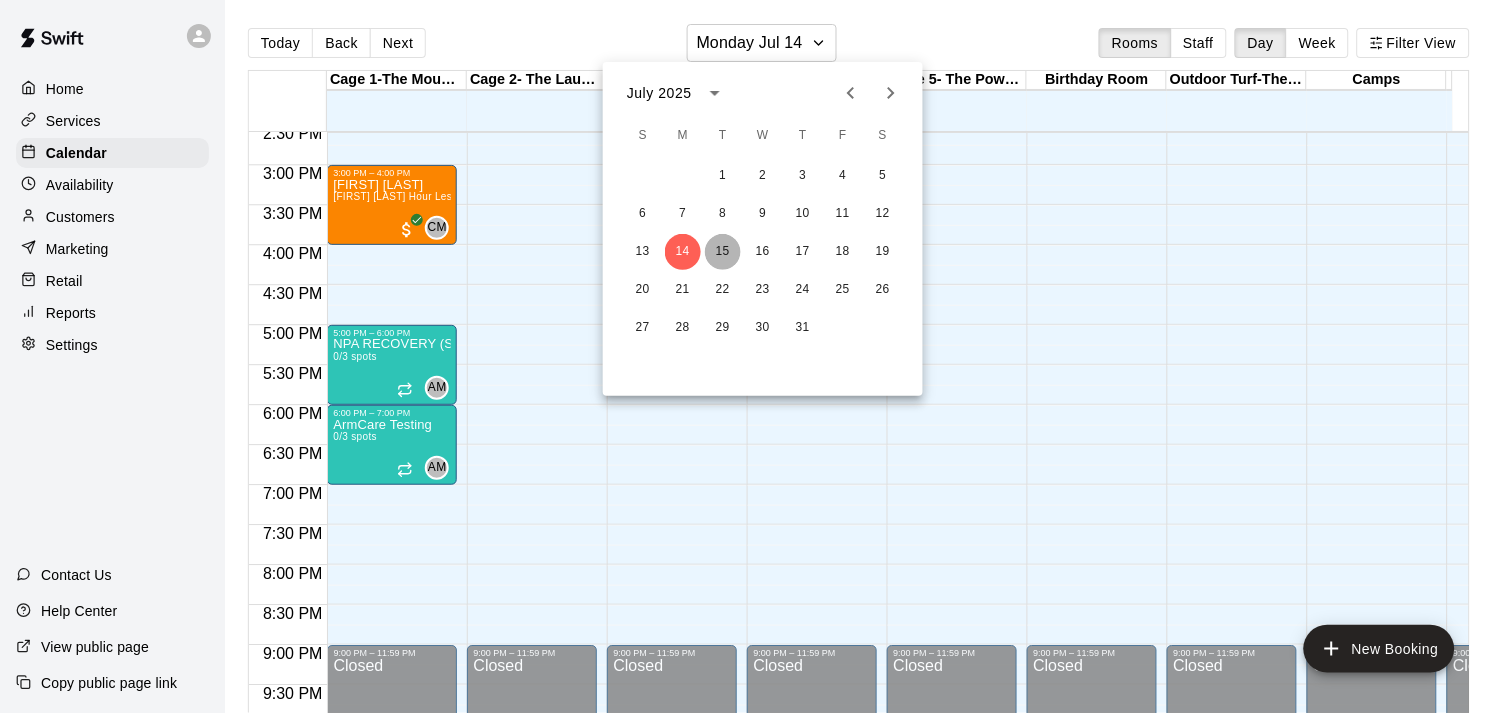 click on "15" at bounding box center [723, 252] 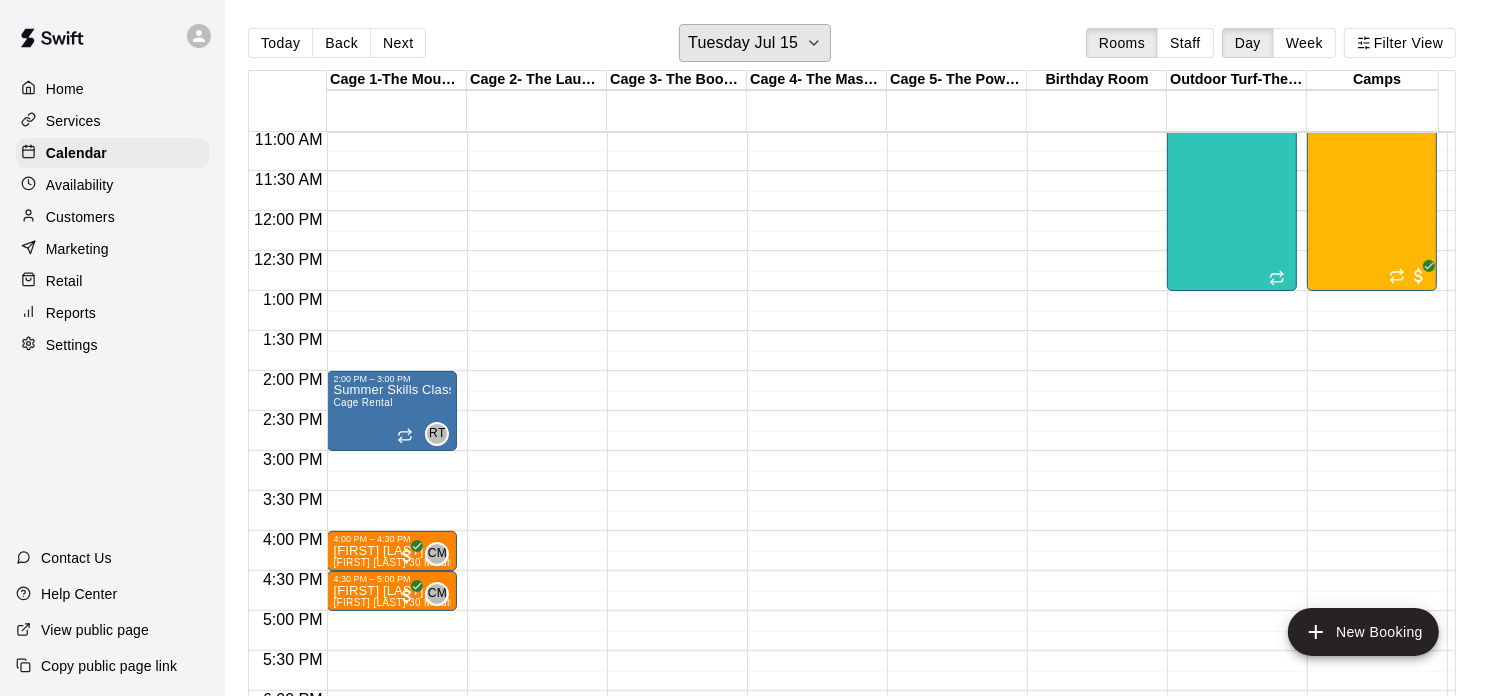scroll, scrollTop: 918, scrollLeft: 0, axis: vertical 